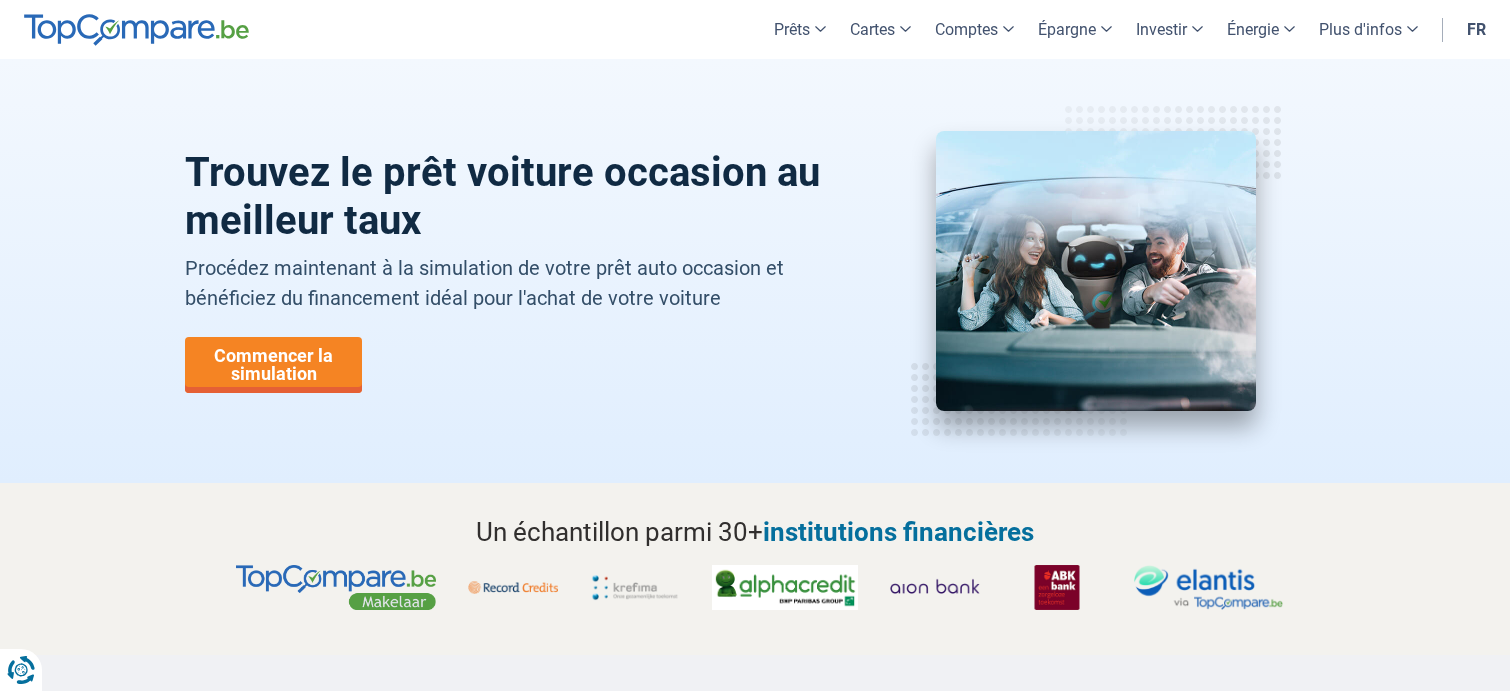 scroll, scrollTop: 0, scrollLeft: 0, axis: both 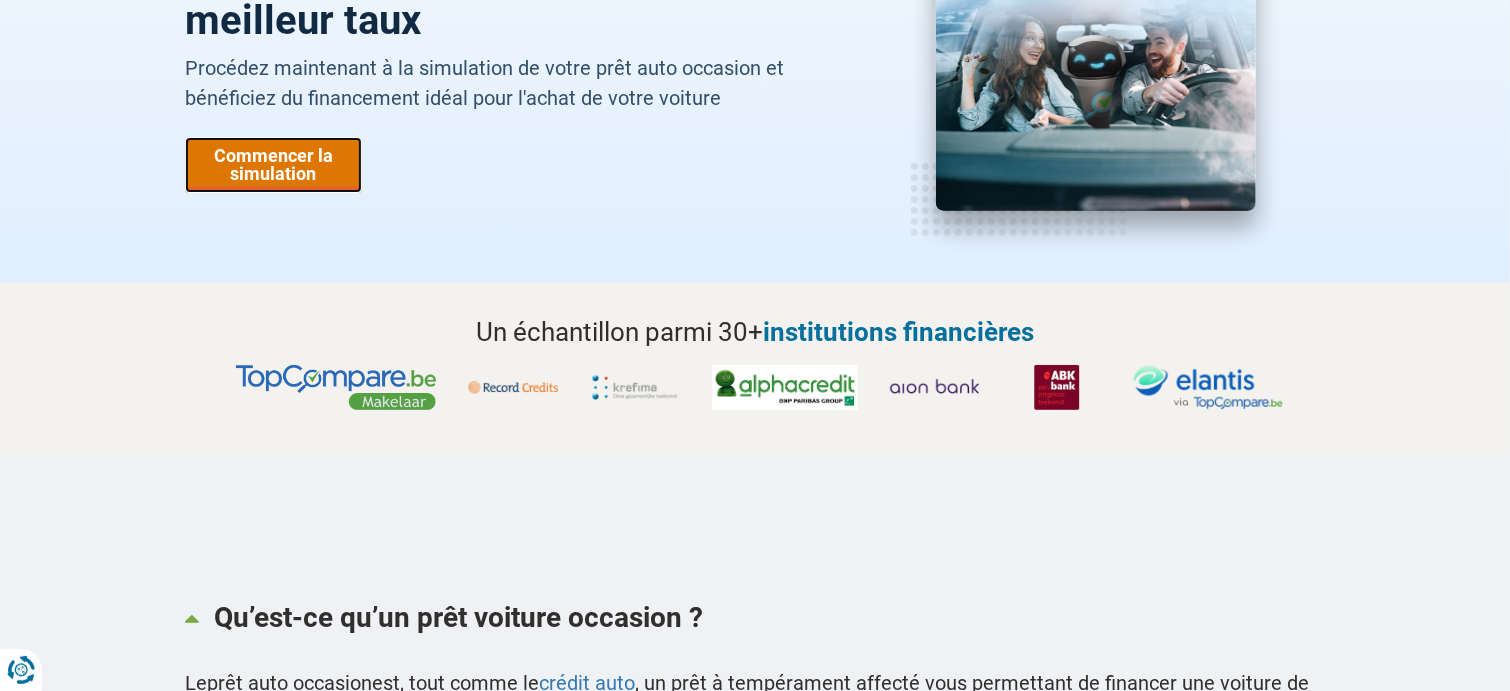 click on "Commencer la simulation" at bounding box center (273, 165) 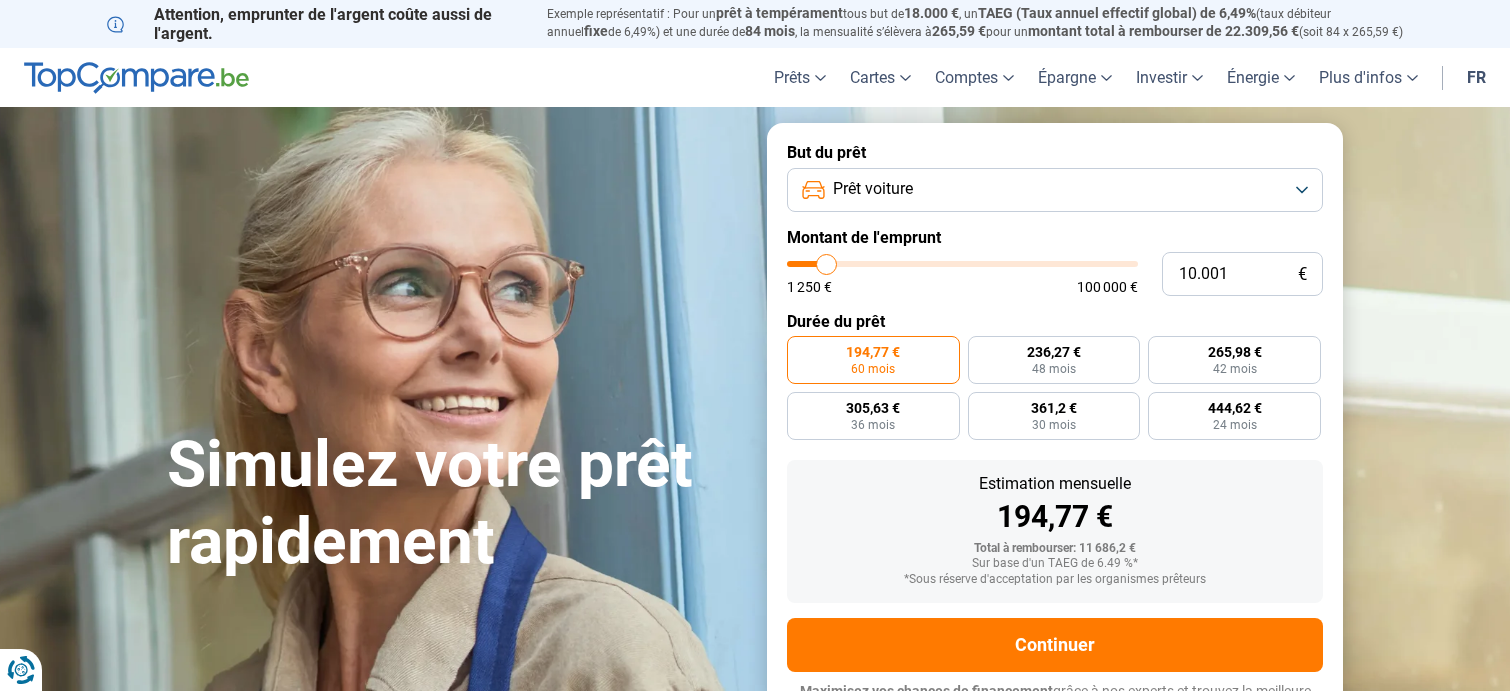 scroll, scrollTop: 31, scrollLeft: 0, axis: vertical 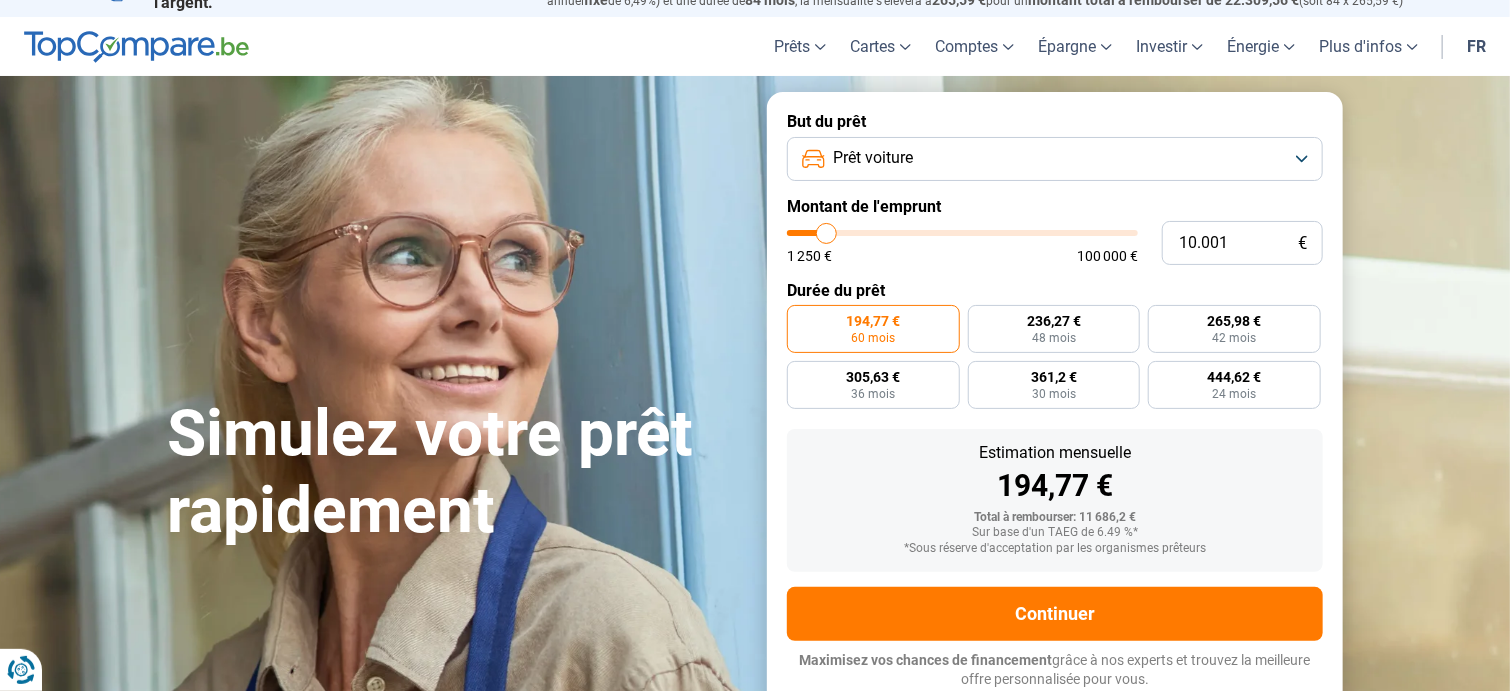 click on "Prêt voiture" at bounding box center [1055, 159] 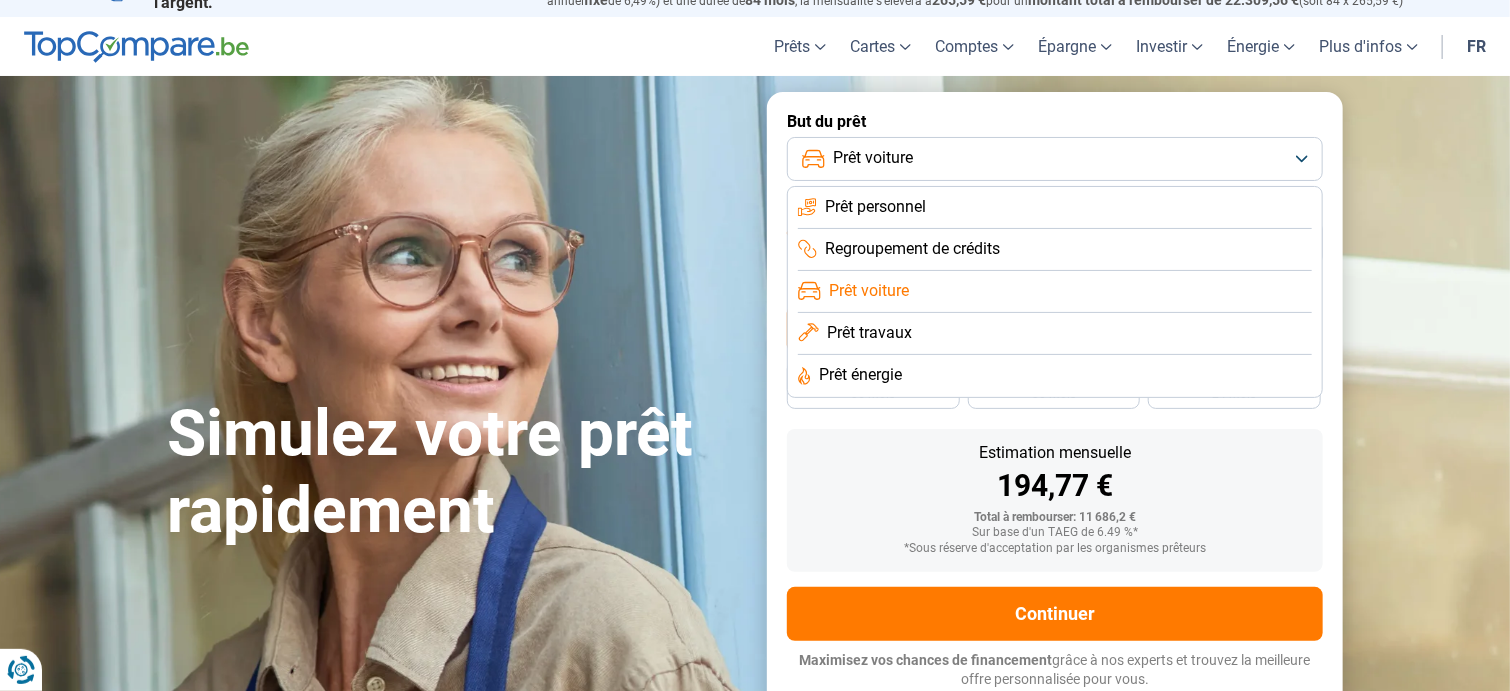 click on "Prêt voiture" at bounding box center (869, 291) 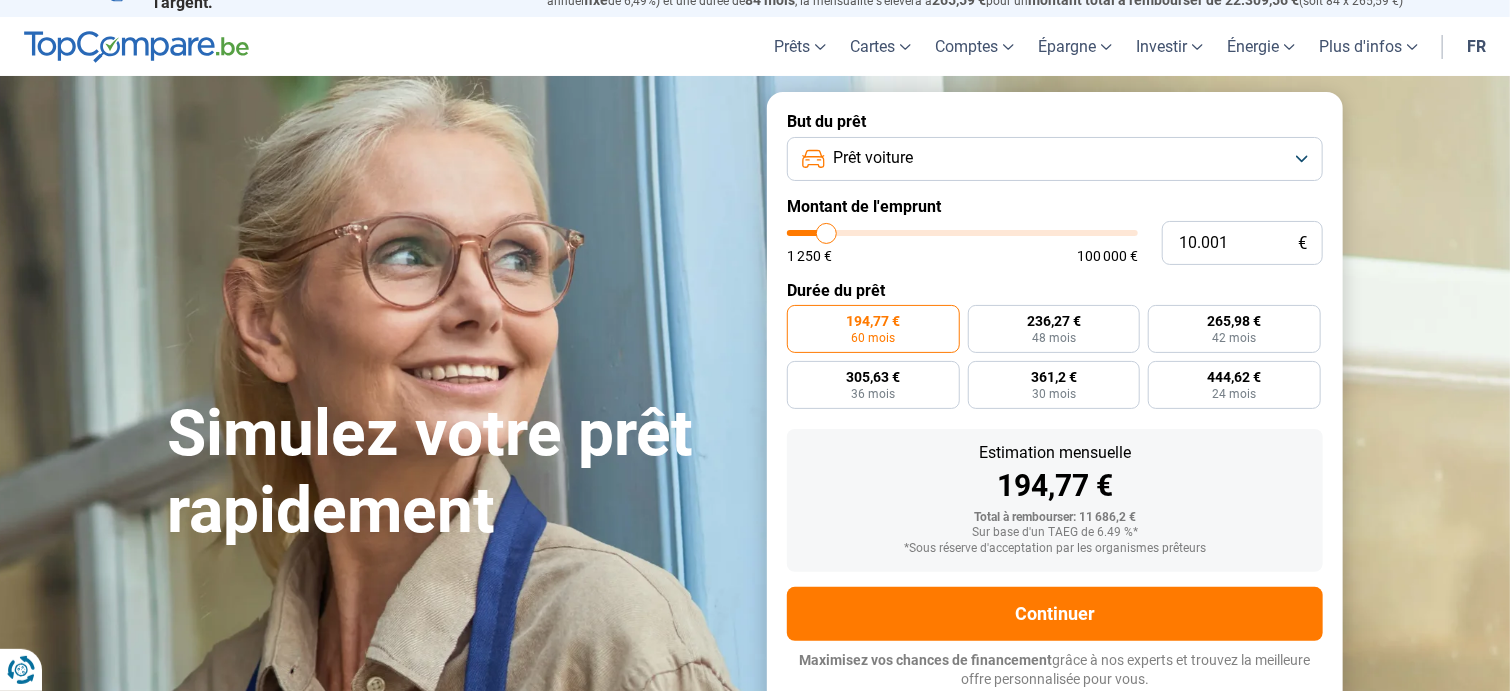 type on "11.750" 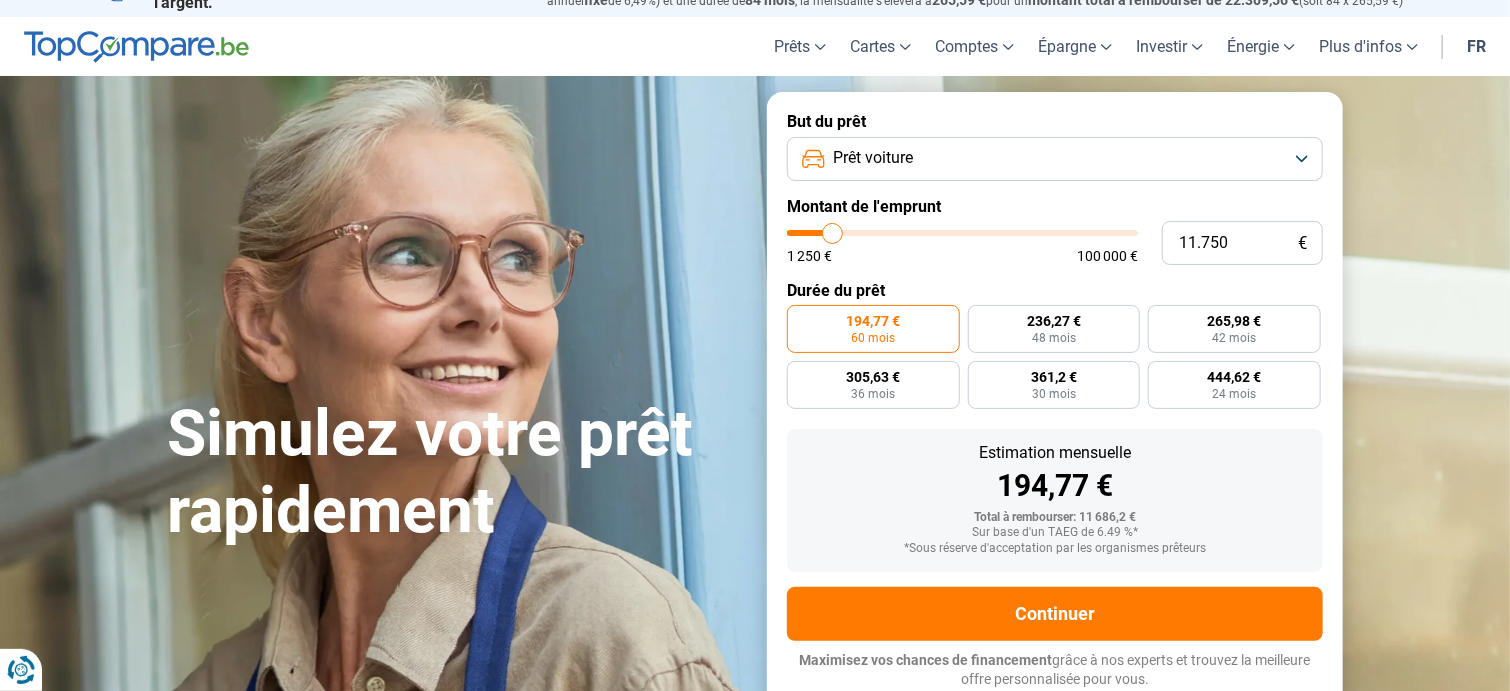 type on "12.250" 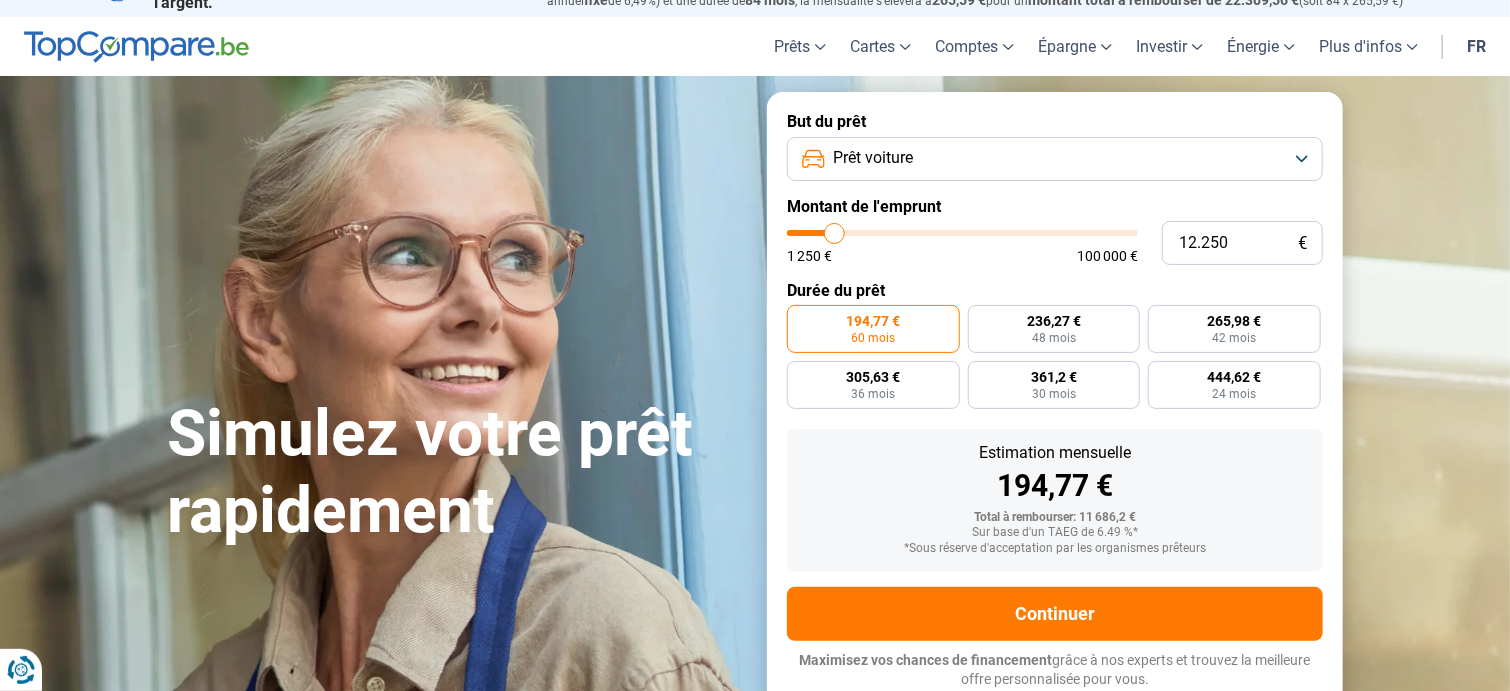 type on "13.250" 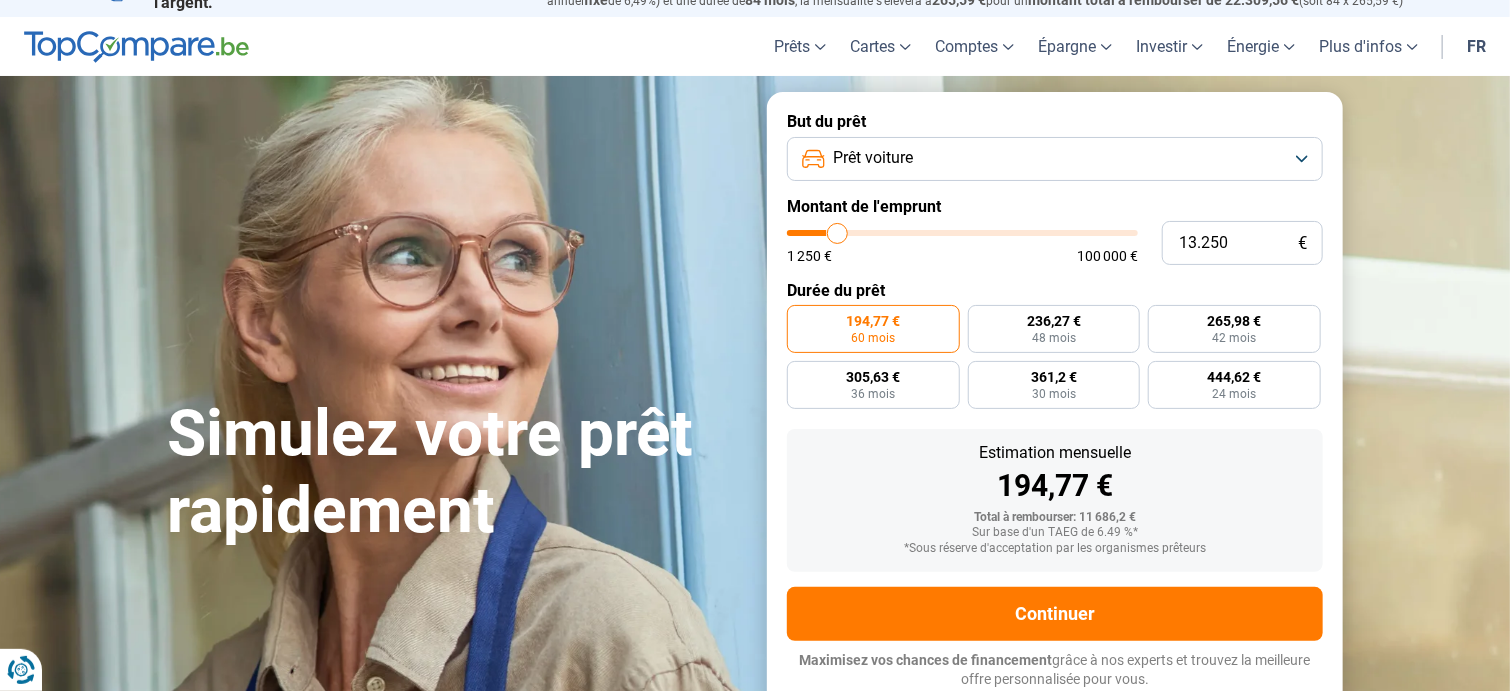 type on "14.500" 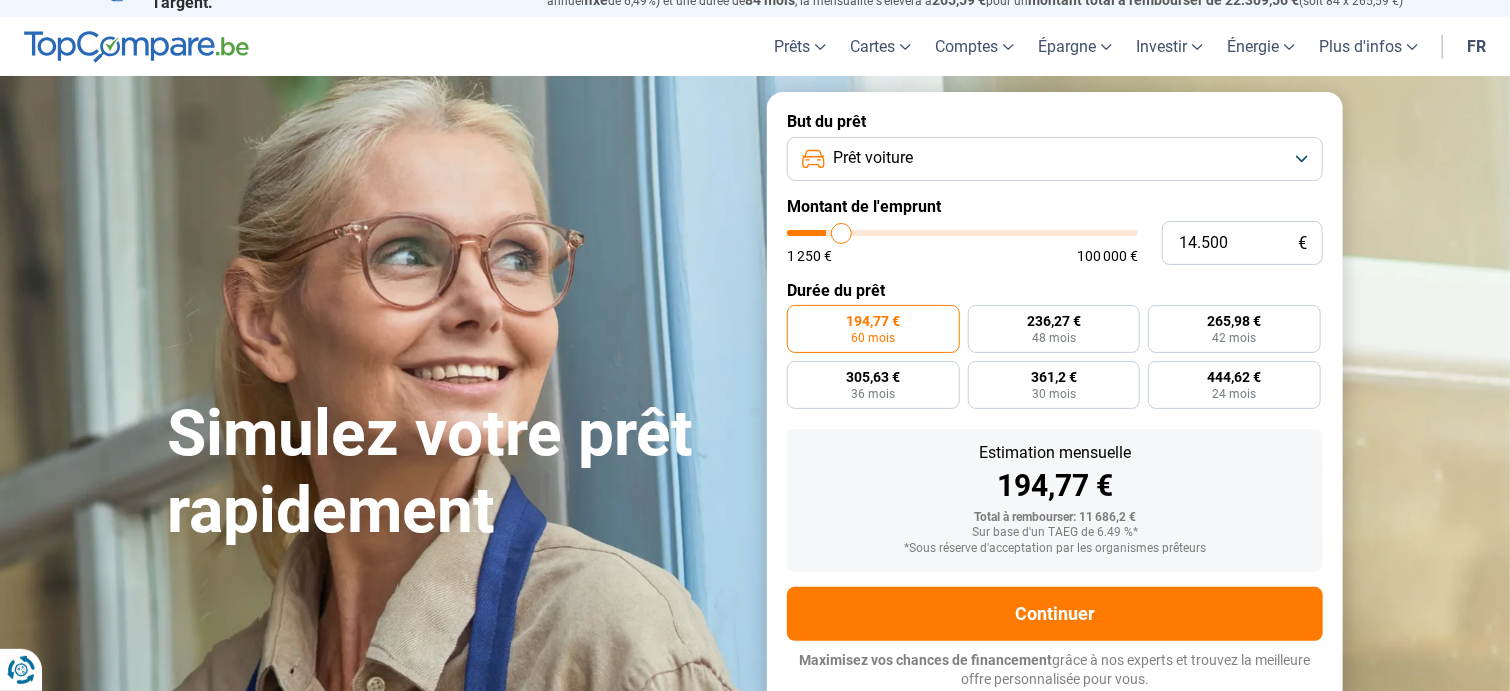 type on "15.250" 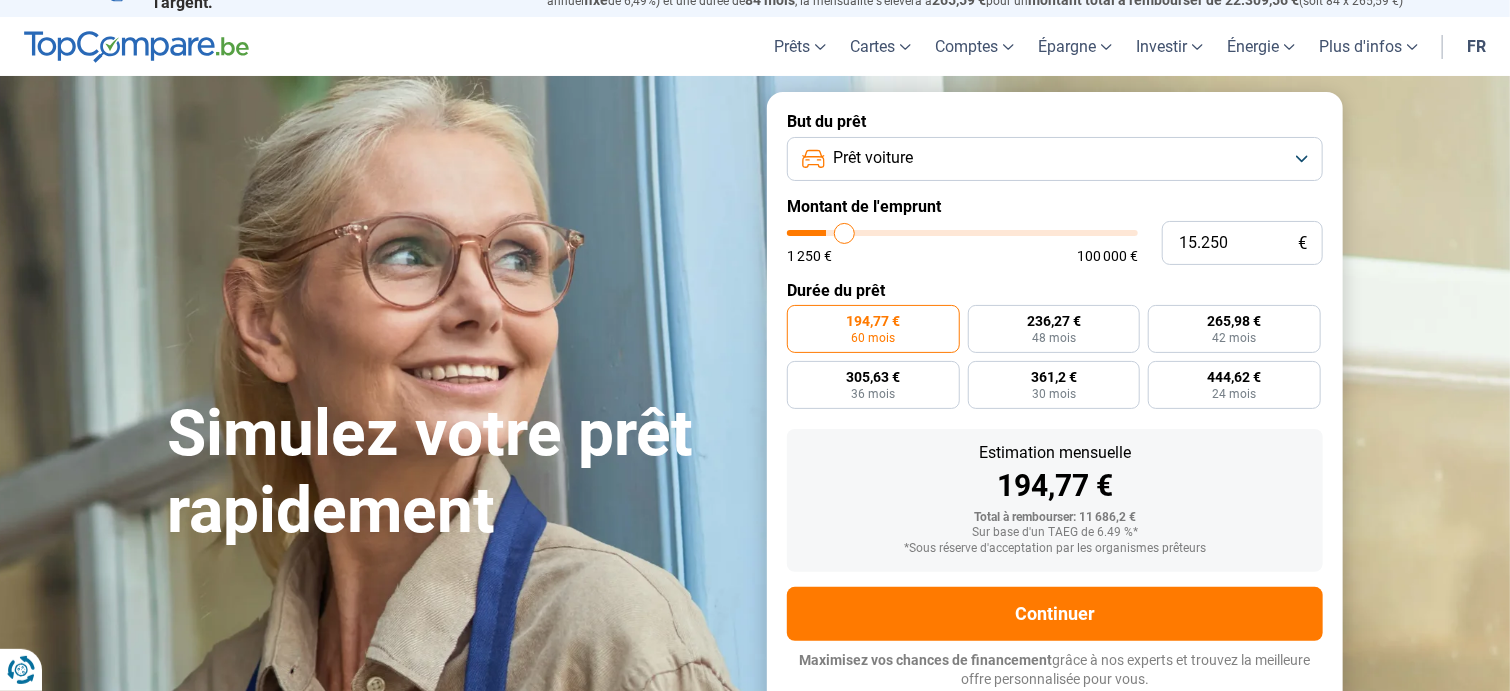 type on "16.000" 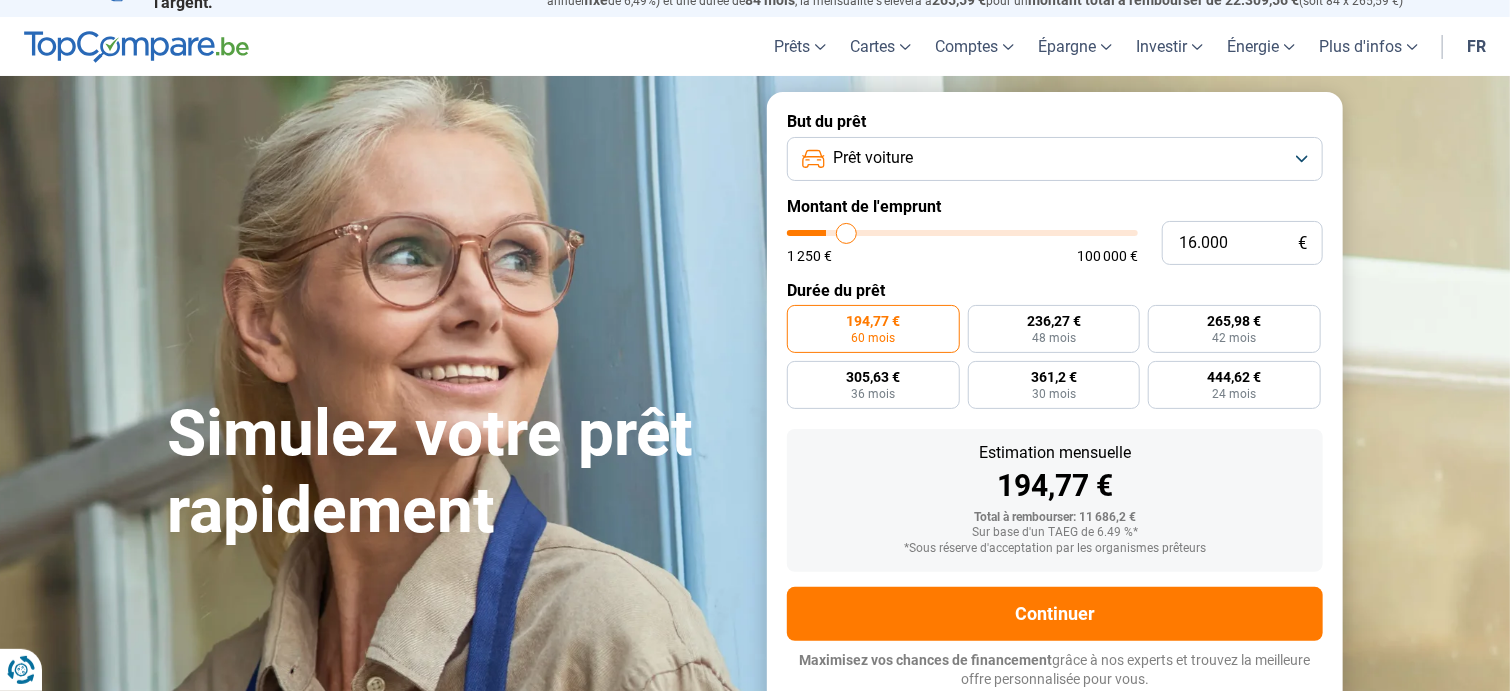type on "17.250" 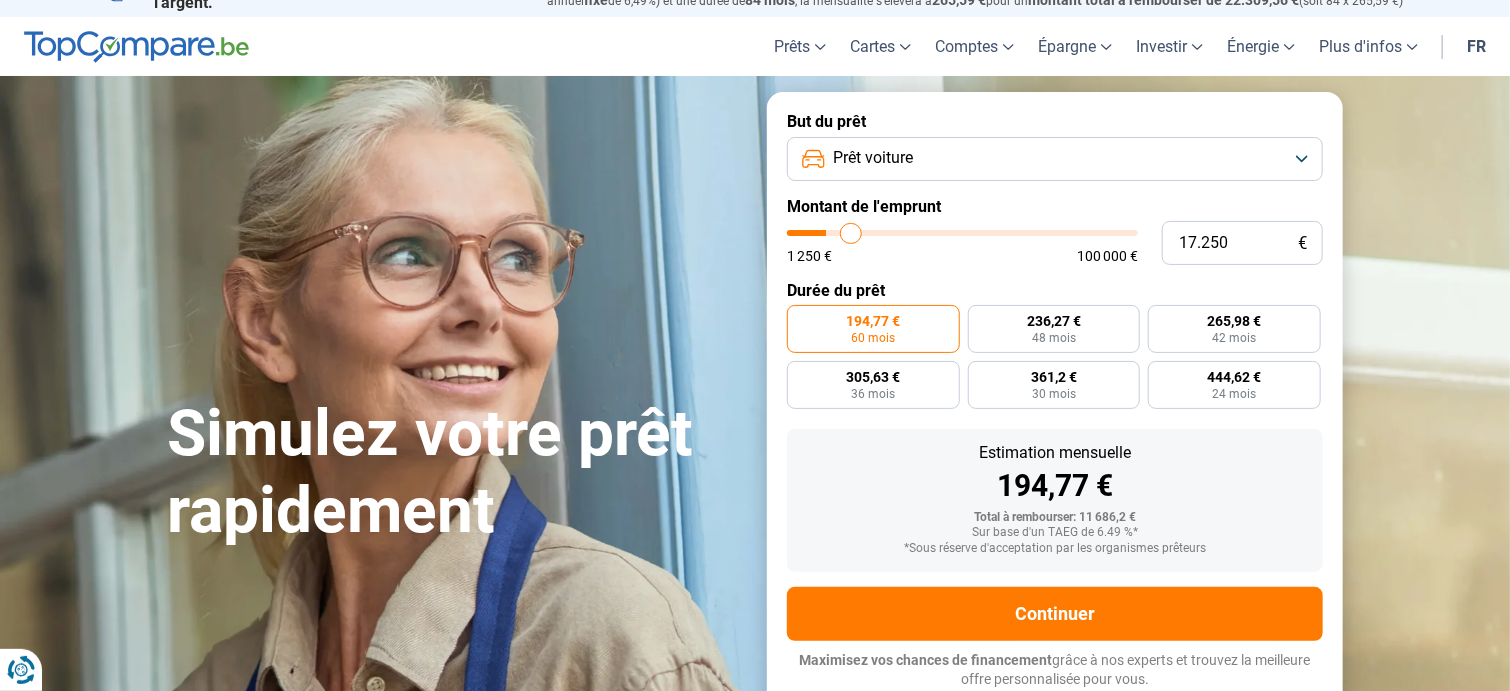 type on "17.750" 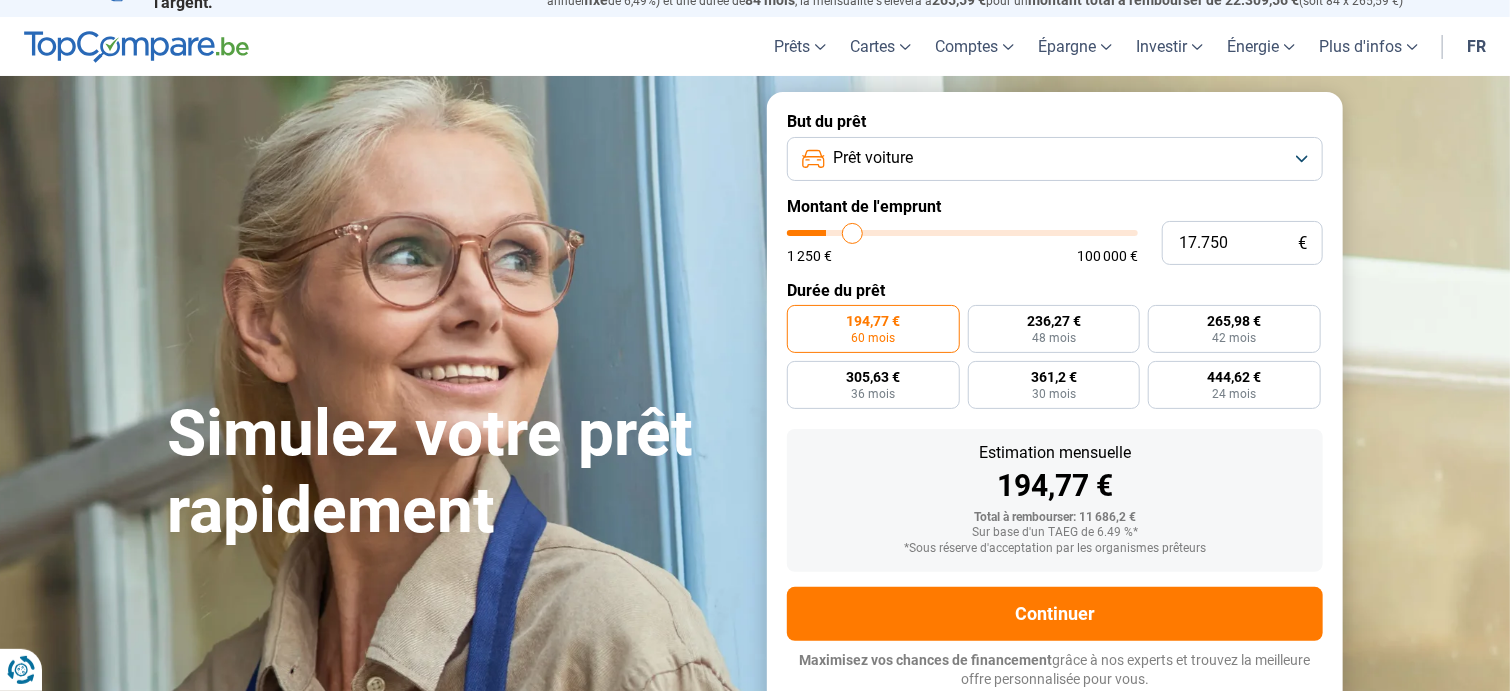 type on "18.000" 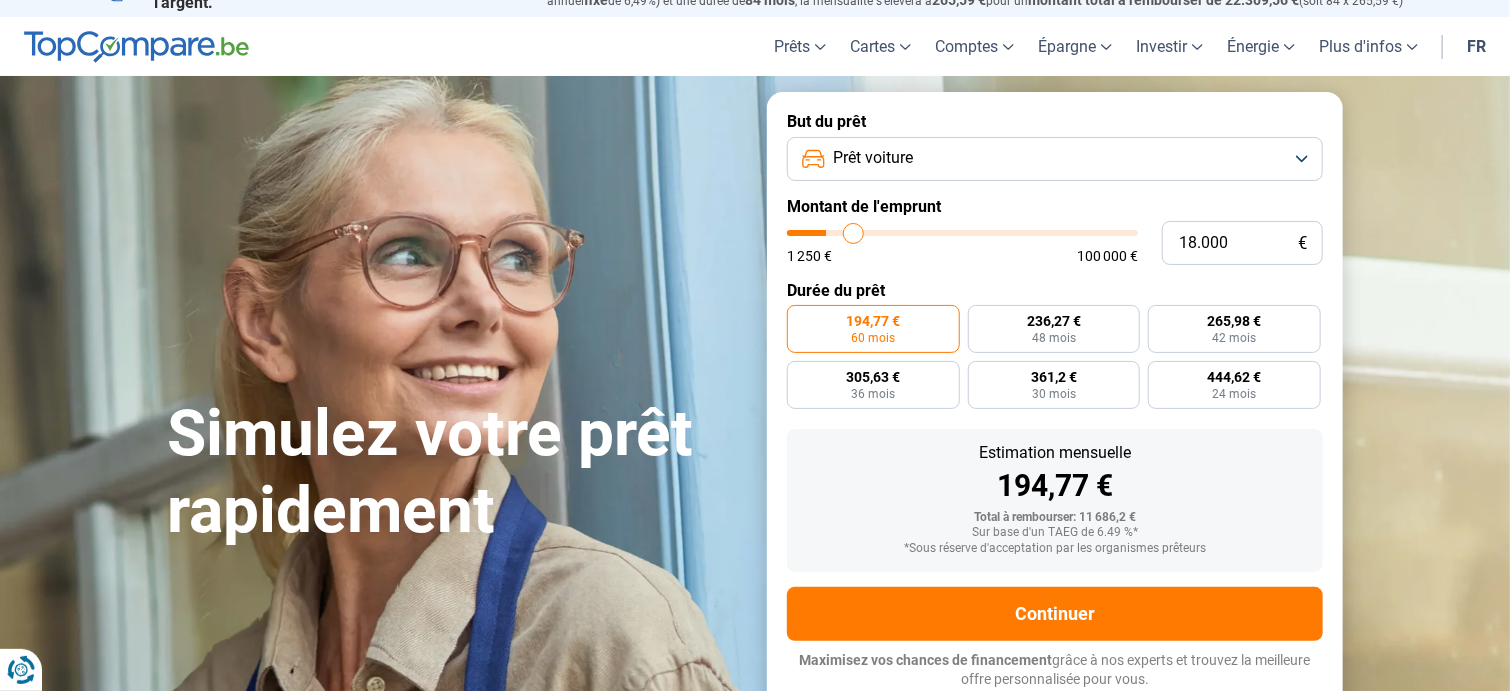 type on "18.750" 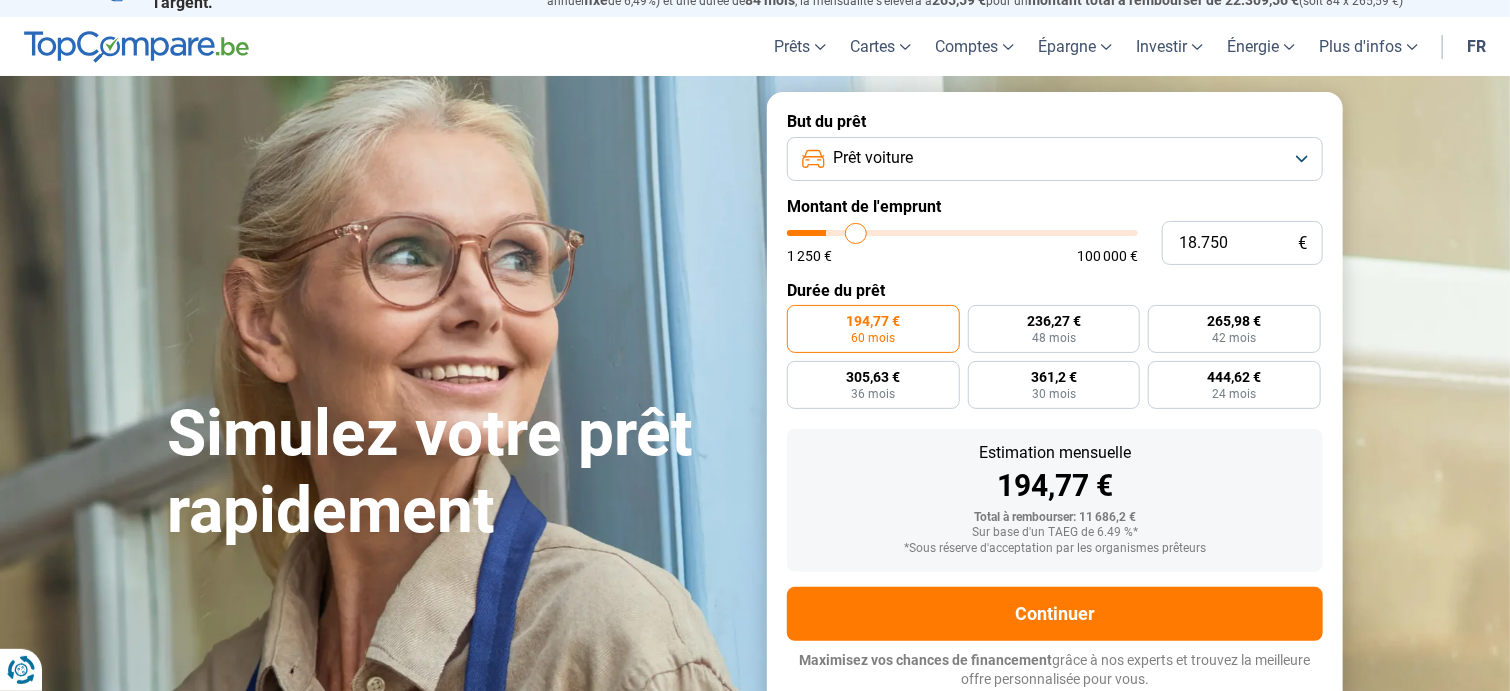 type on "19.500" 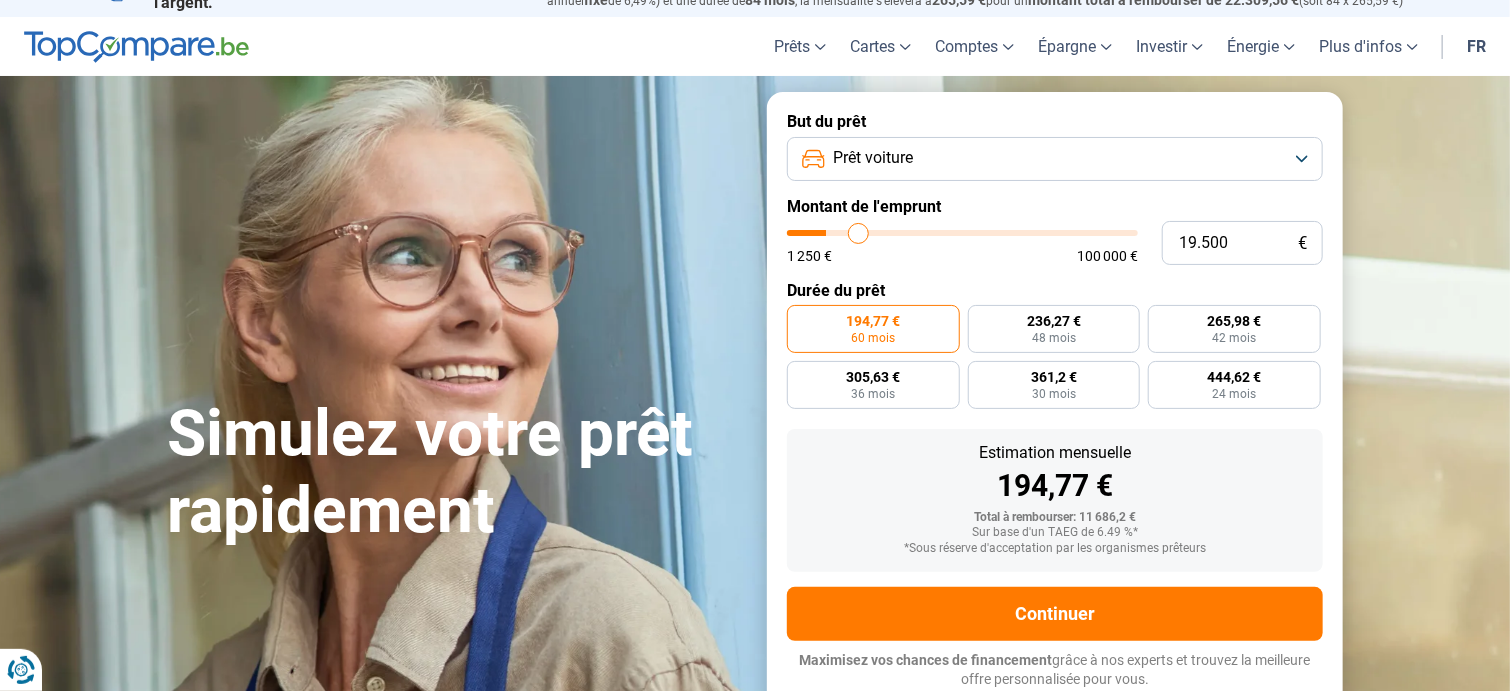 type on "20.500" 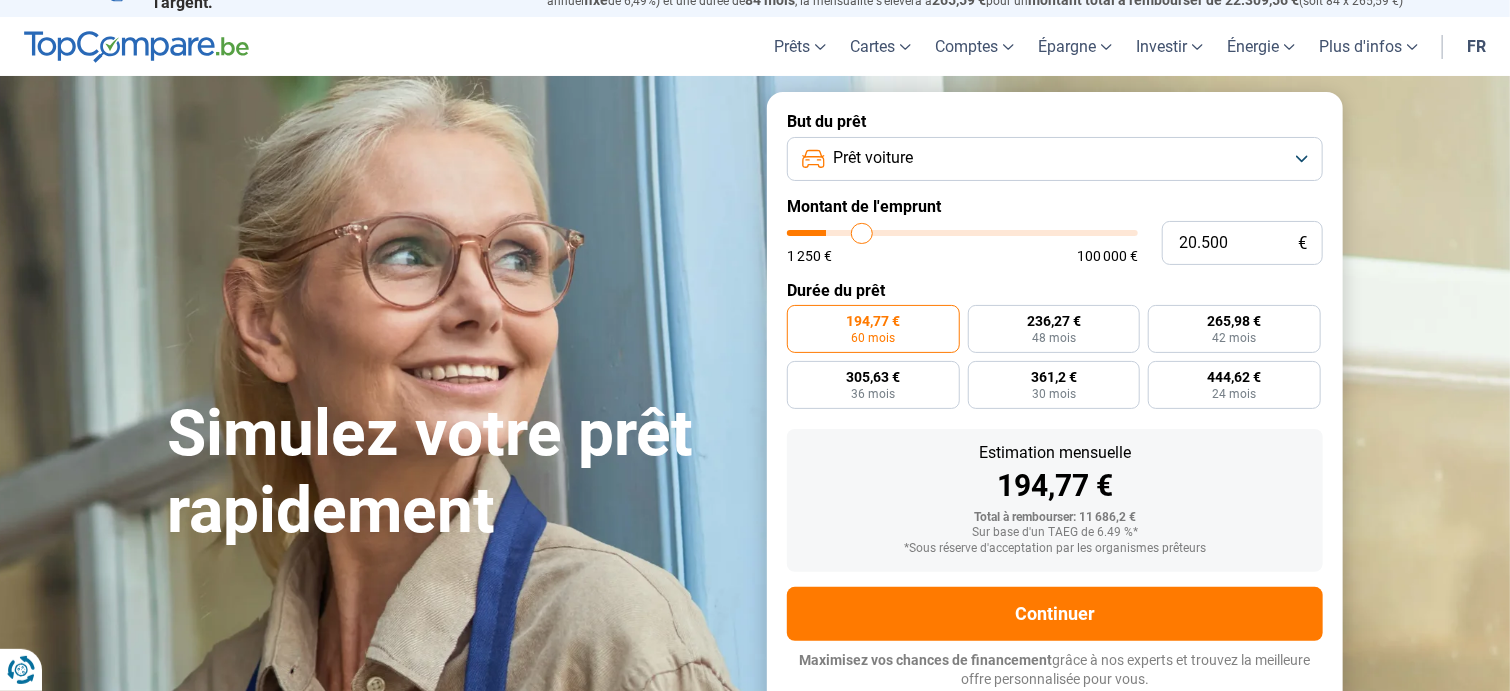 type on "21.500" 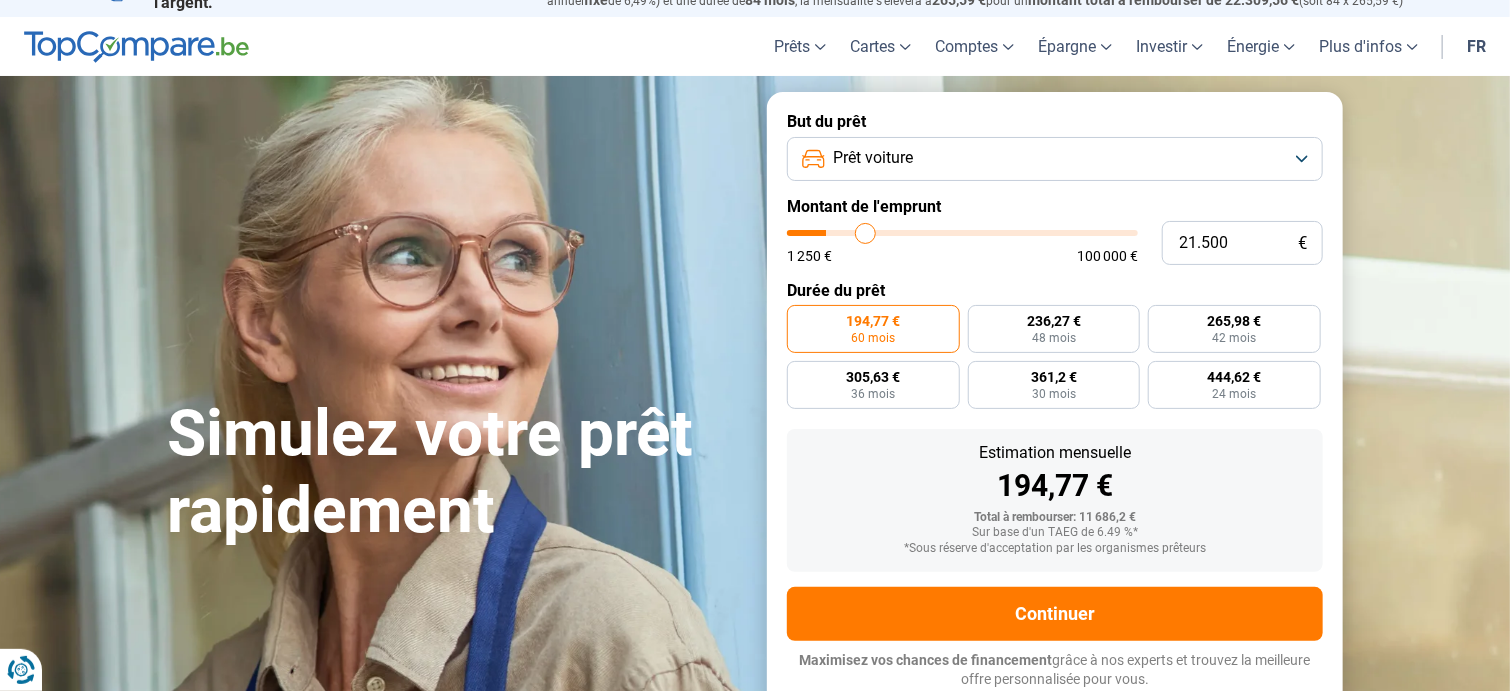 type on "22.500" 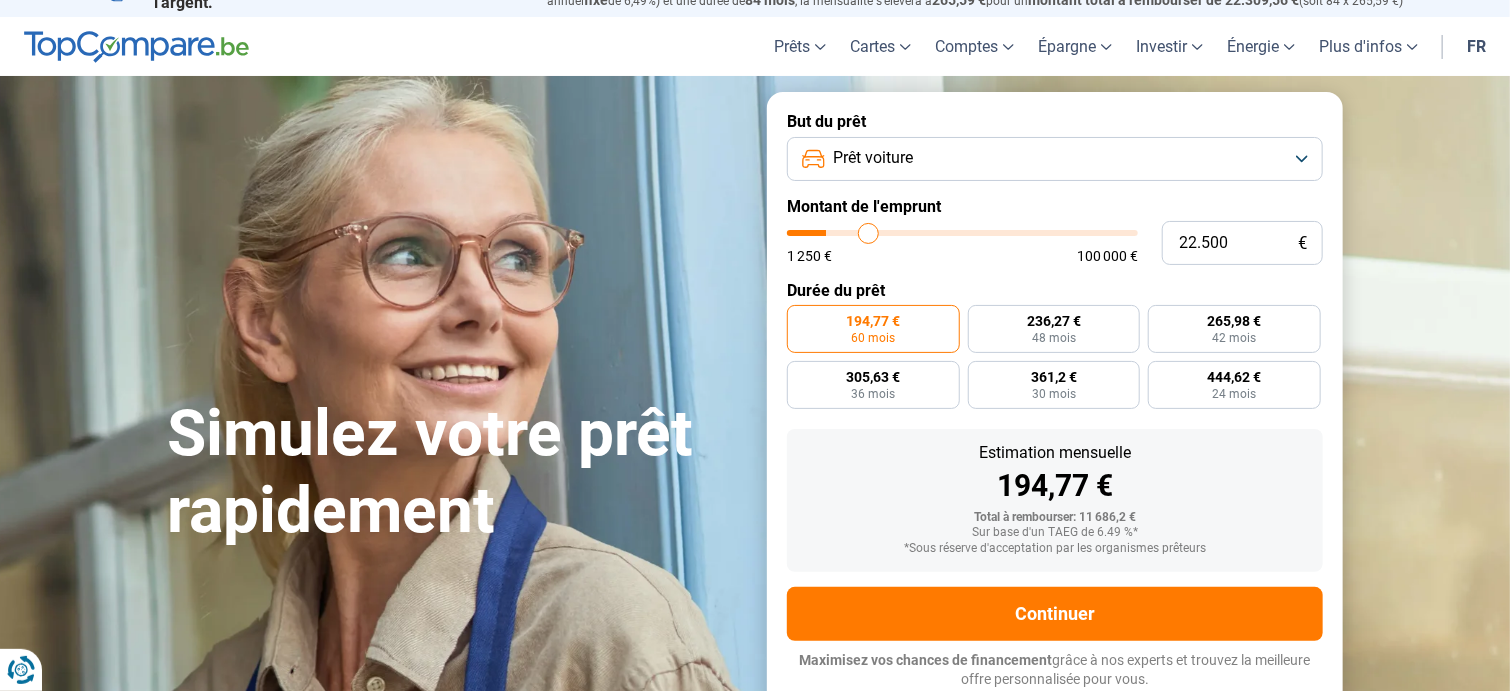 type on "24.000" 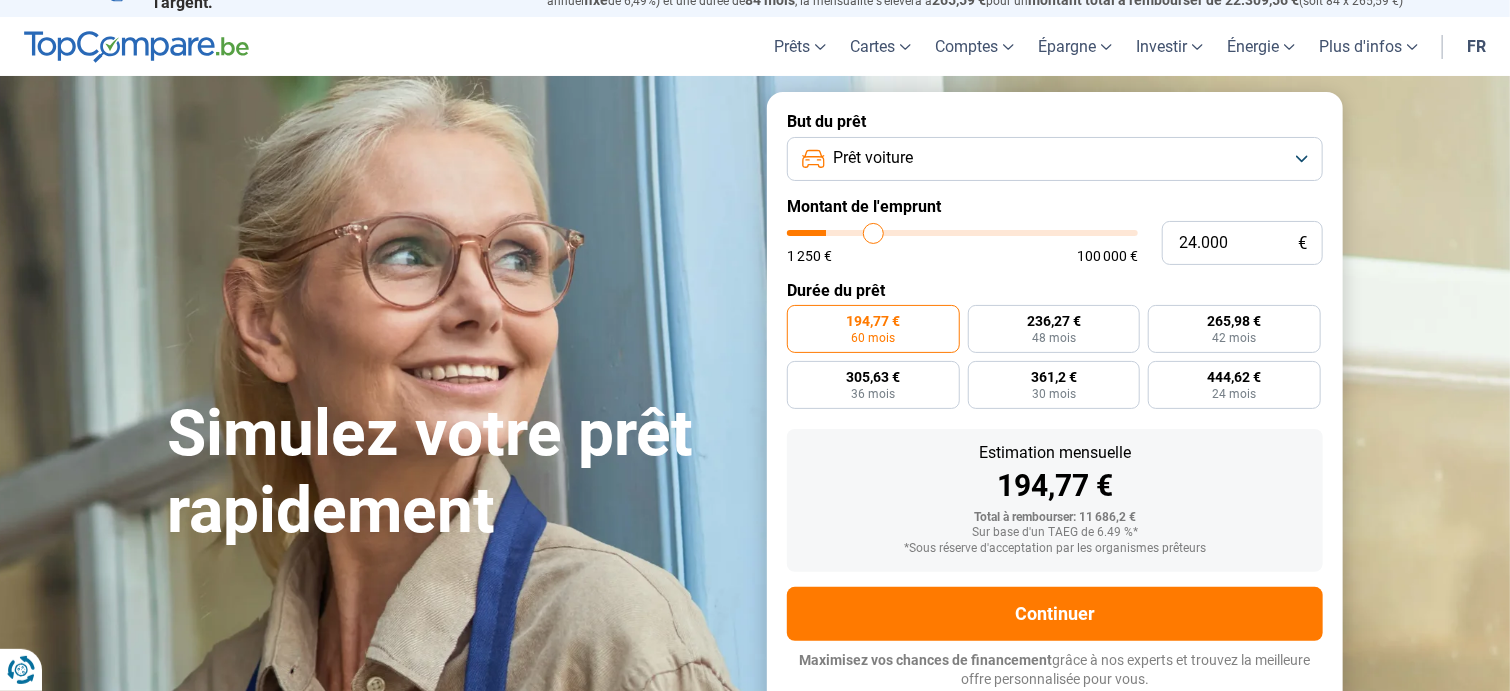 type on "24.750" 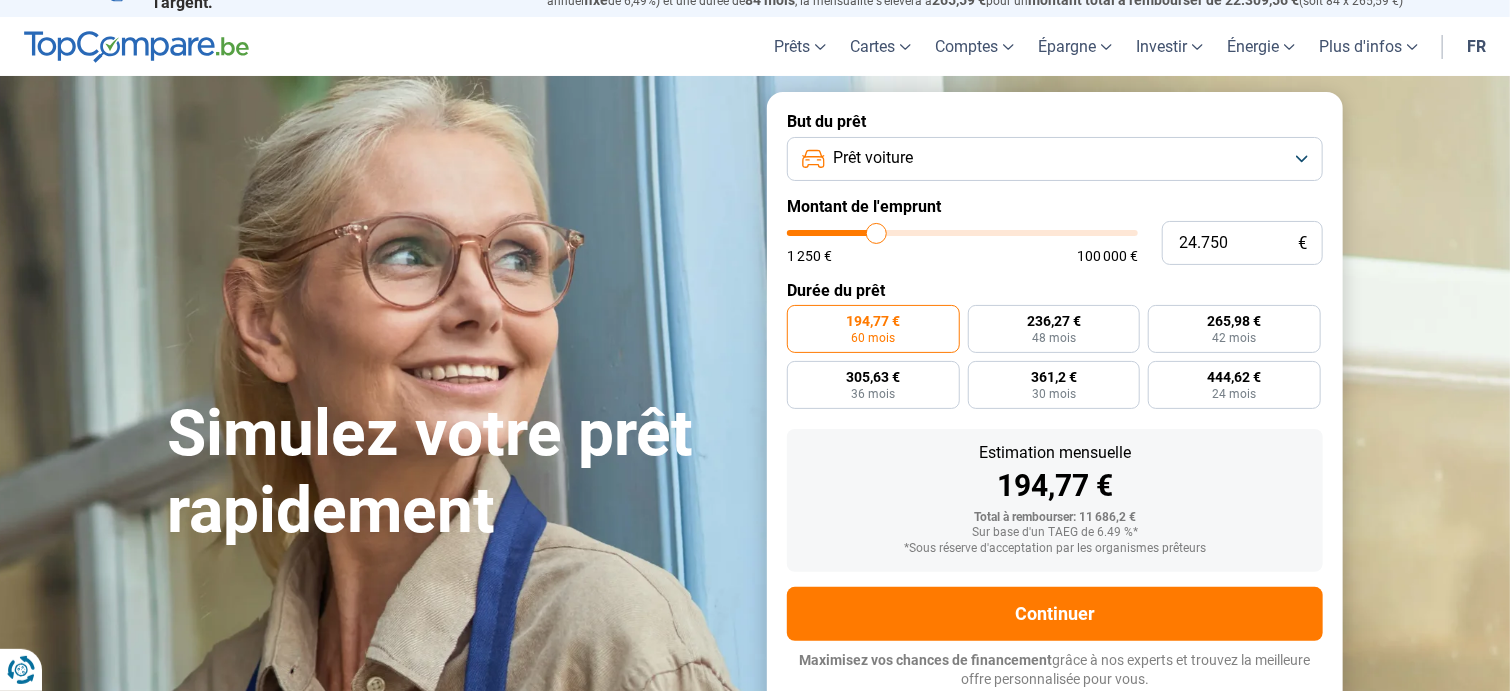 type on "25.500" 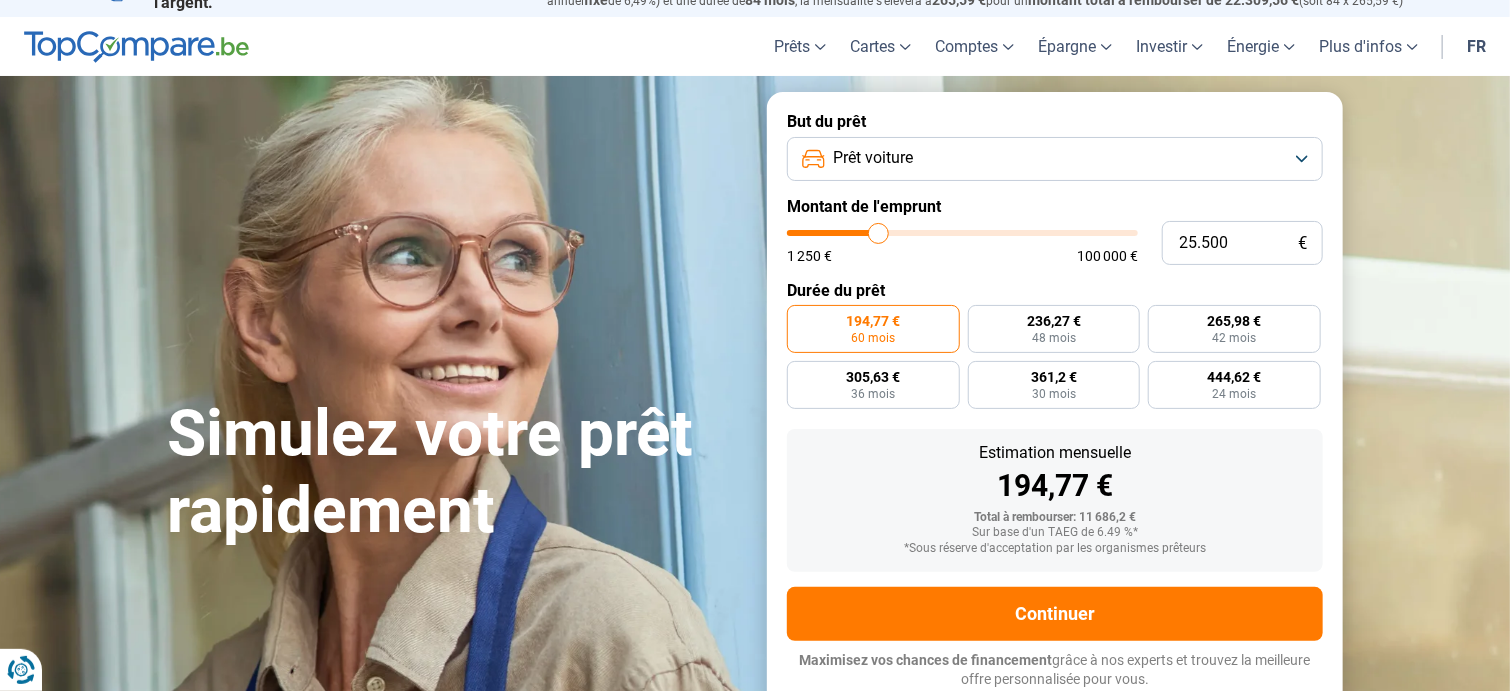 type on "26.000" 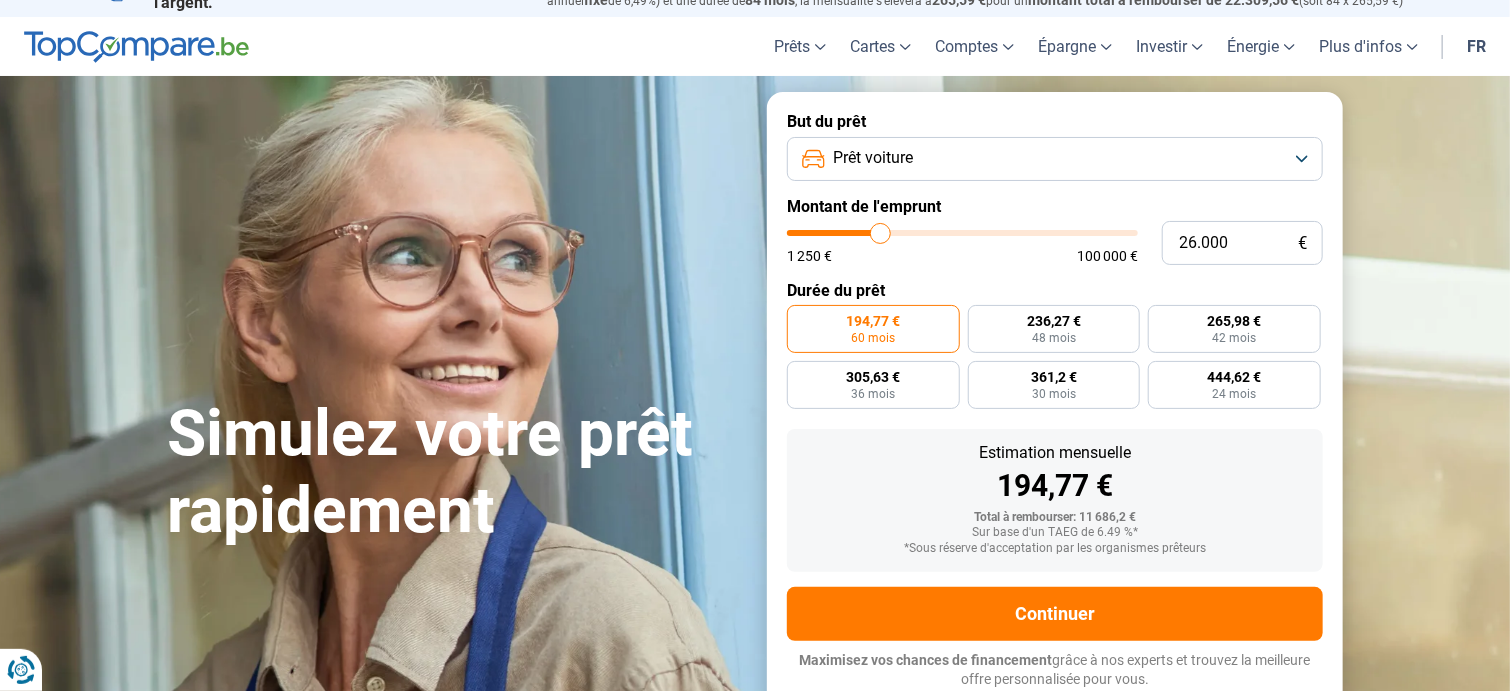 type on "26.750" 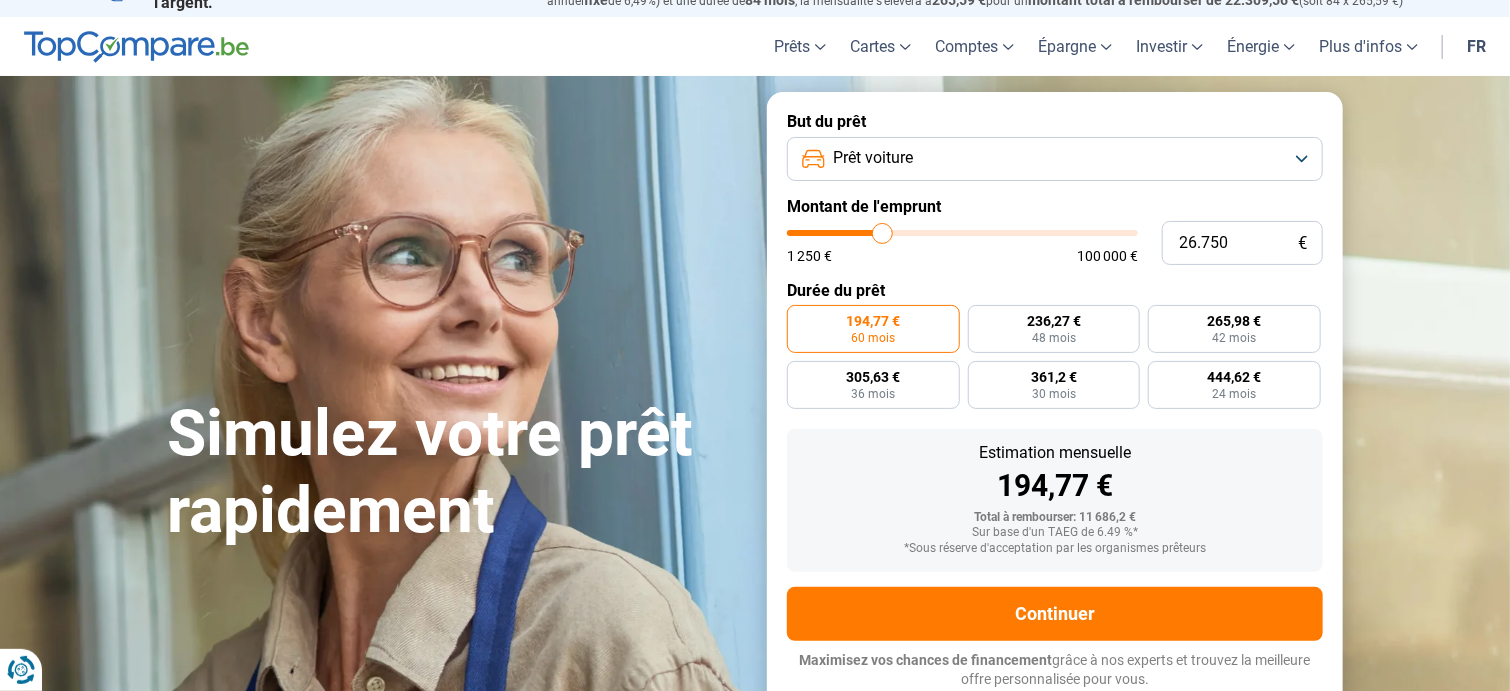 type on "27.500" 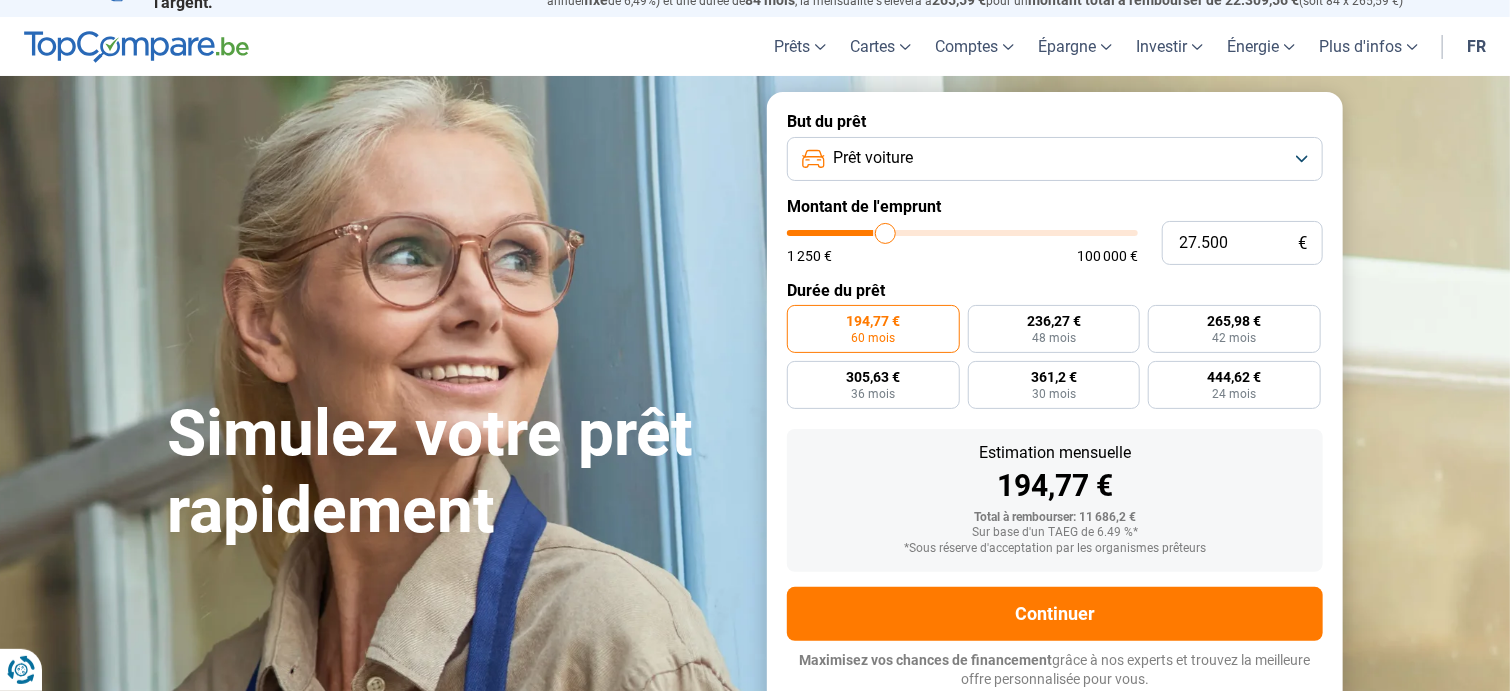 type on "28.250" 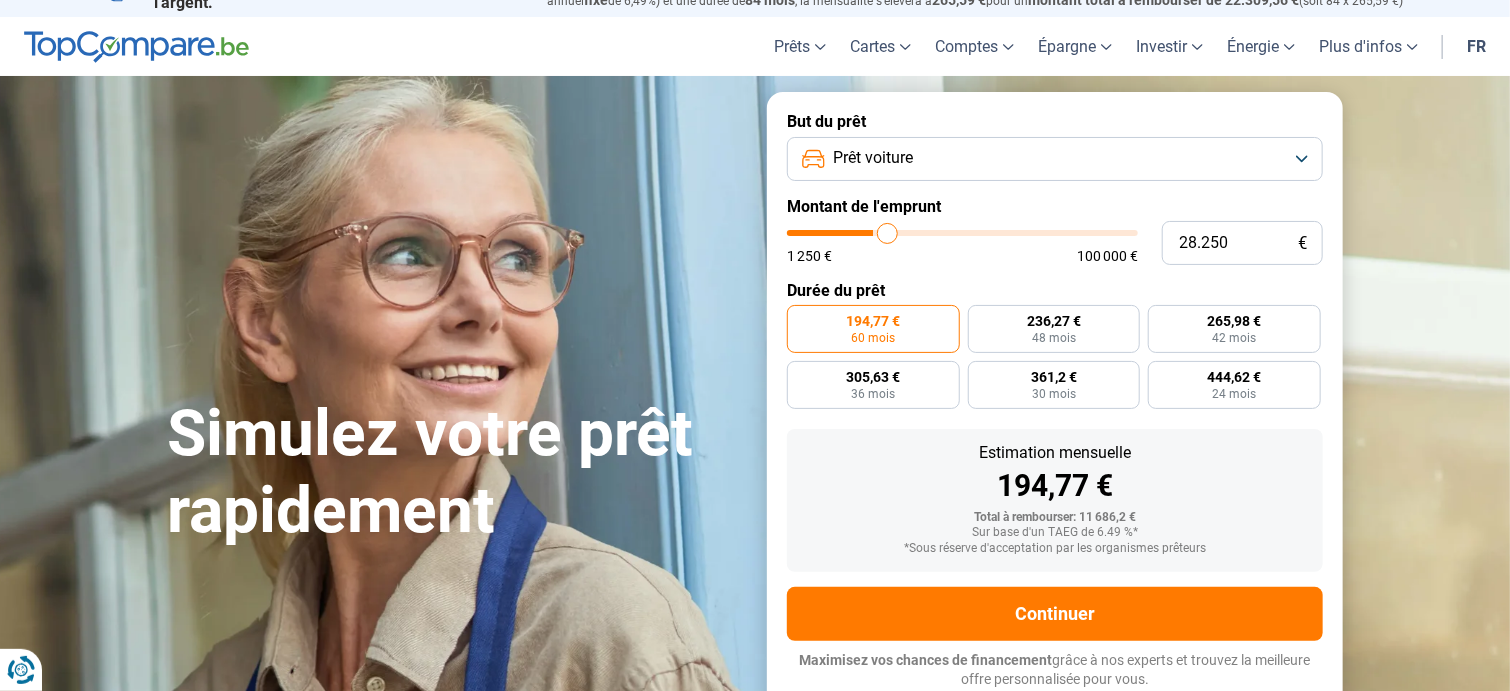 type on "29.500" 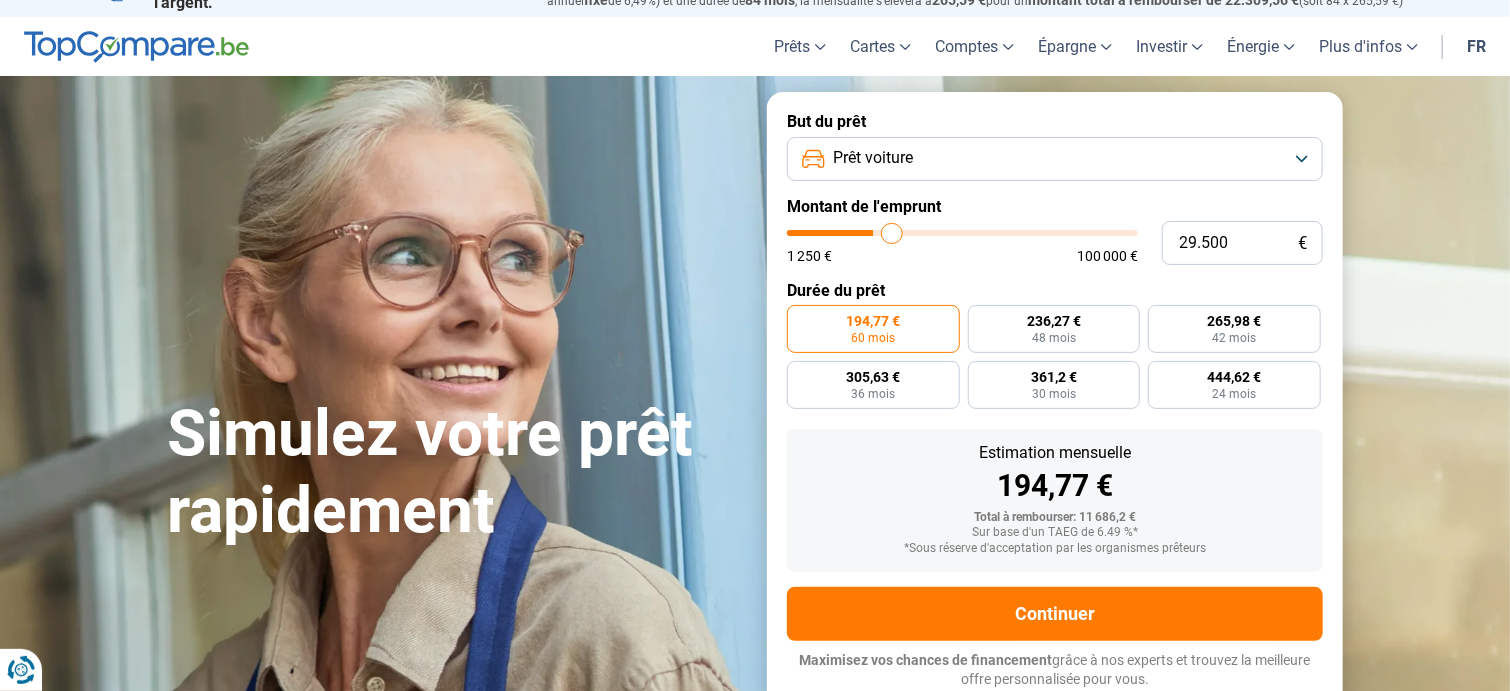 type on "33.500" 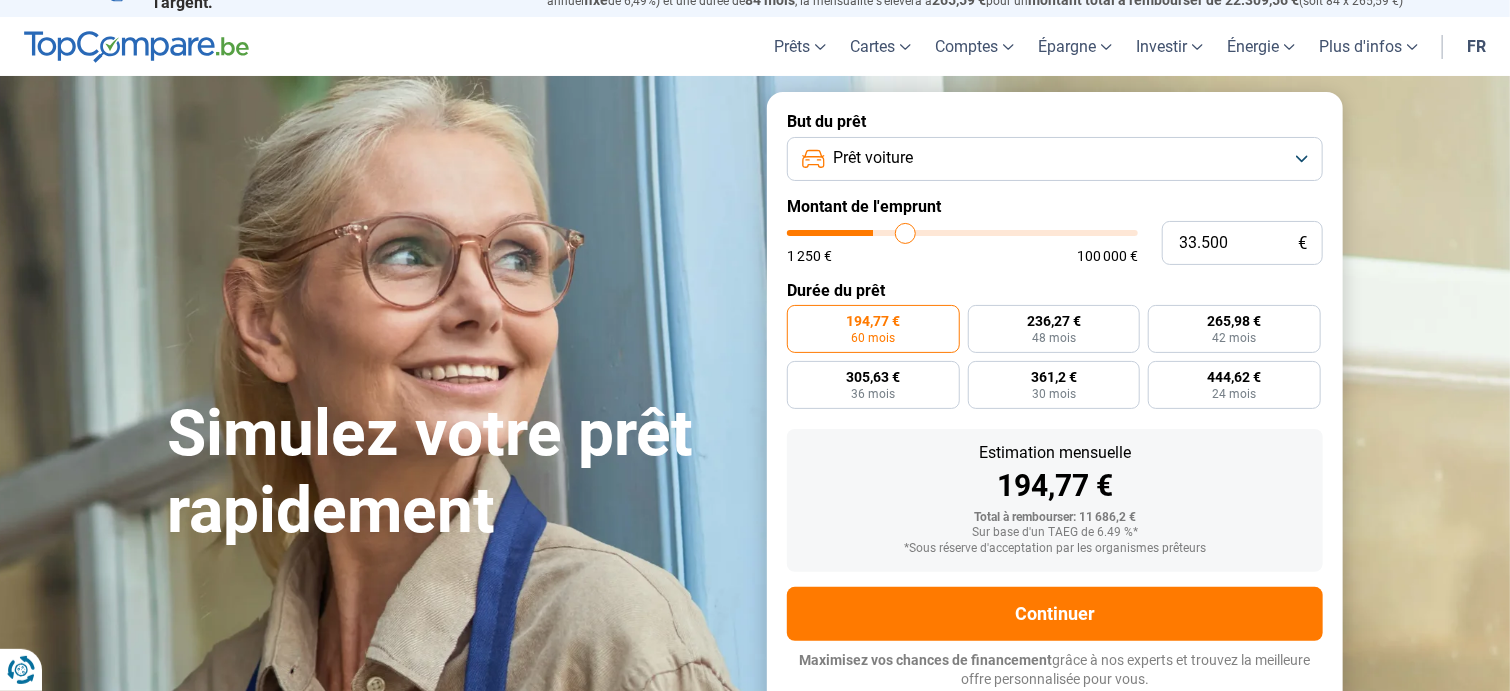 type on "35.750" 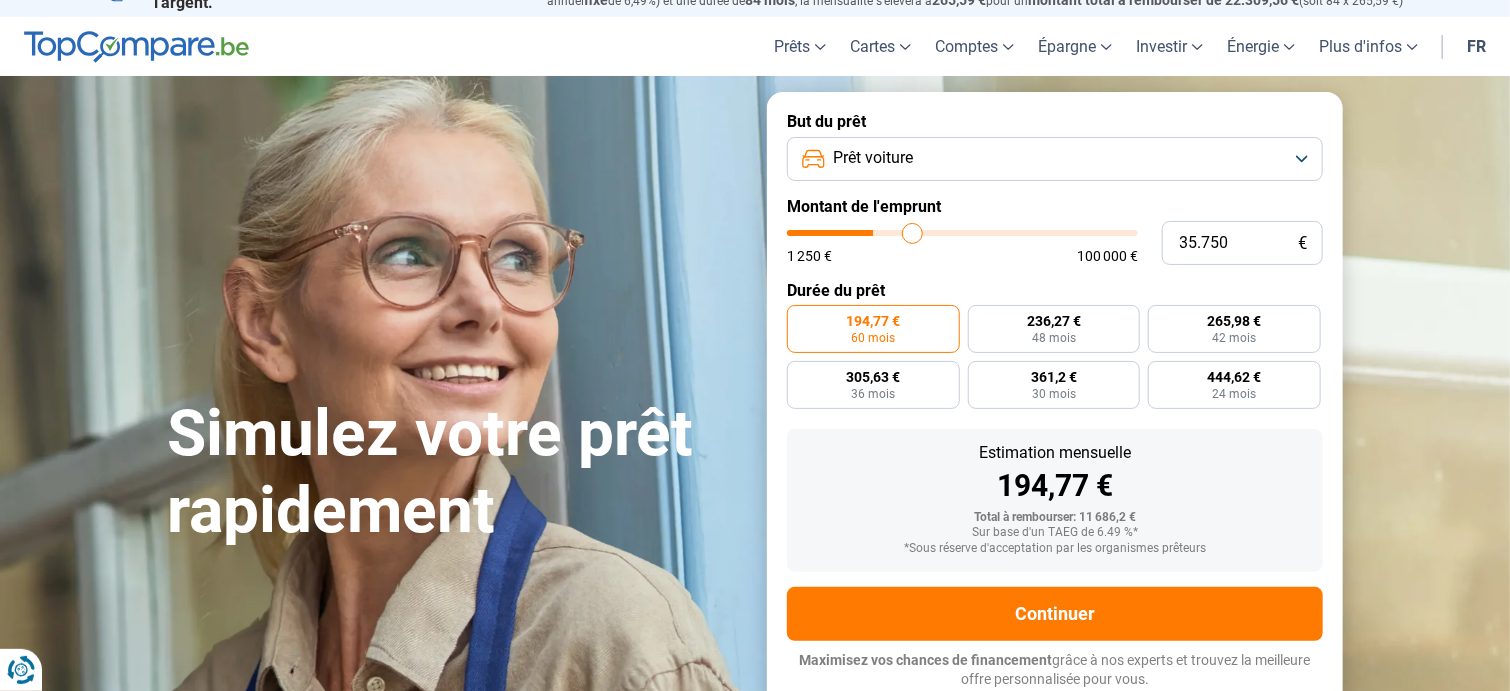 type on "37.750" 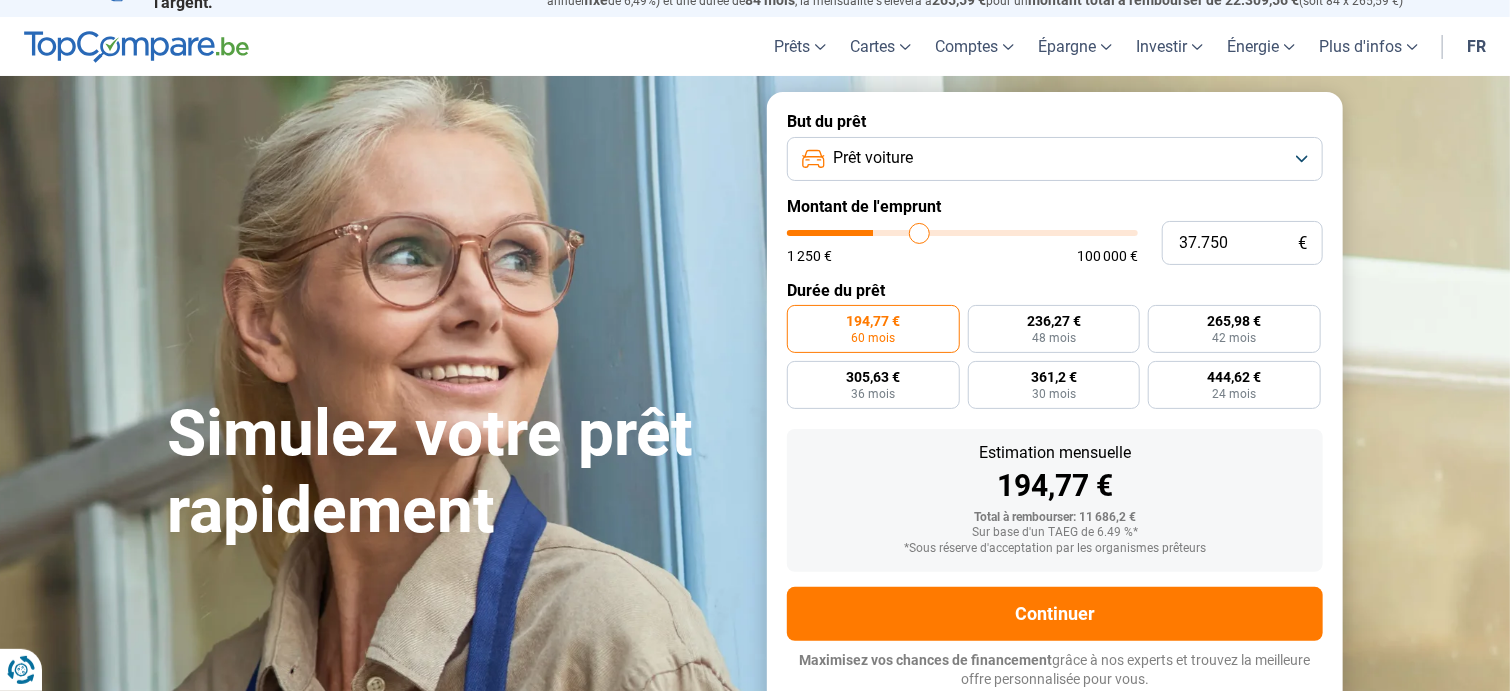 type on "39.250" 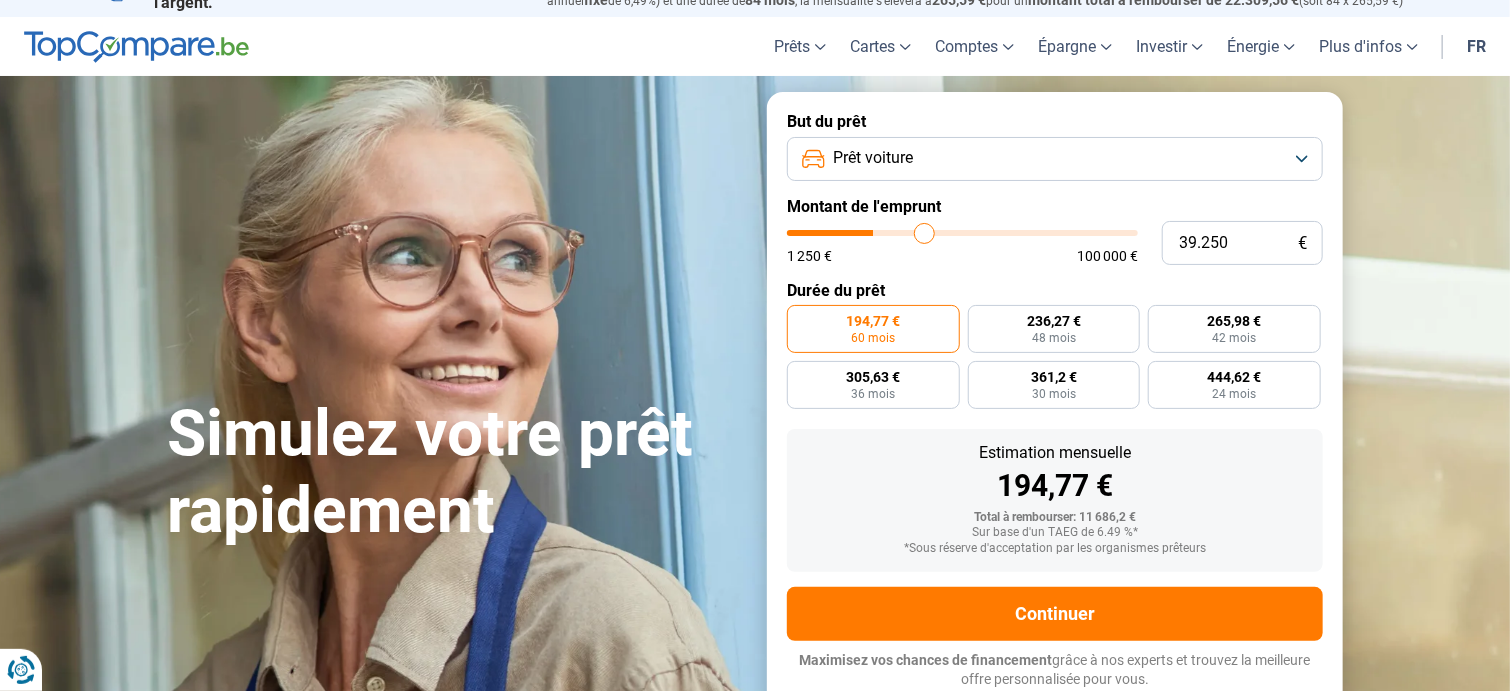 type on "40.000" 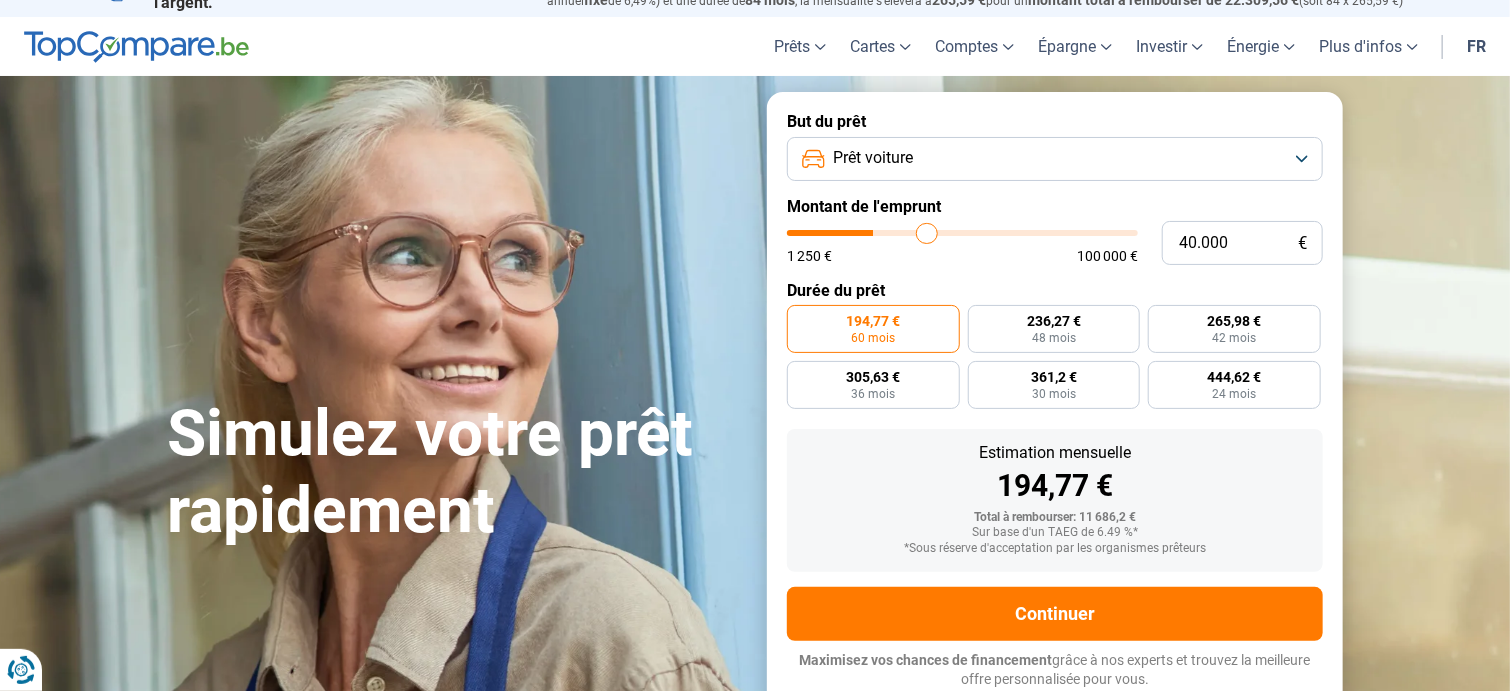 type on "40.500" 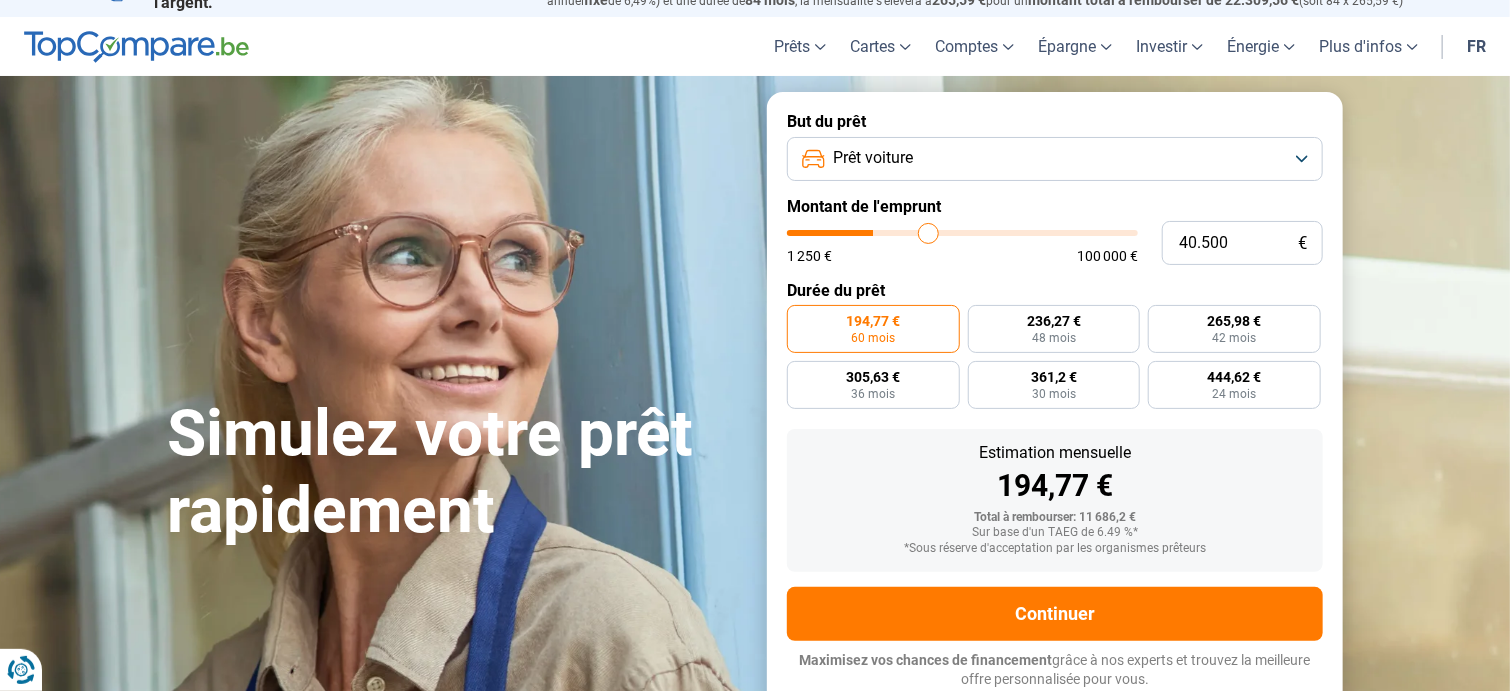 type on "41.000" 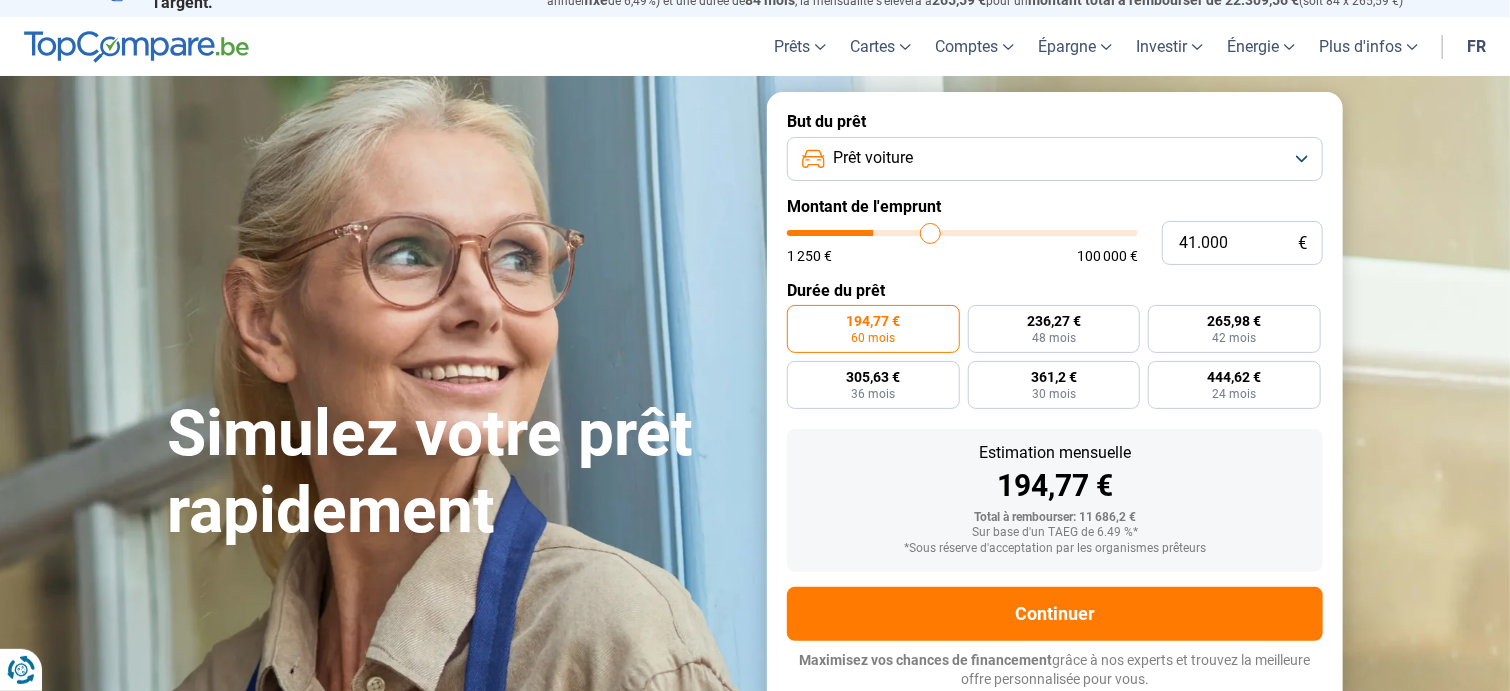 type on "41.250" 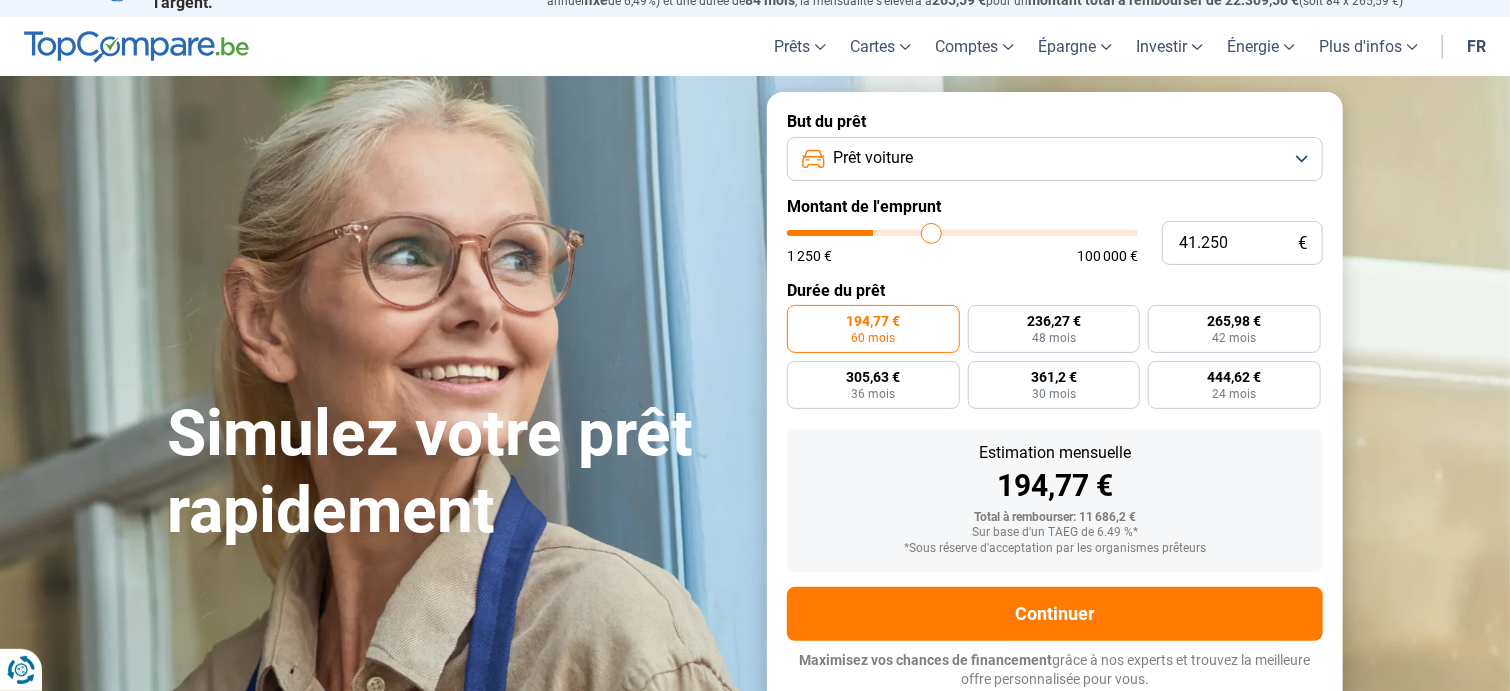type on "41.500" 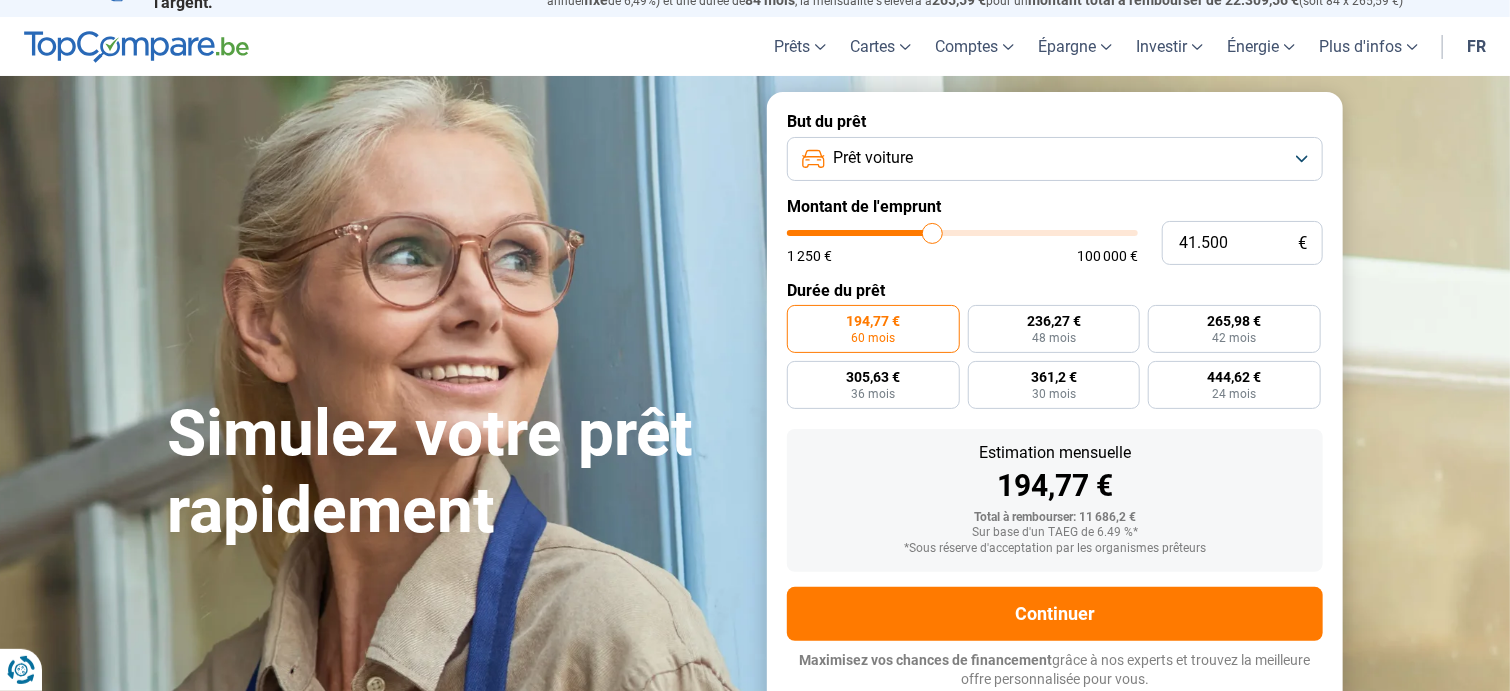 type on "41.750" 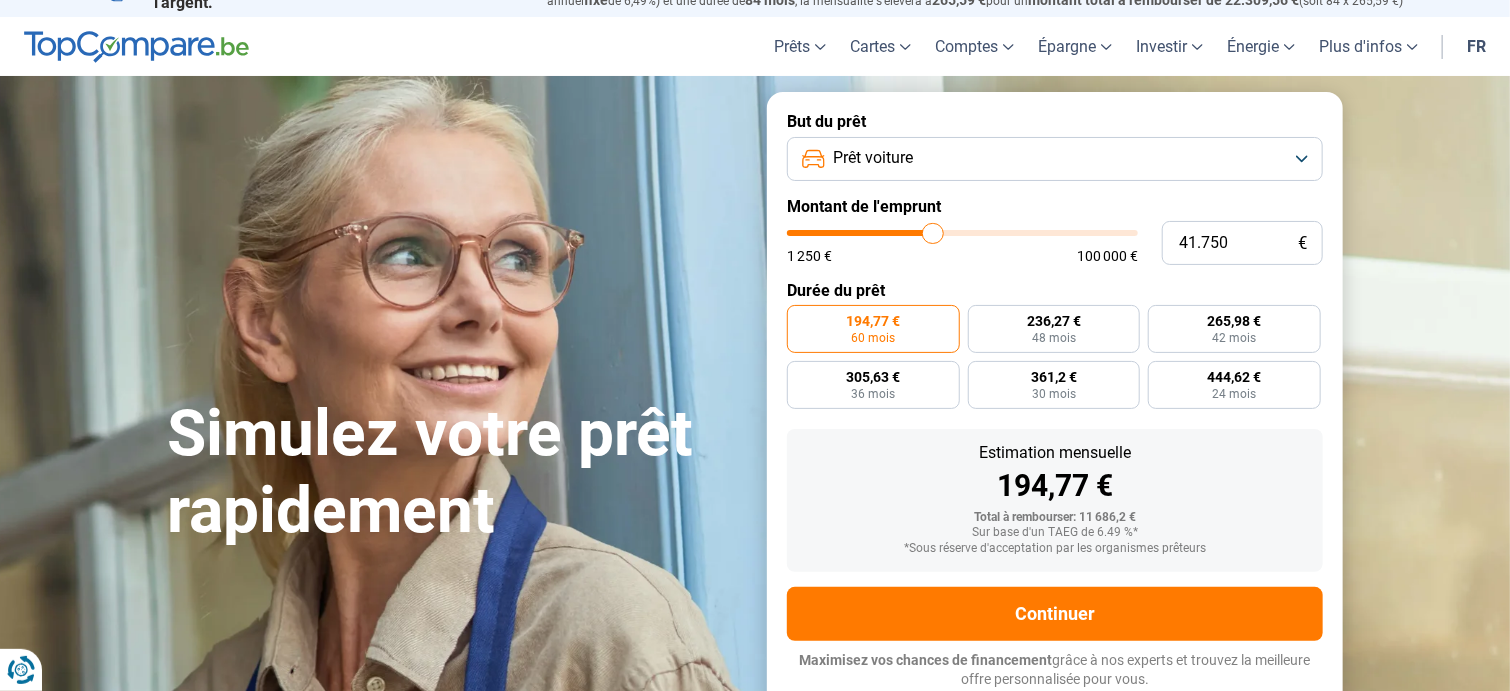 type on "42.750" 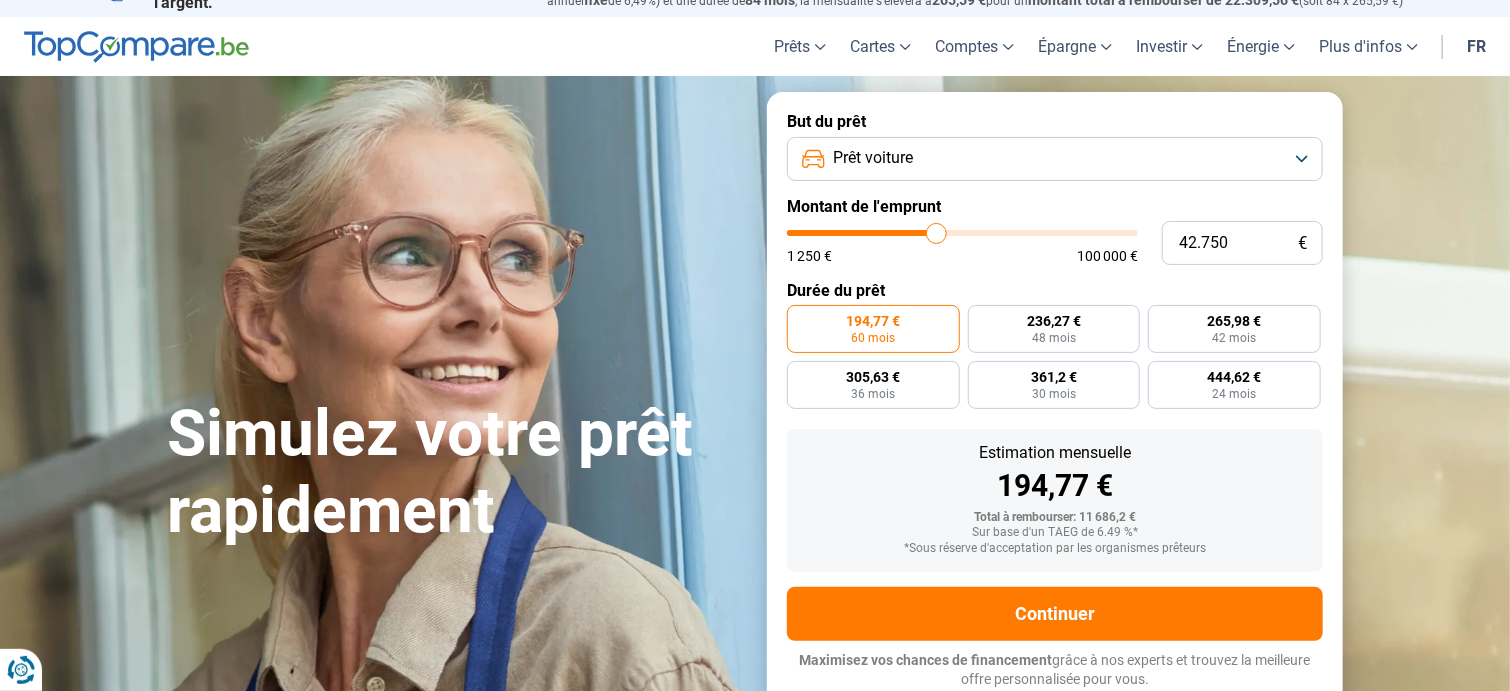 type on "43.500" 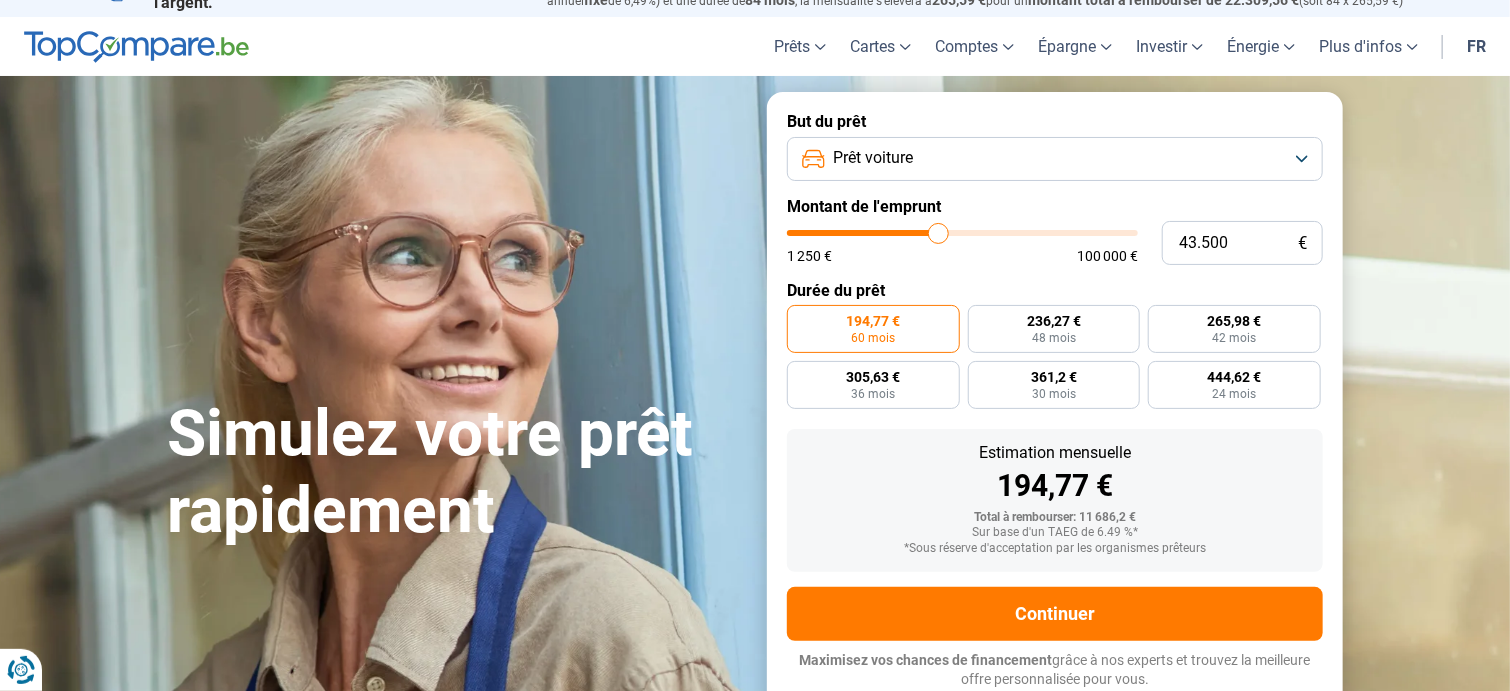 type on "44.000" 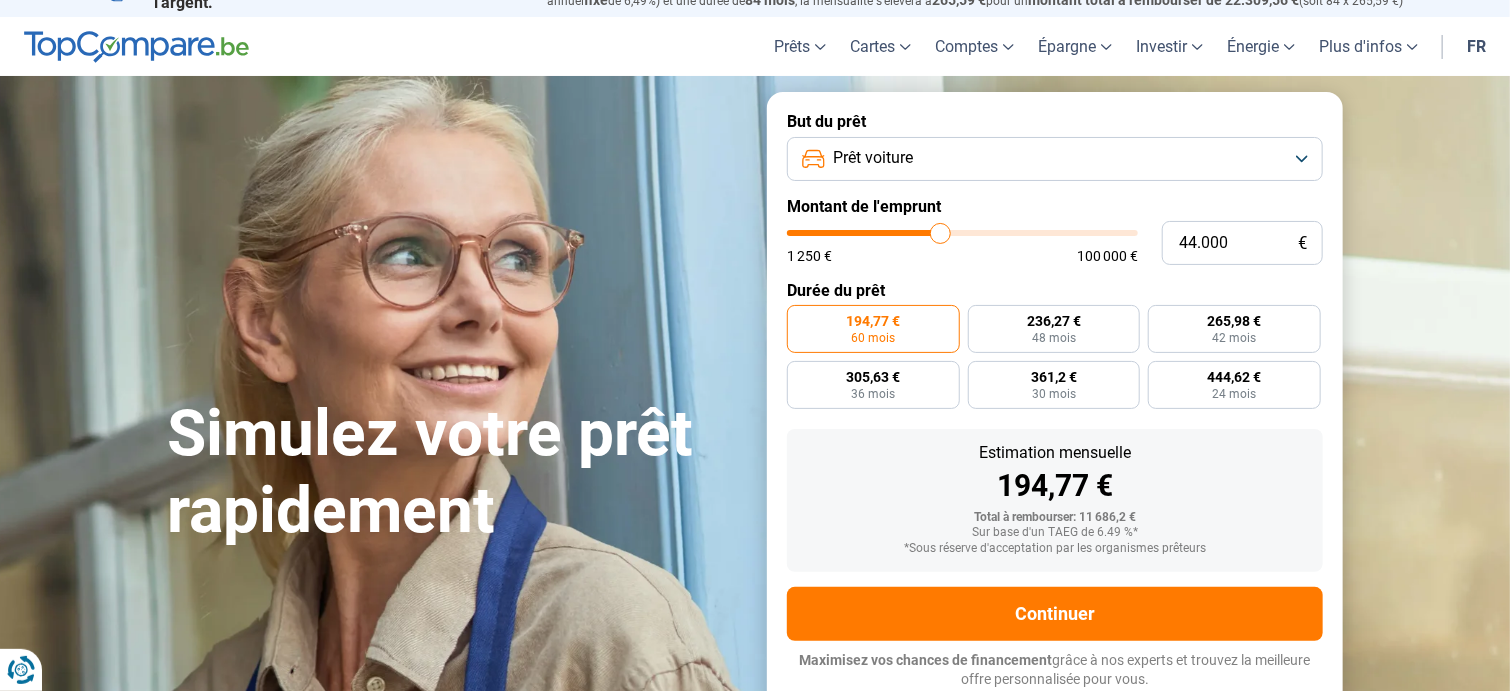 type on "44.750" 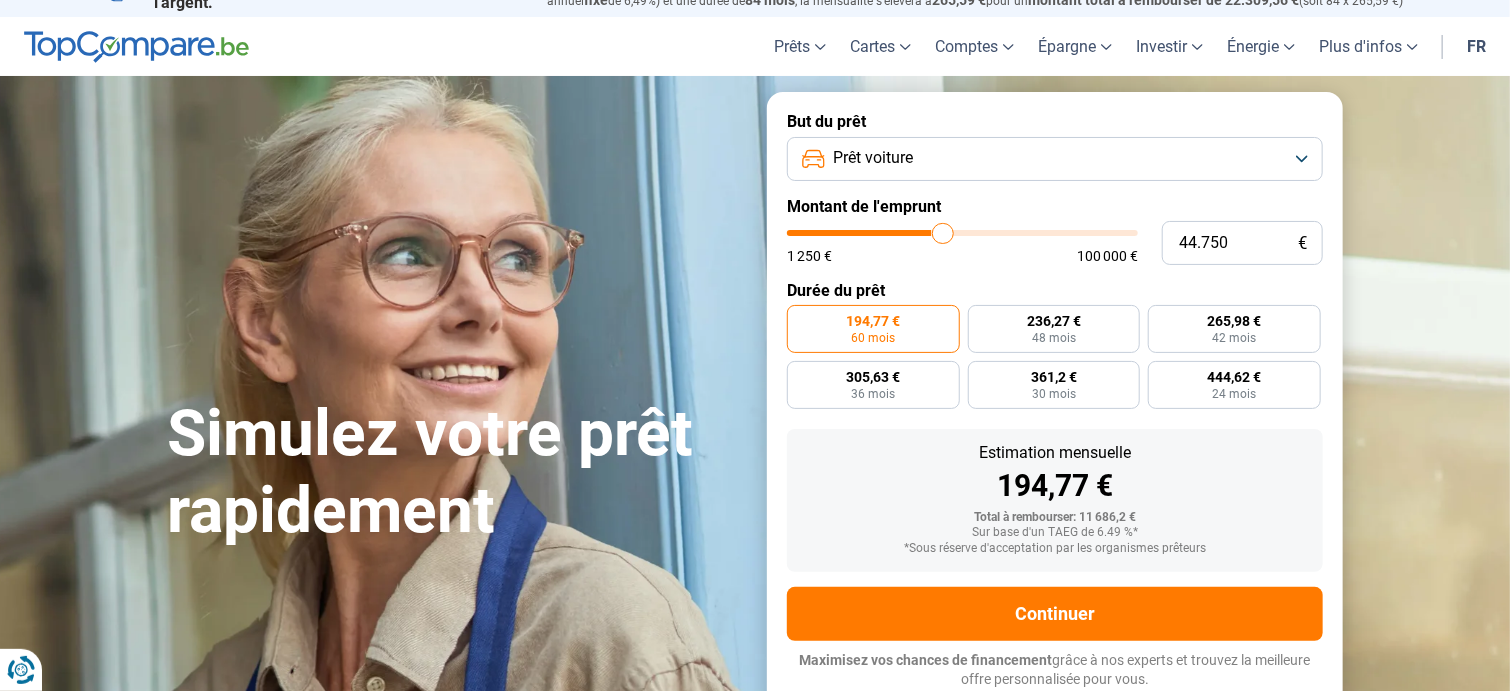 type on "46.000" 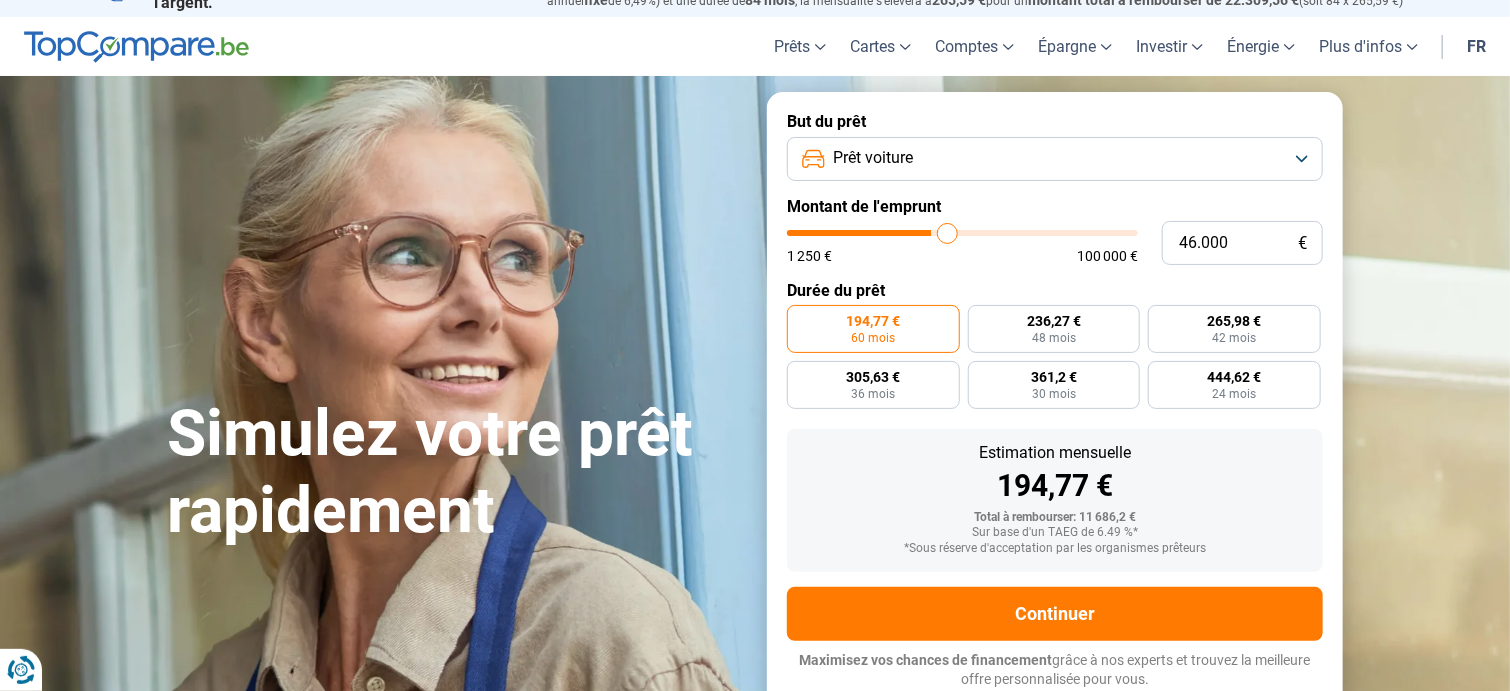 type on "47.000" 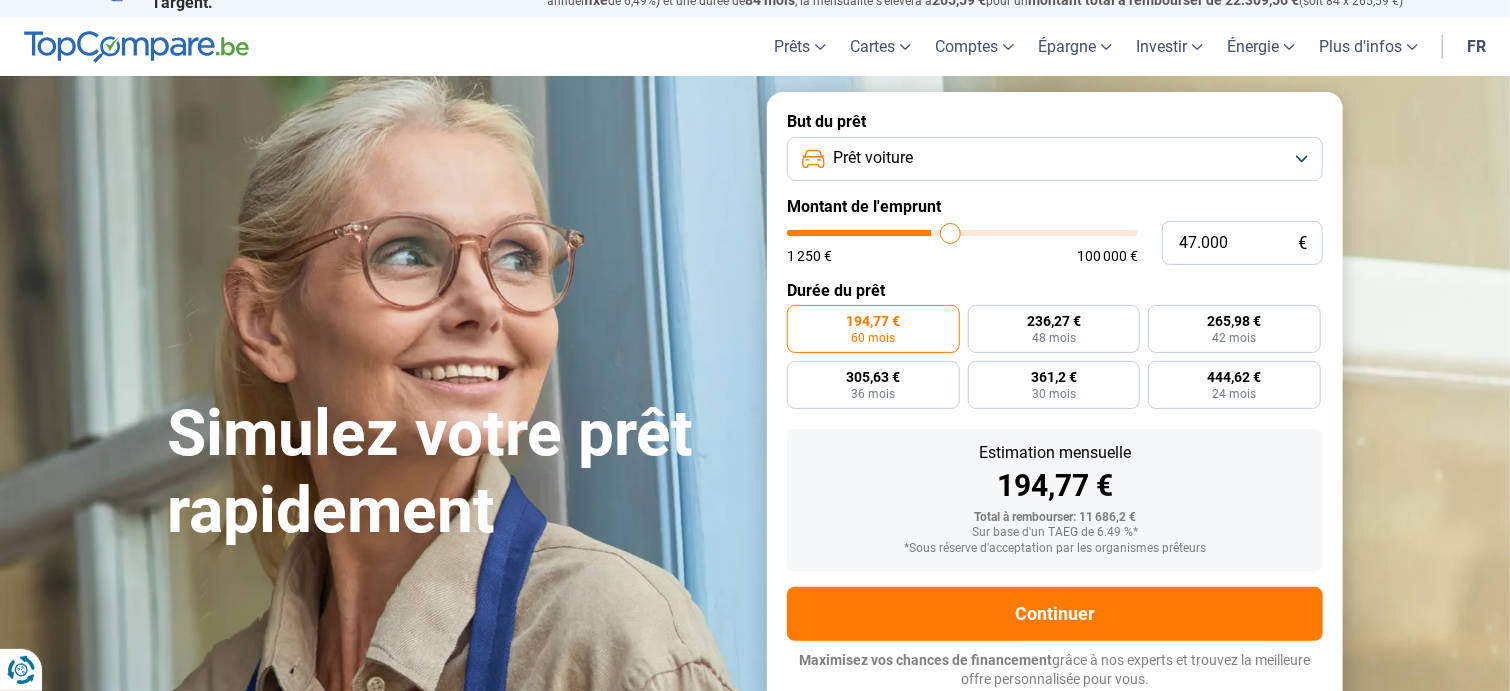 type on "48.000" 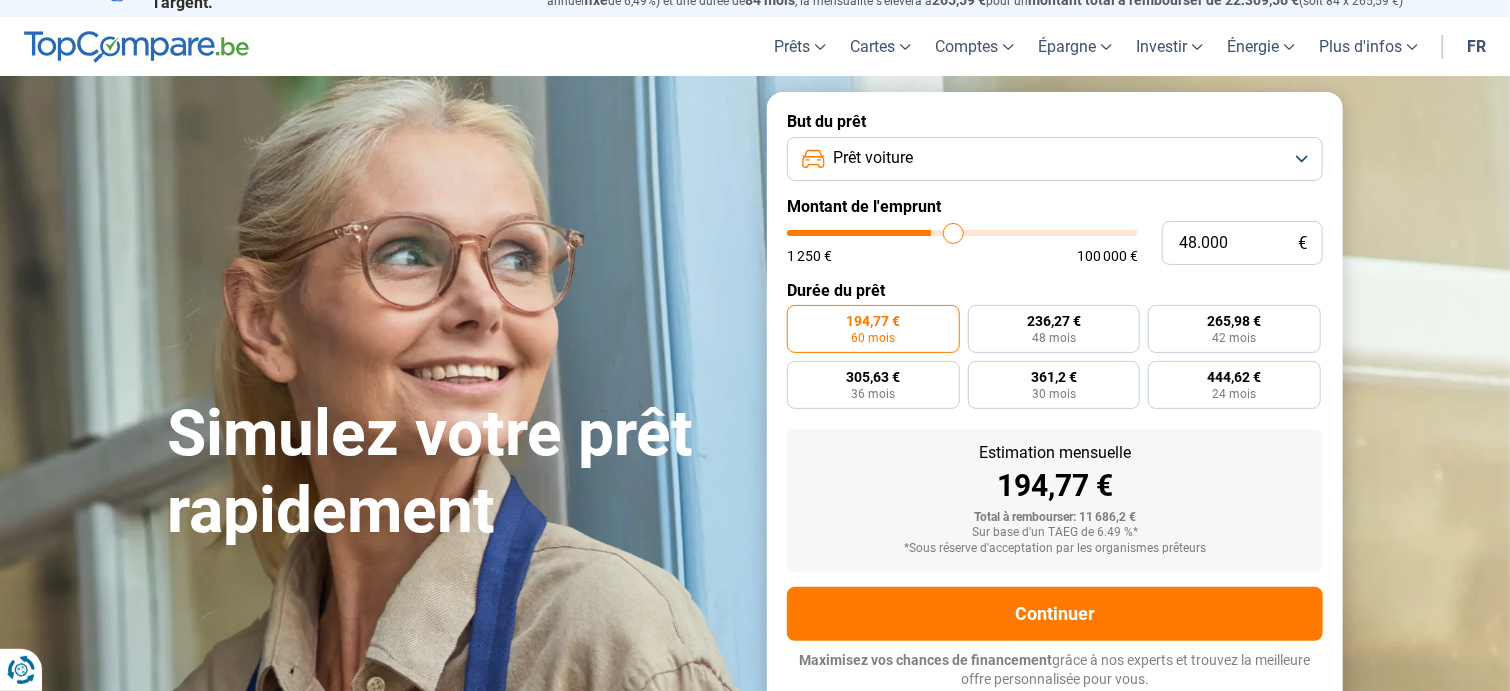 type on "49.000" 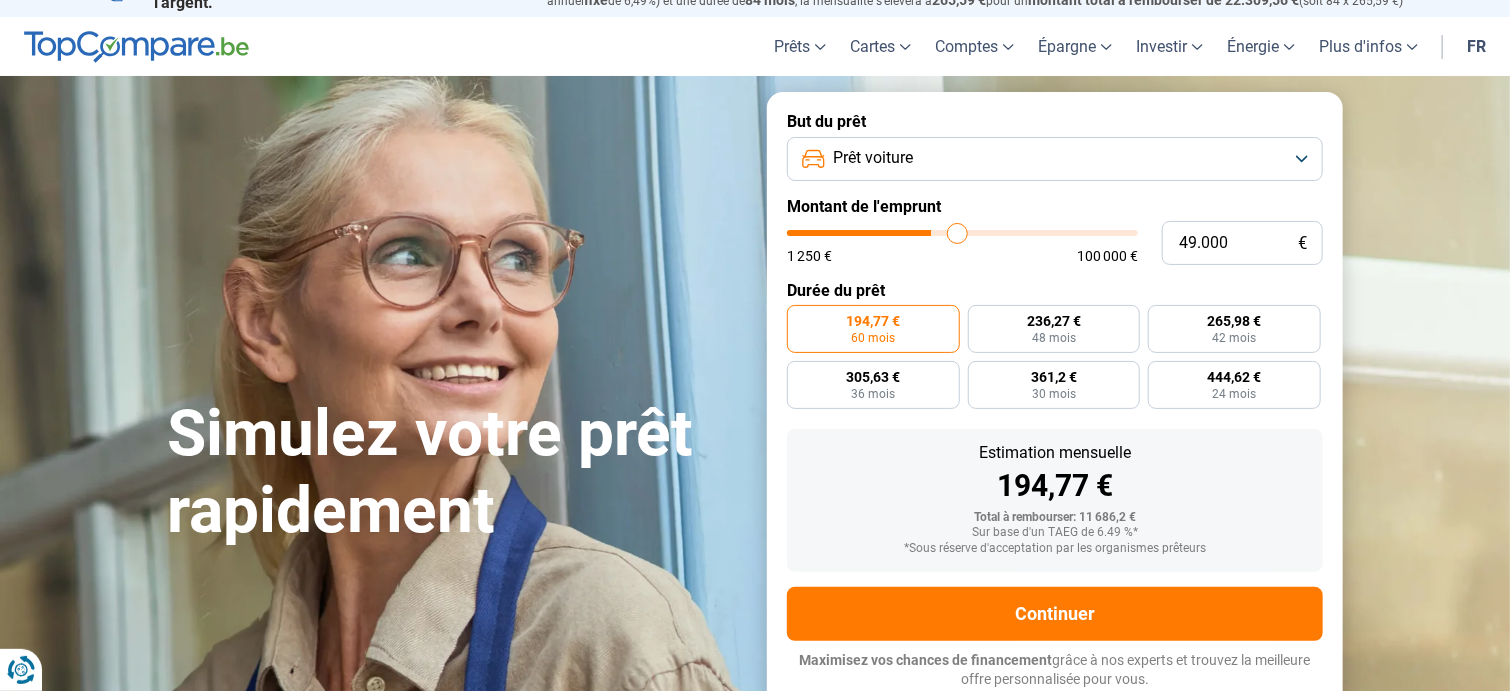type on "49.500" 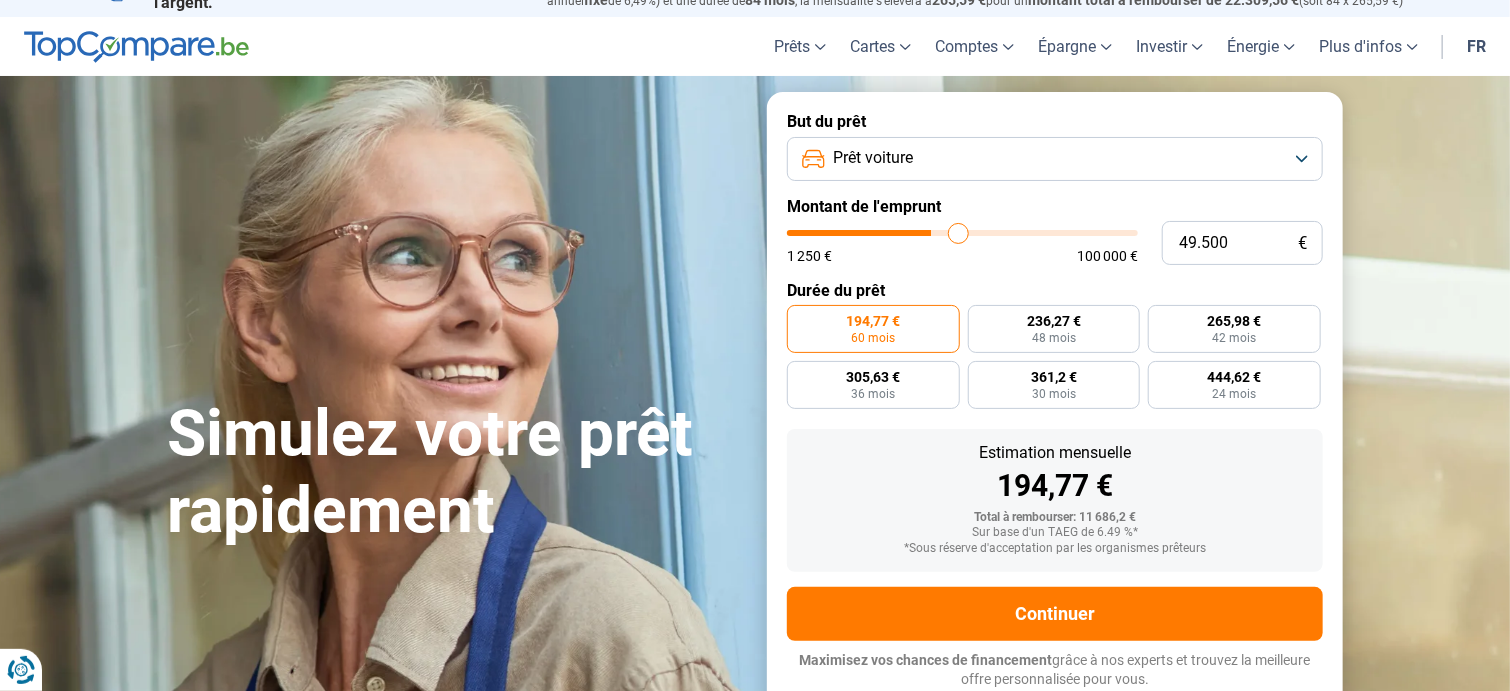 type on "49.750" 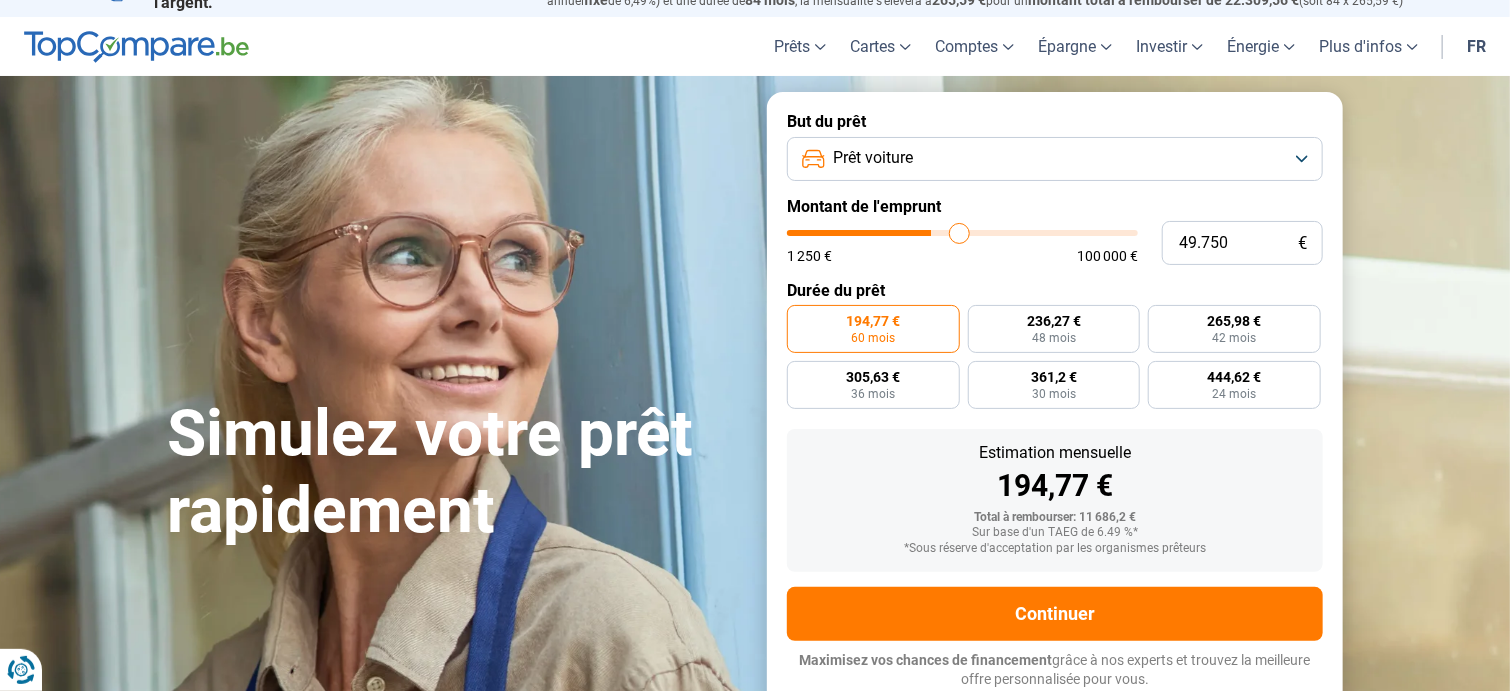 type on "50.000" 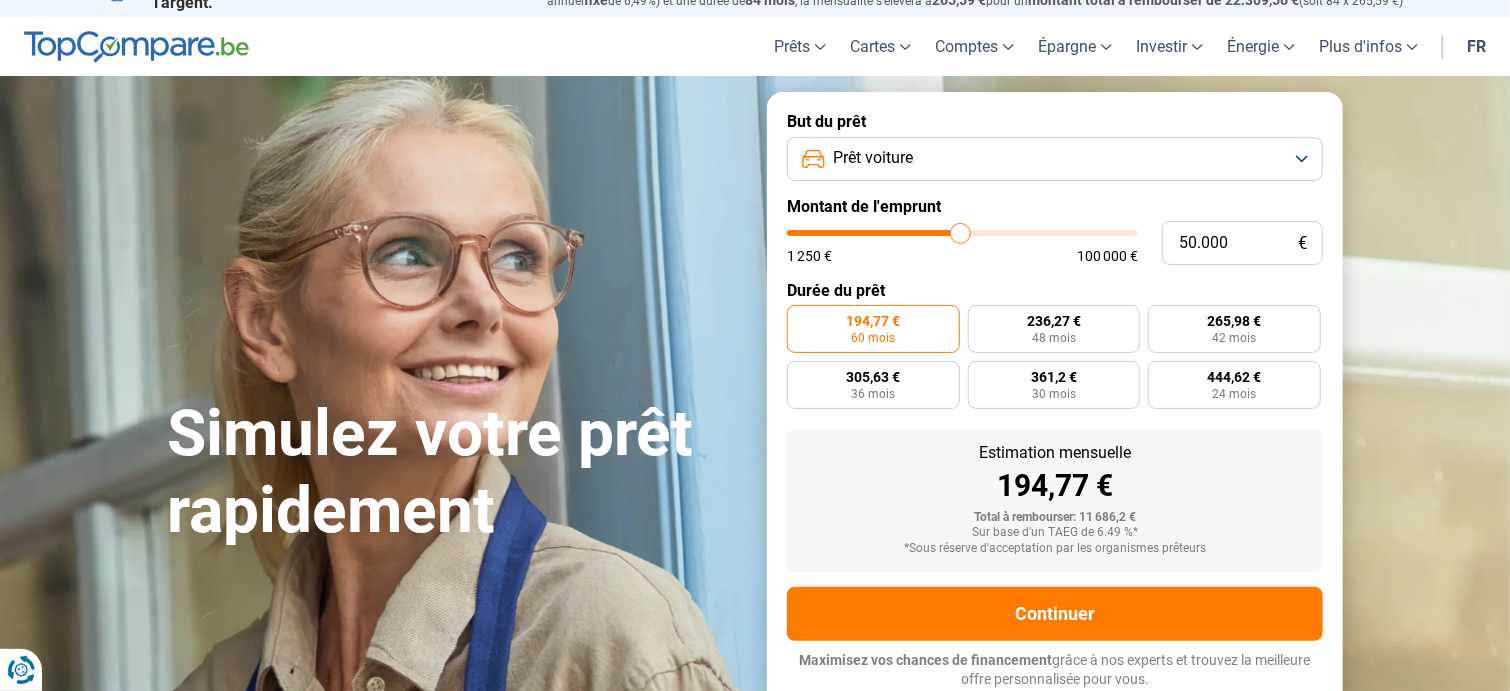drag, startPoint x: 832, startPoint y: 232, endPoint x: 960, endPoint y: 241, distance: 128.31601 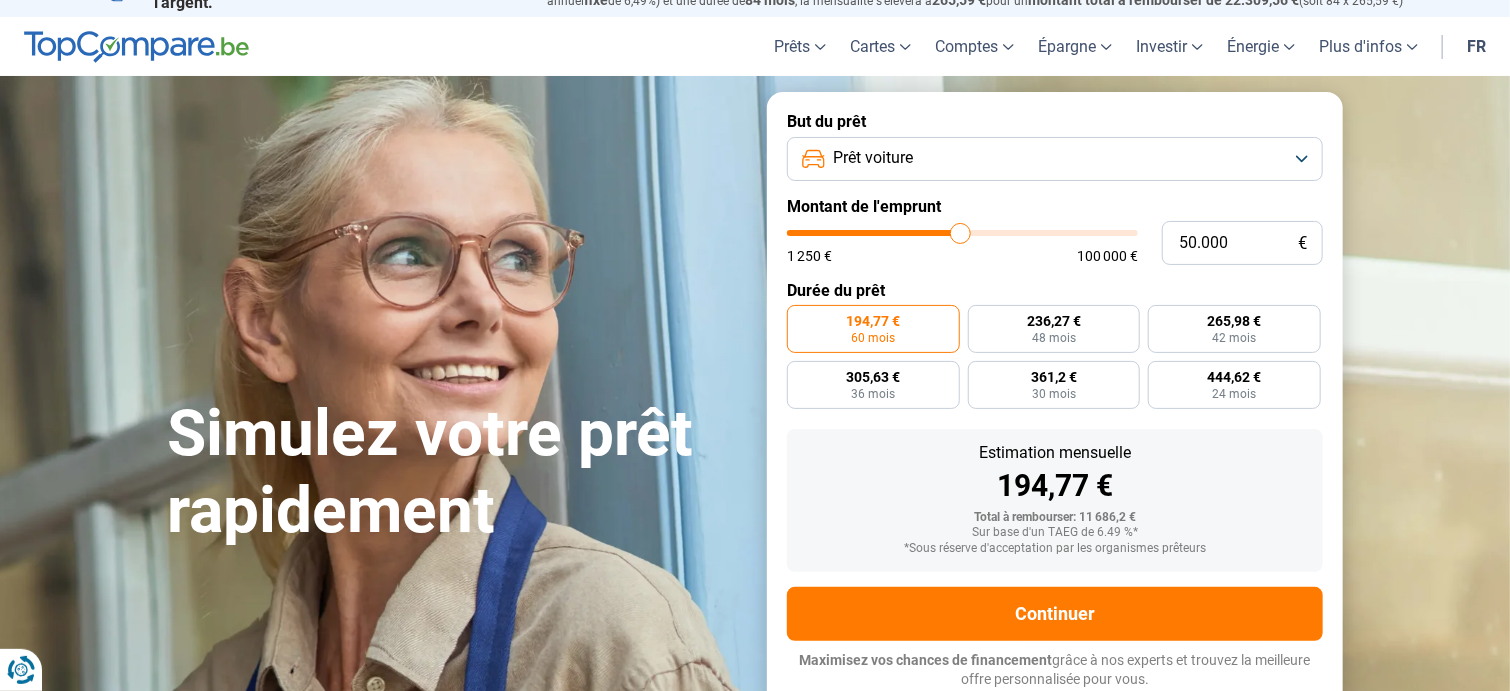 type on "50000" 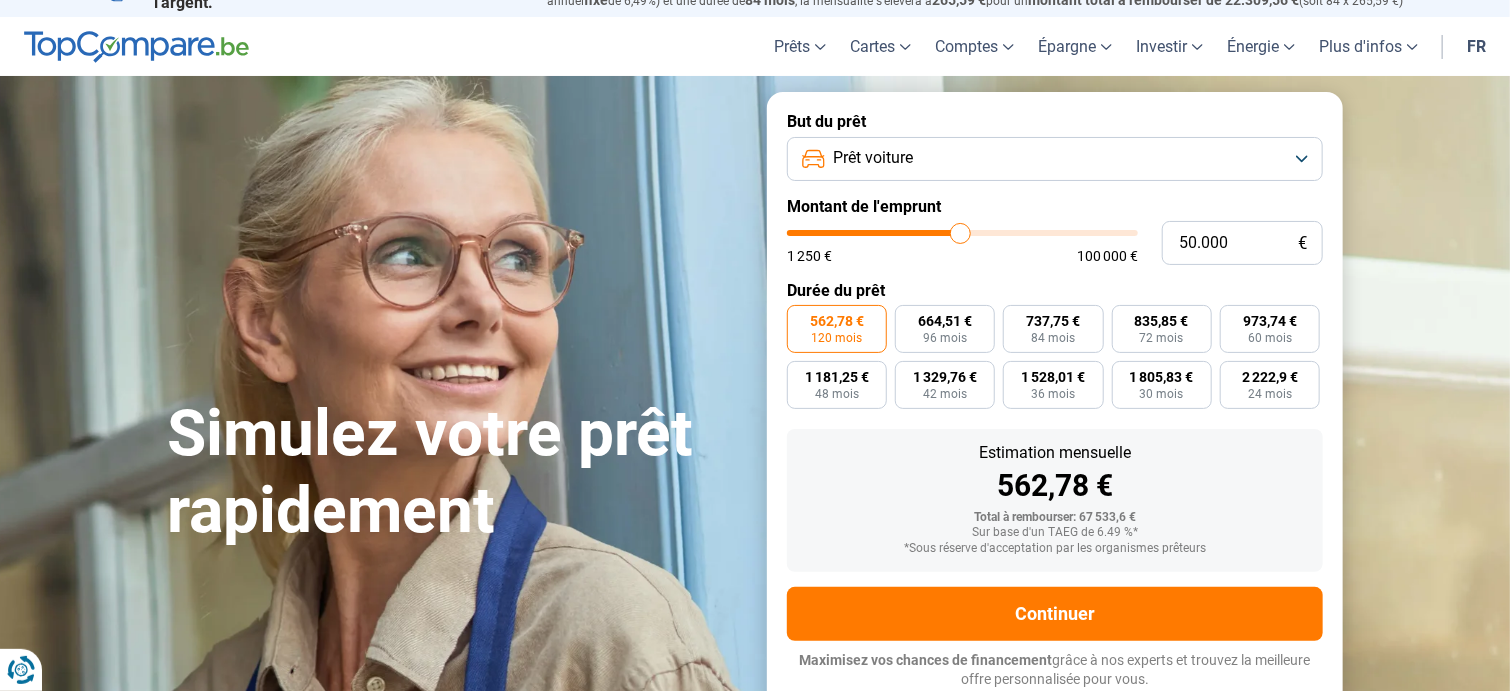 type on "49.750" 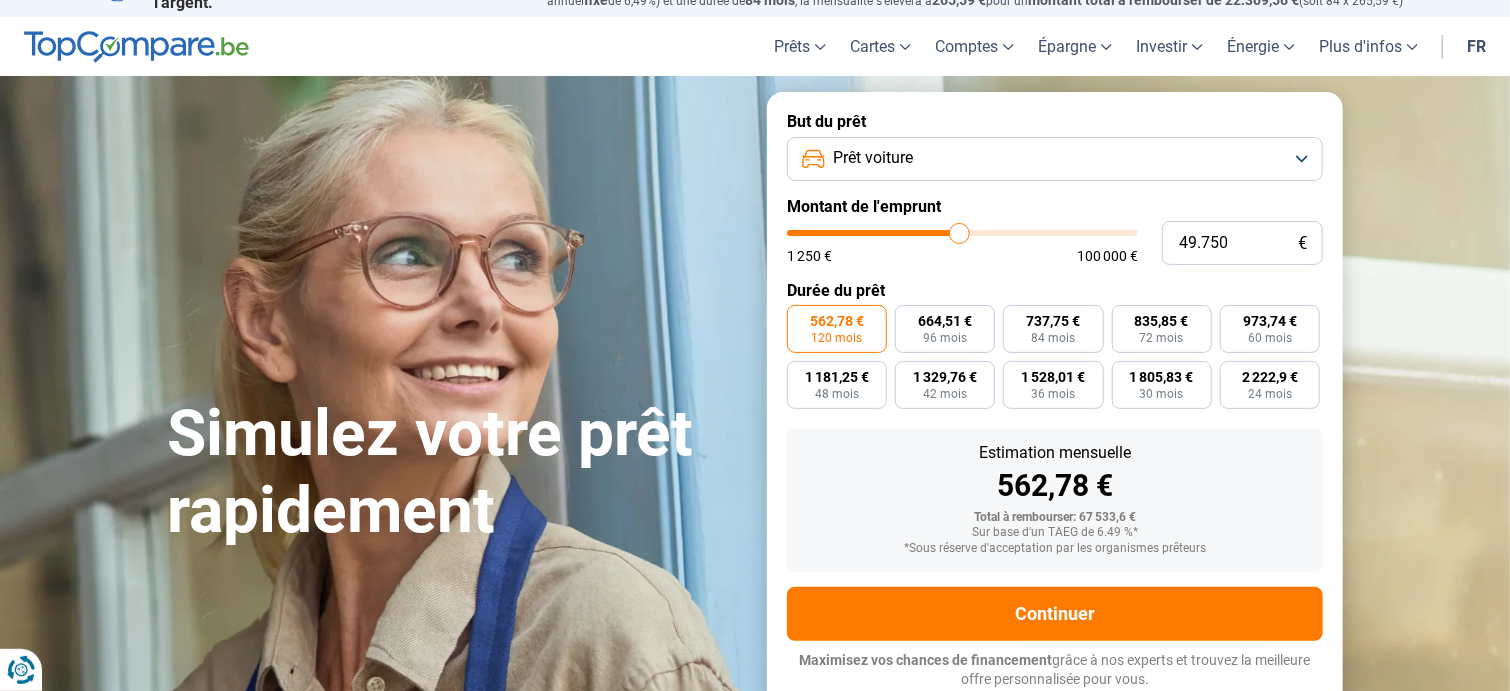 type on "48.750" 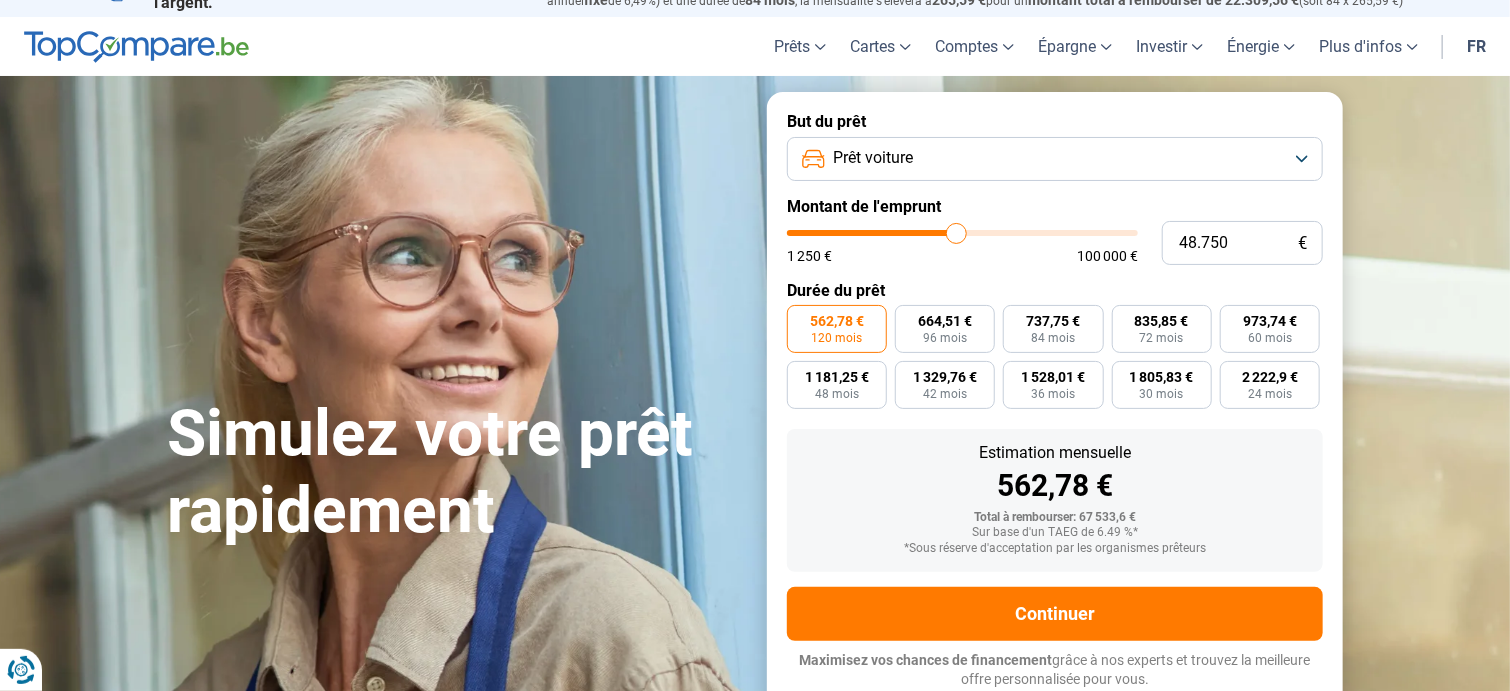 type on "47.500" 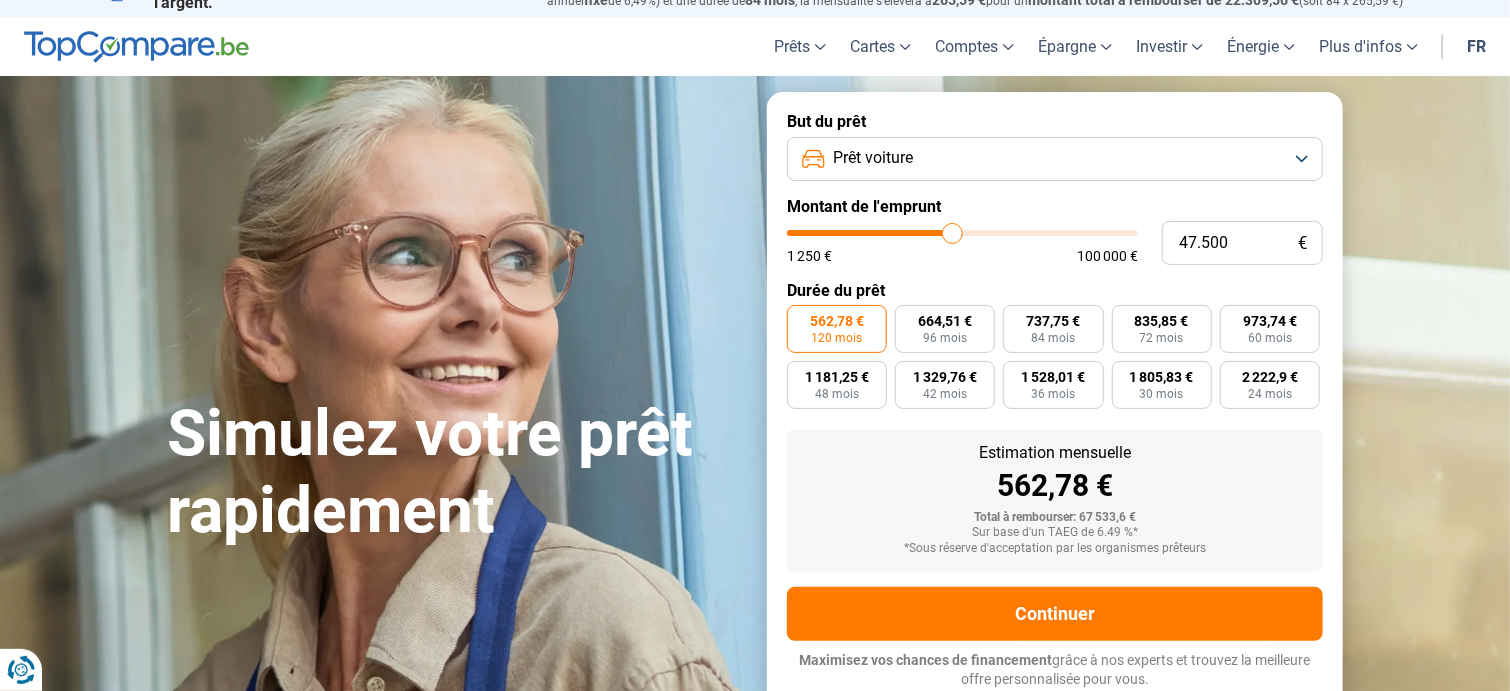 type on "45.500" 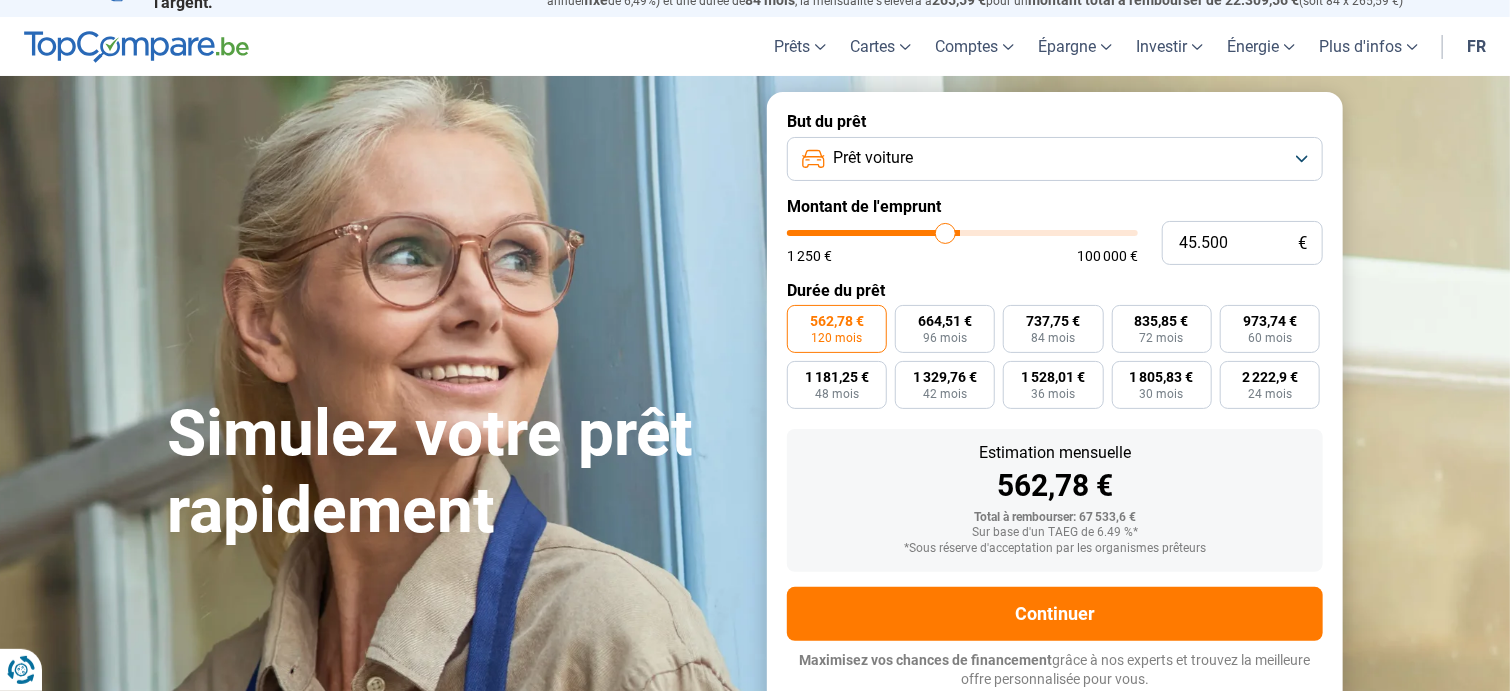 type on "42.500" 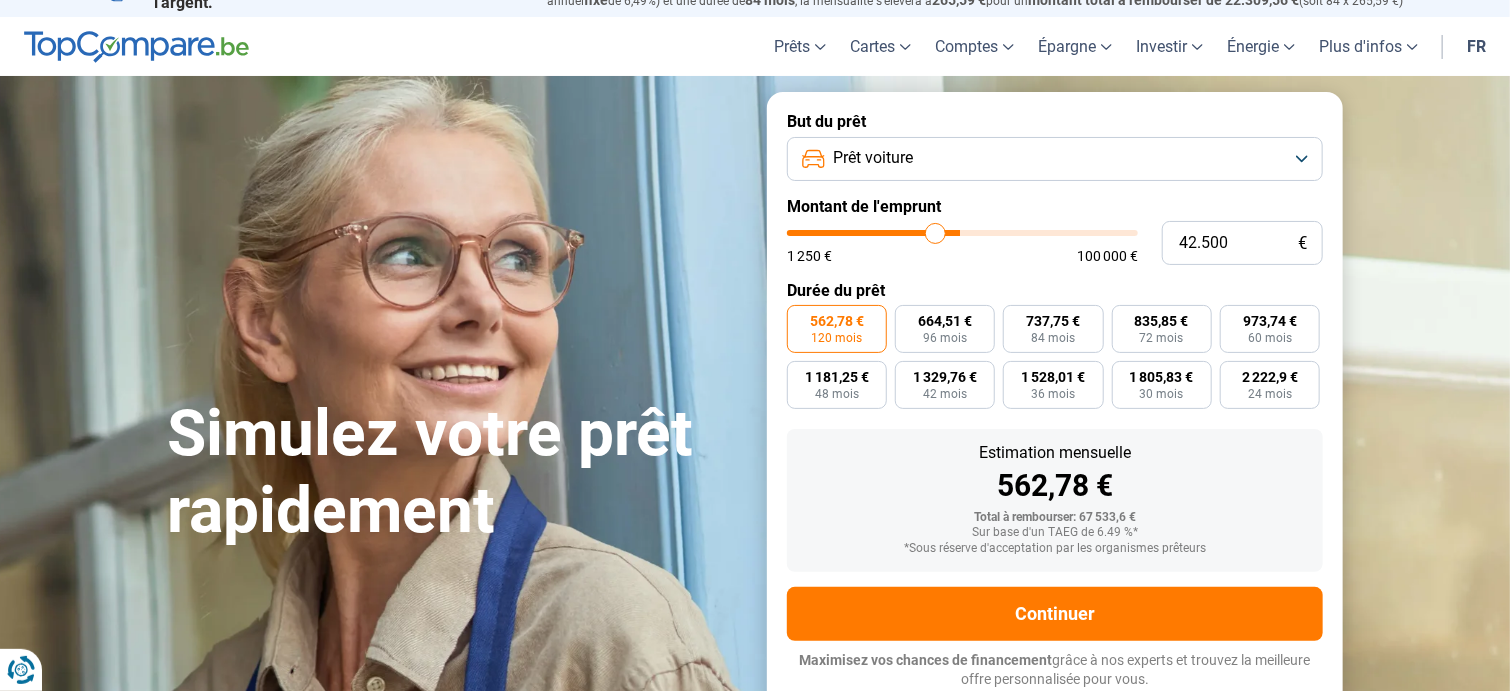 type on "41.000" 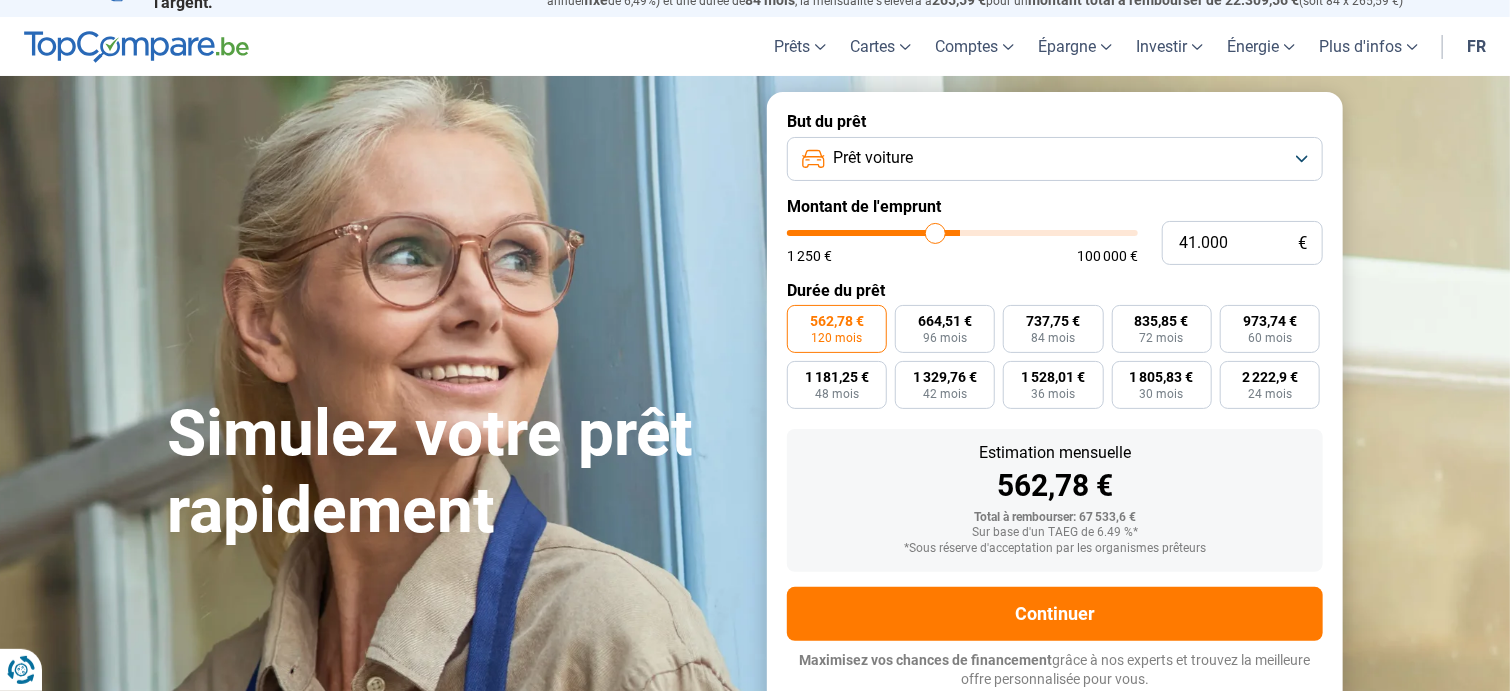 type on "41000" 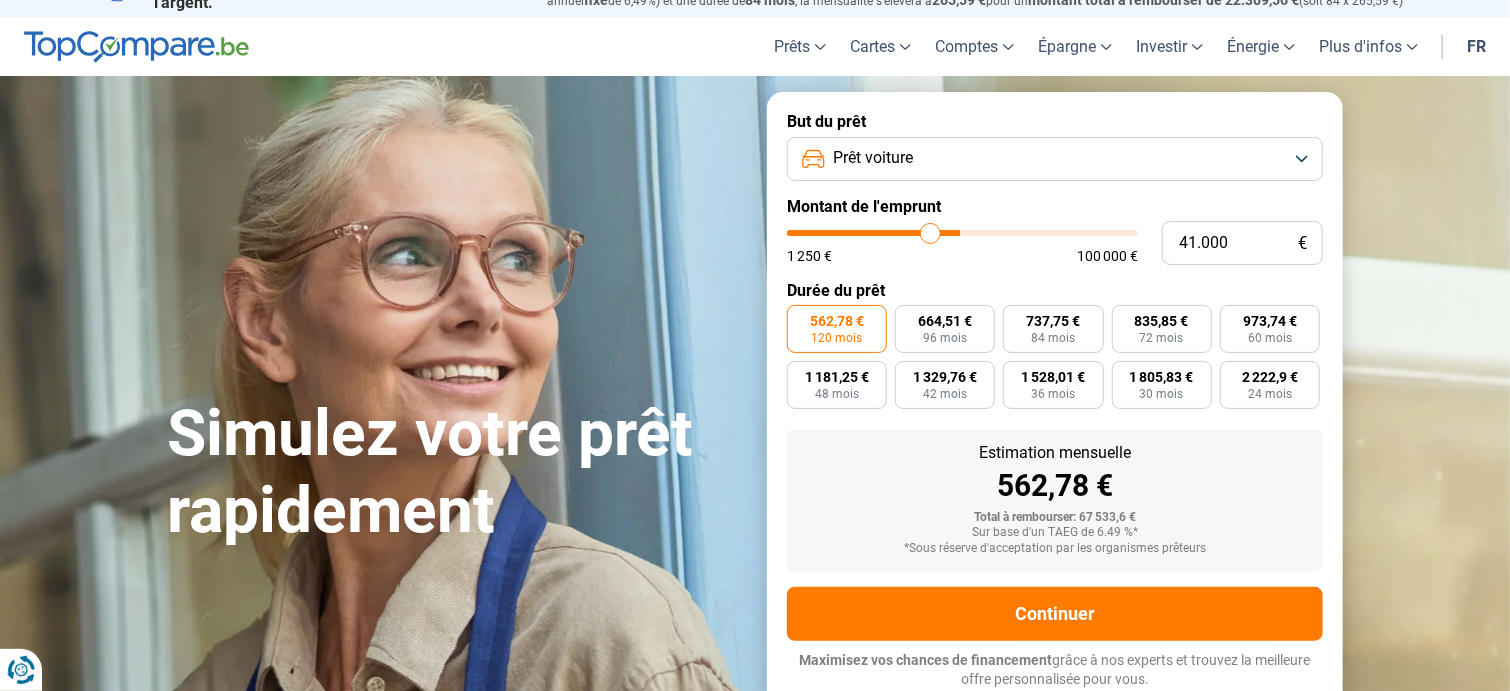 type on "40.250" 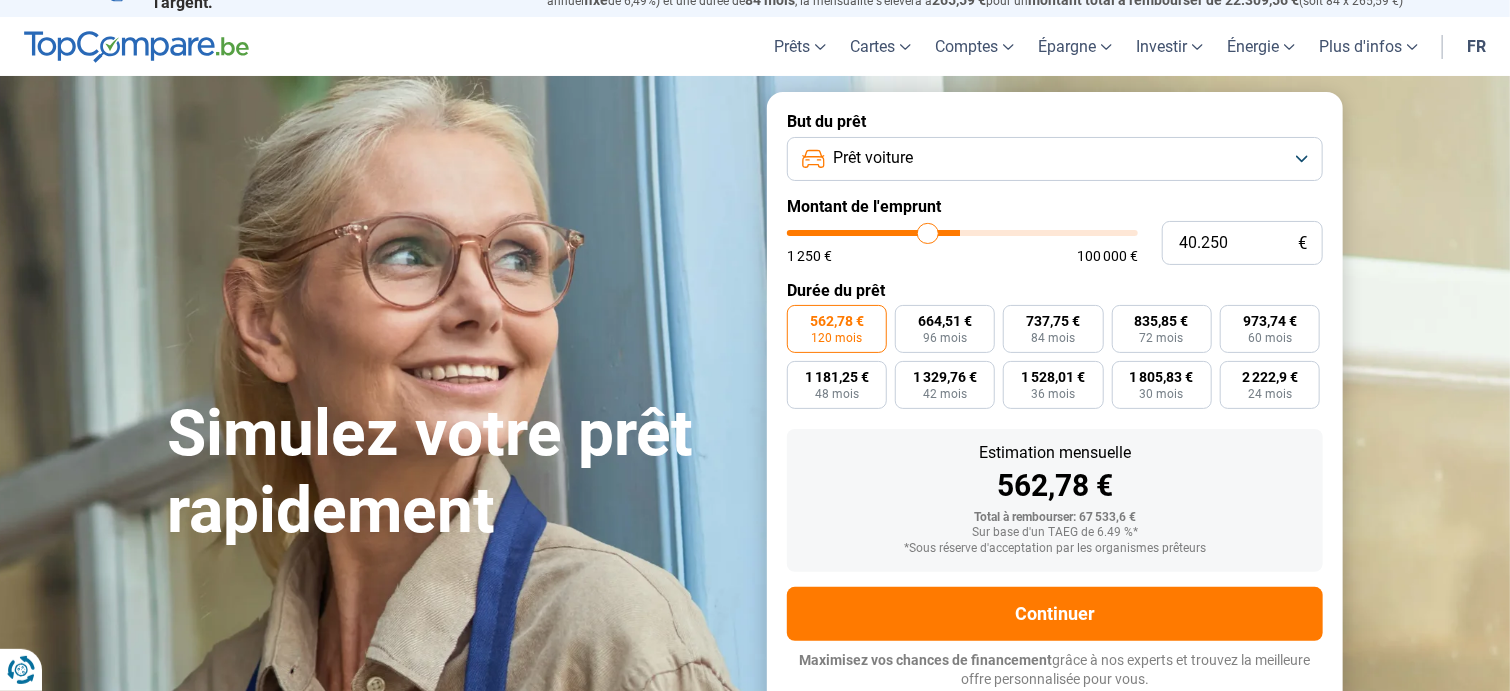 type on "39.750" 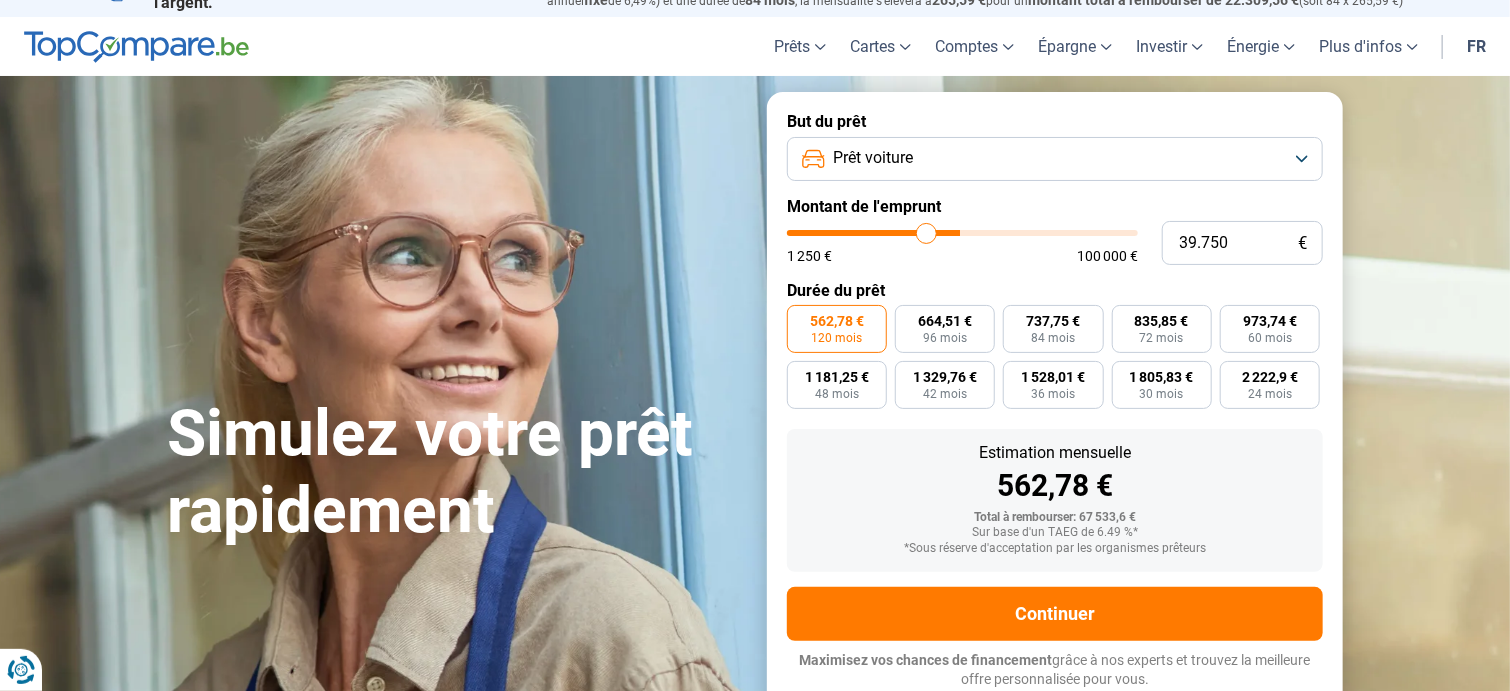 type on "39.500" 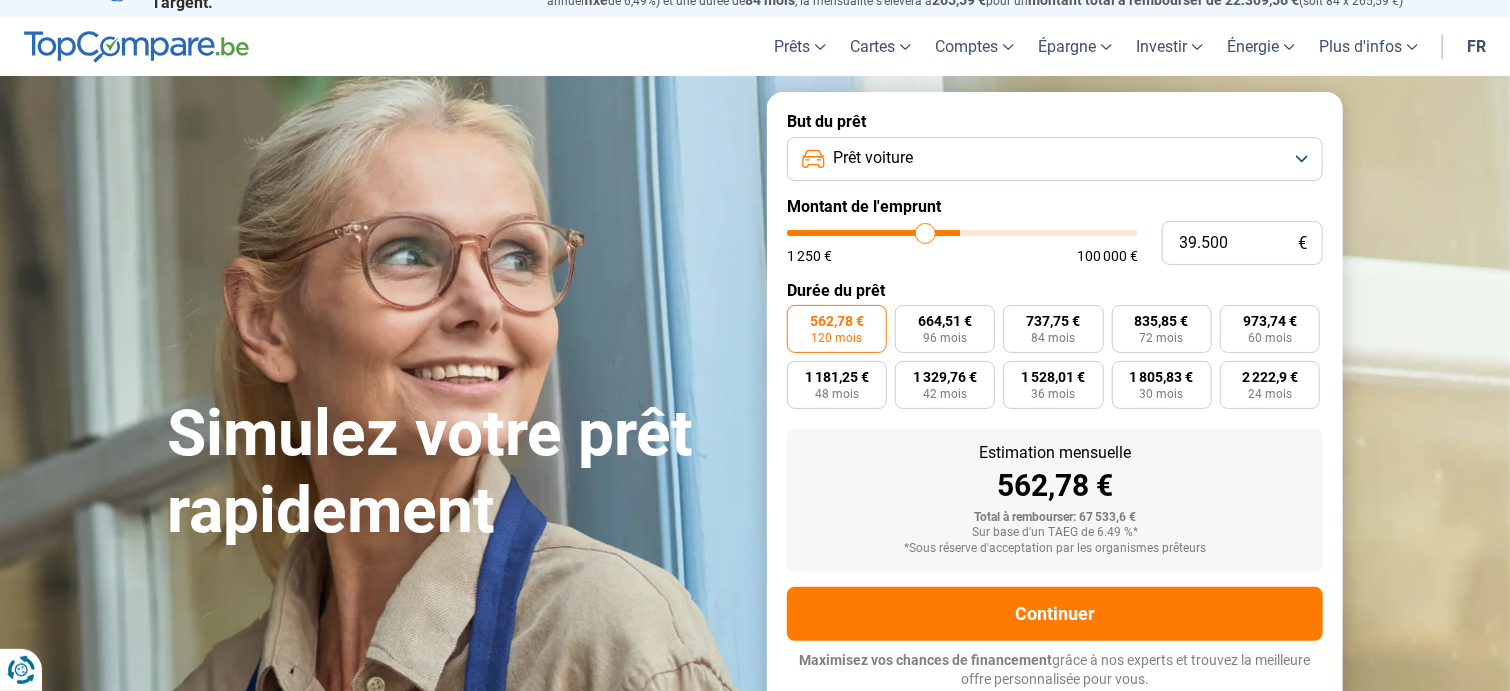 type on "39.250" 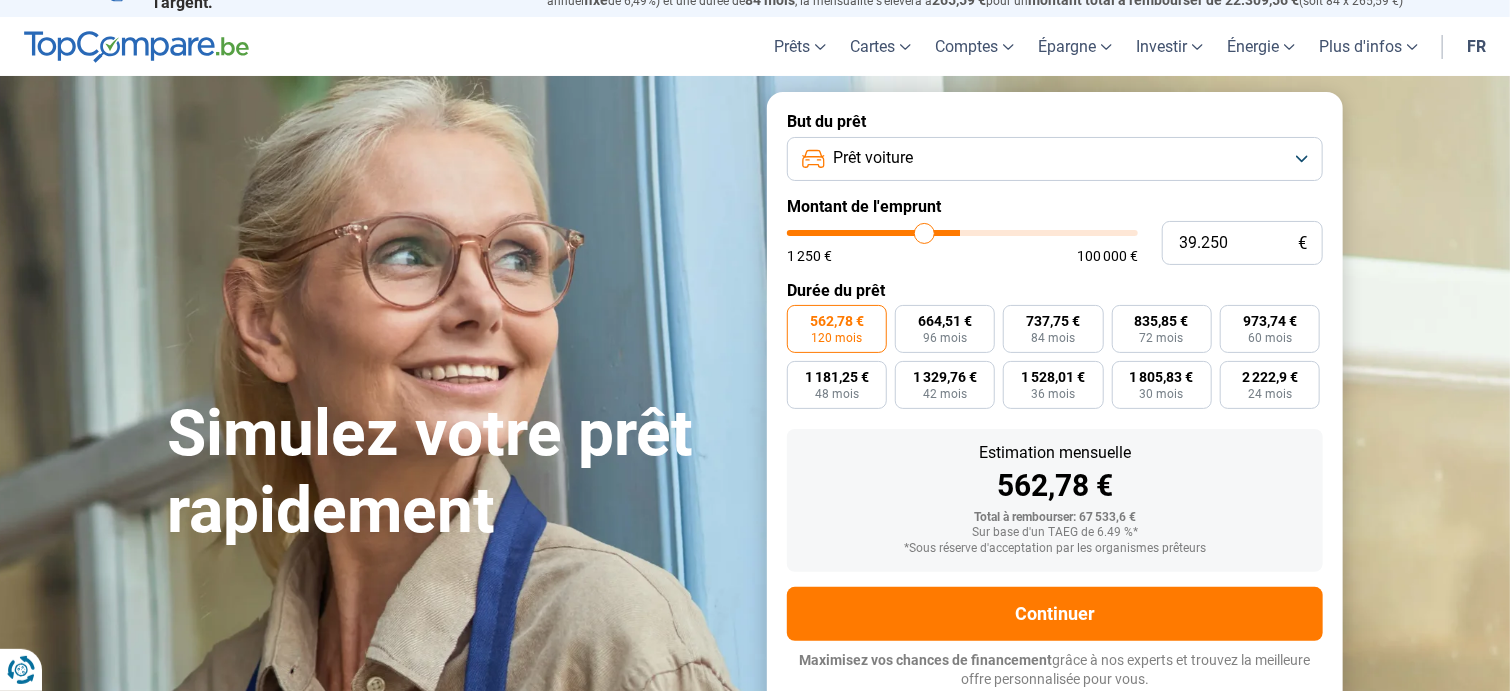 type on "39.000" 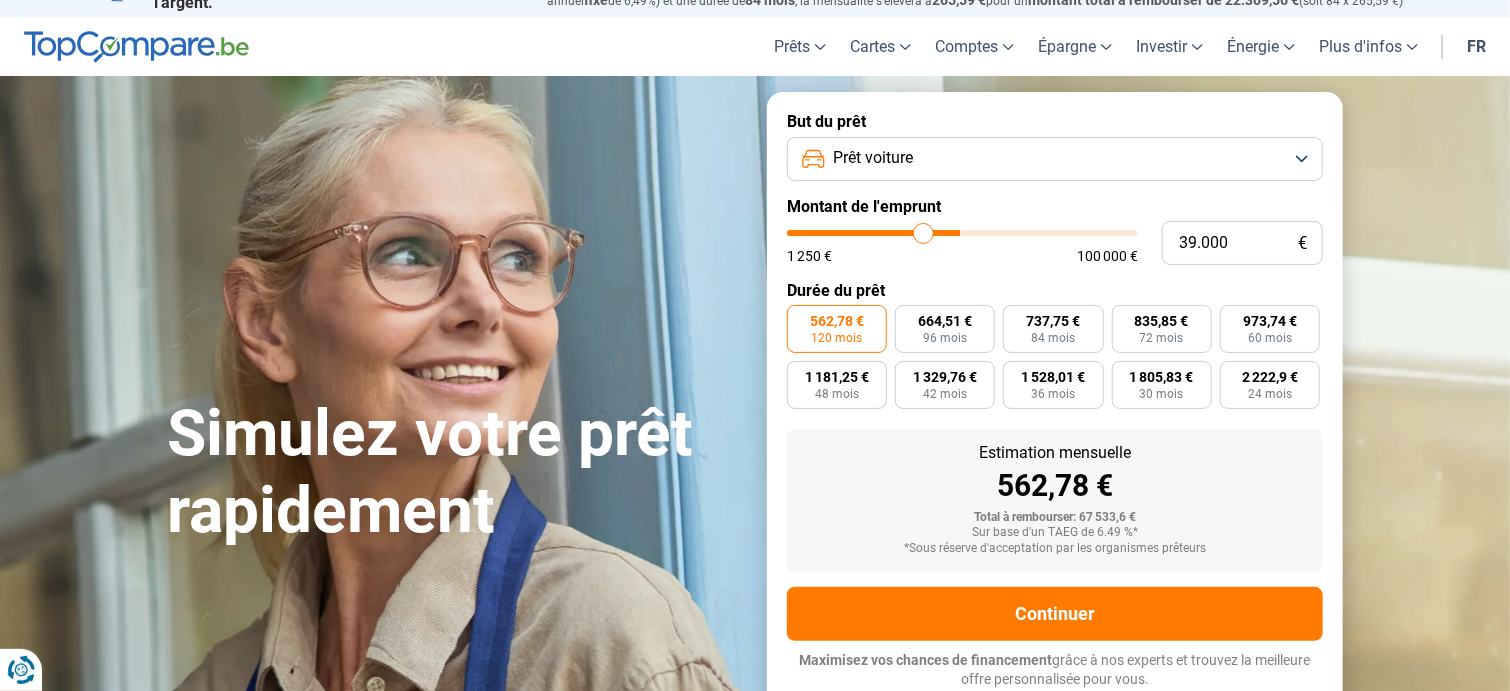 type on "38.750" 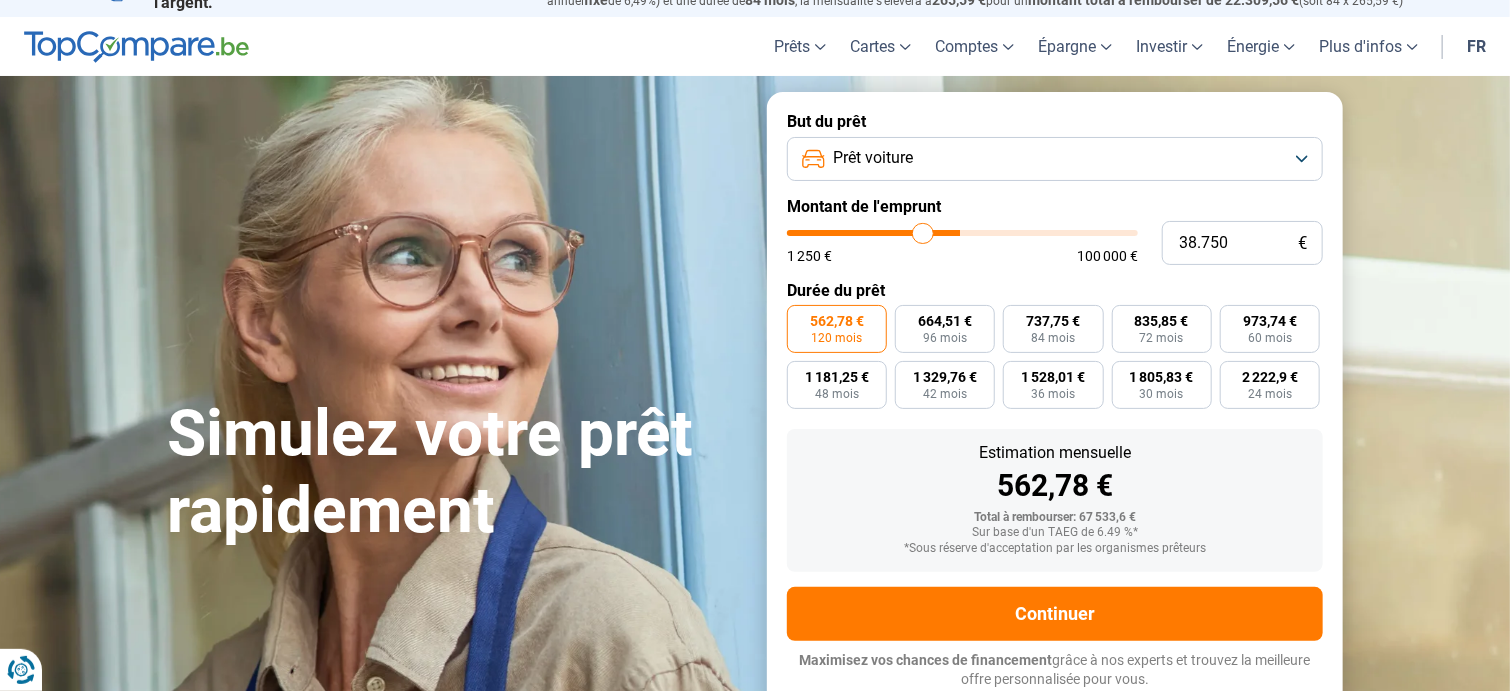 type on "38.500" 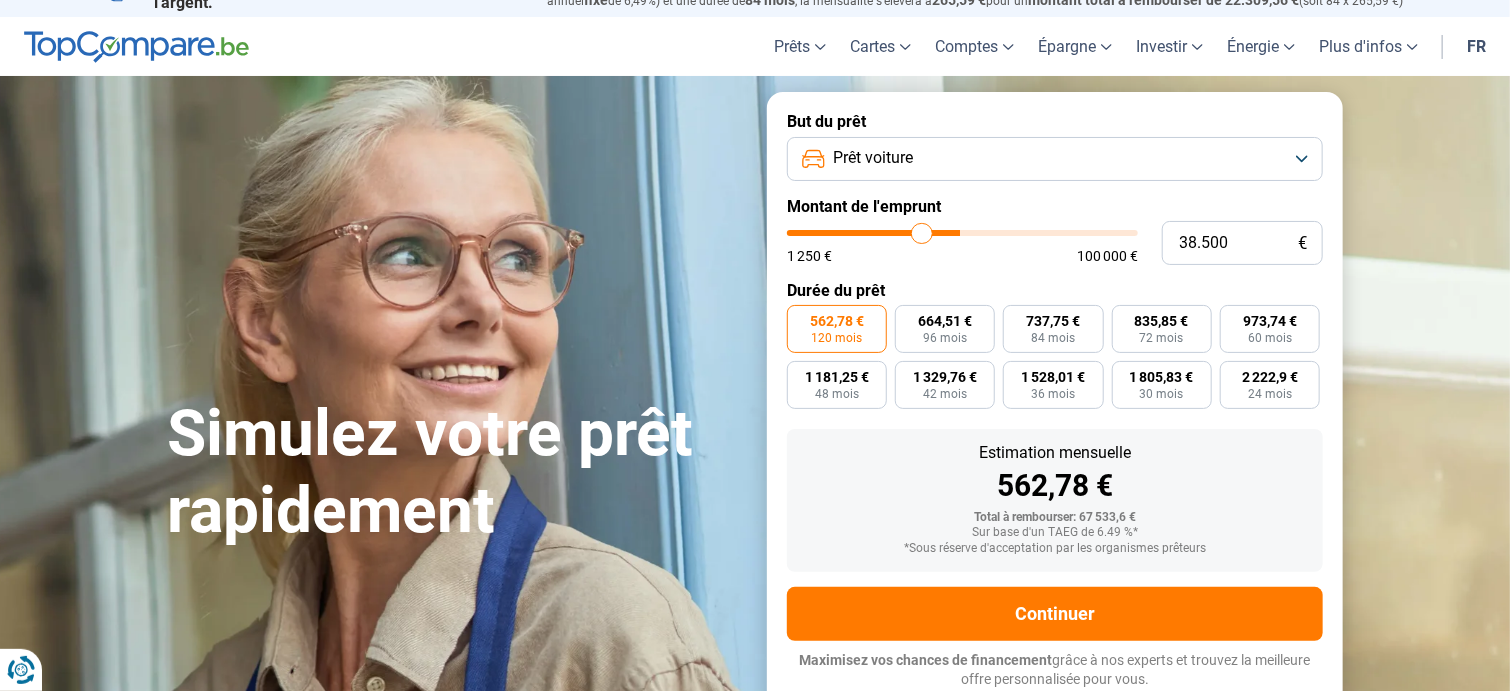 type on "37.750" 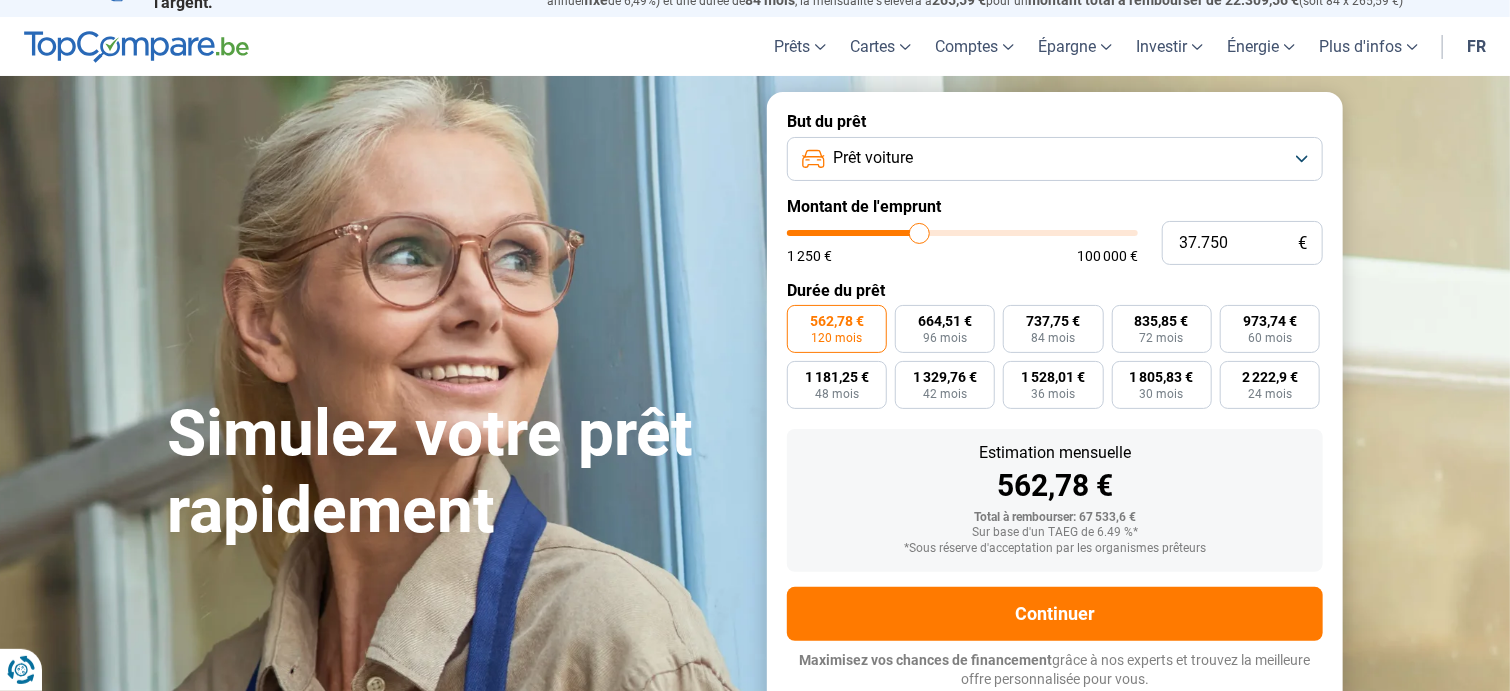 type on "37.000" 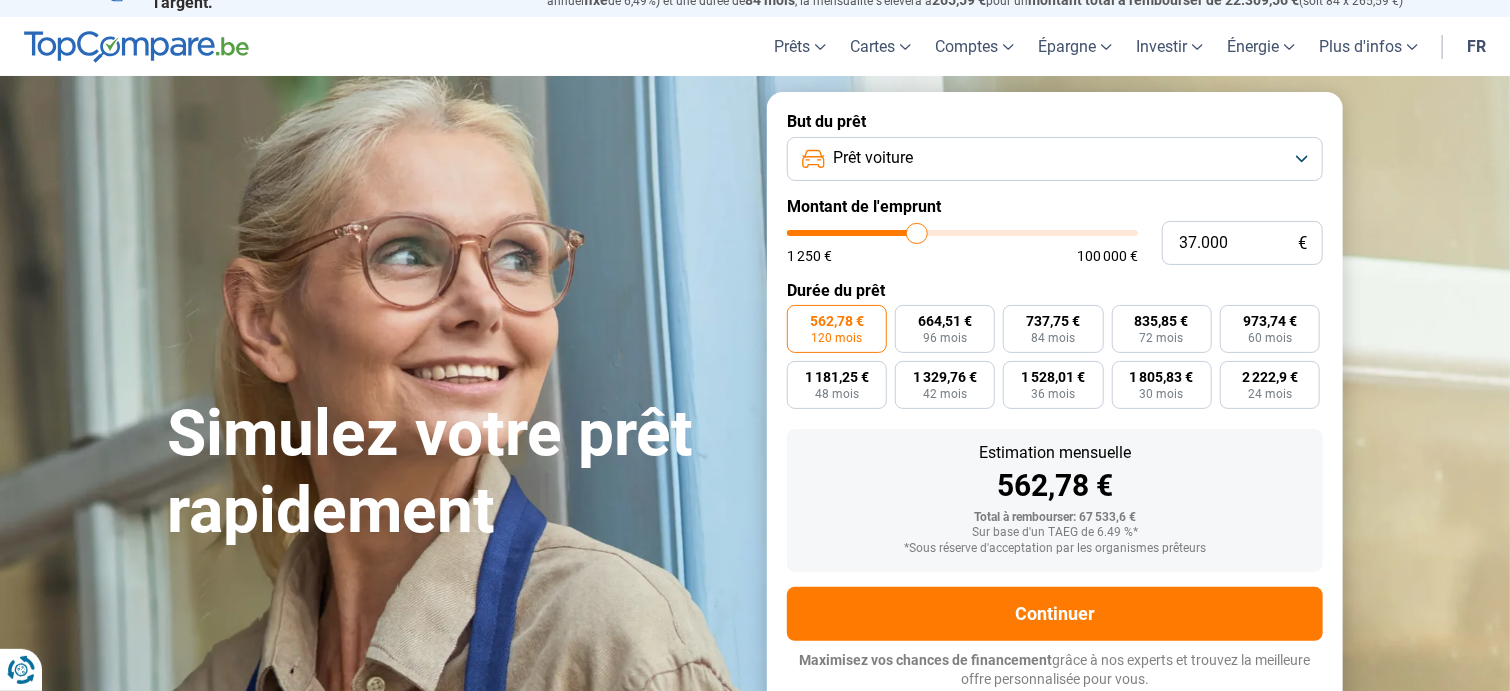 type on "36.750" 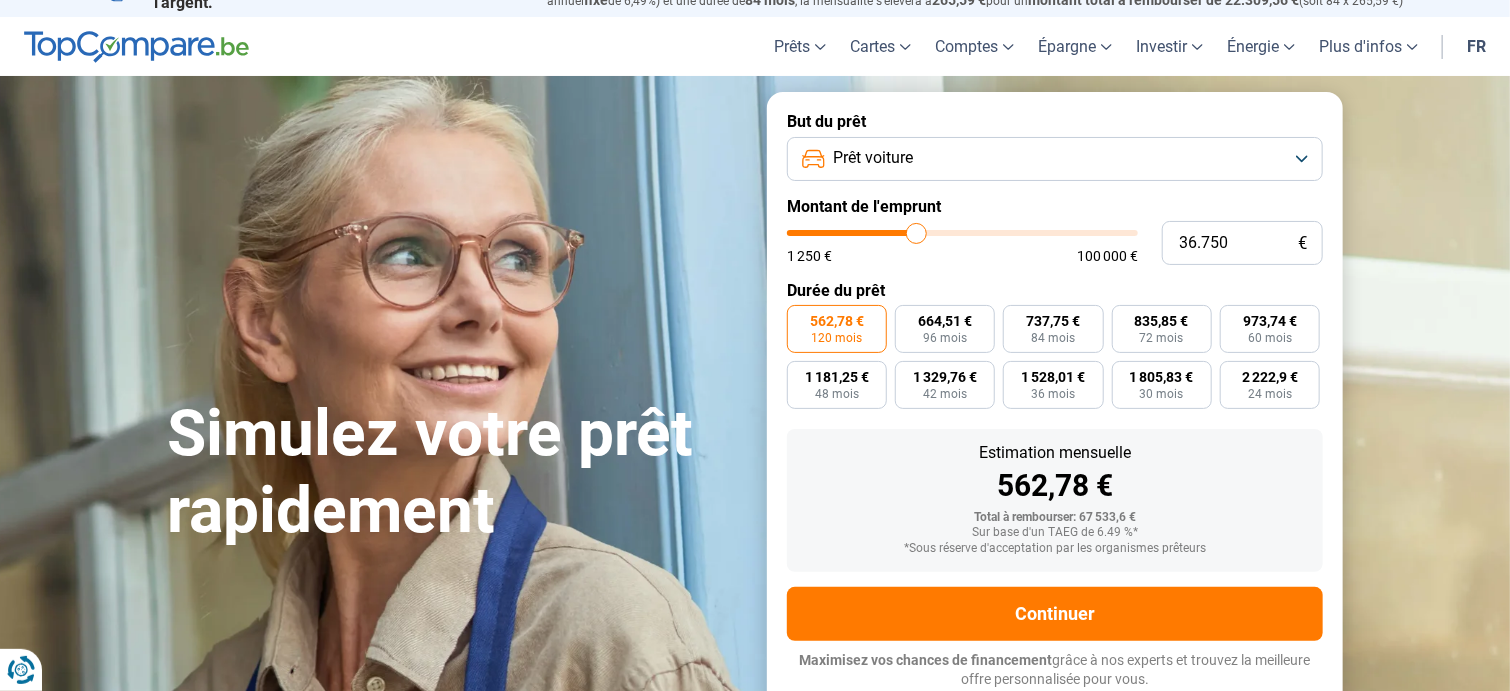 type on "36.250" 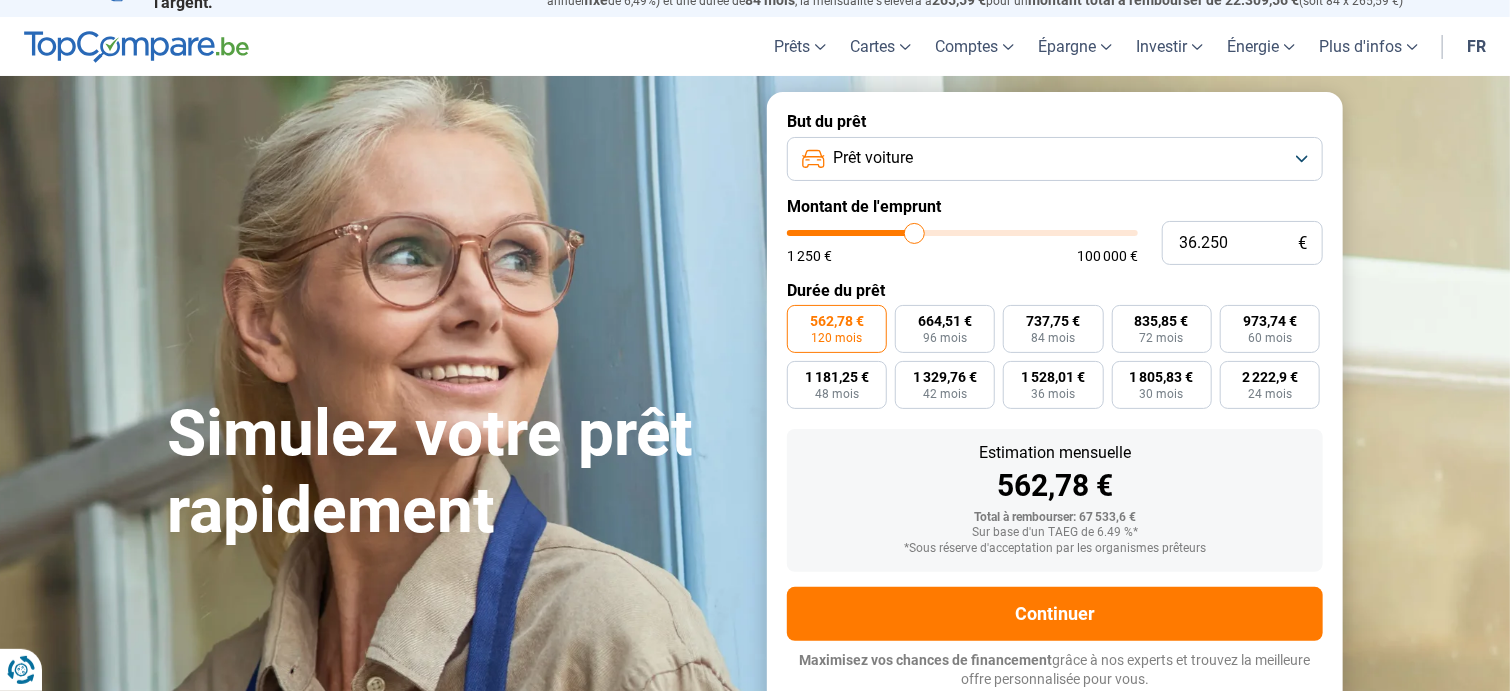 type on "36.000" 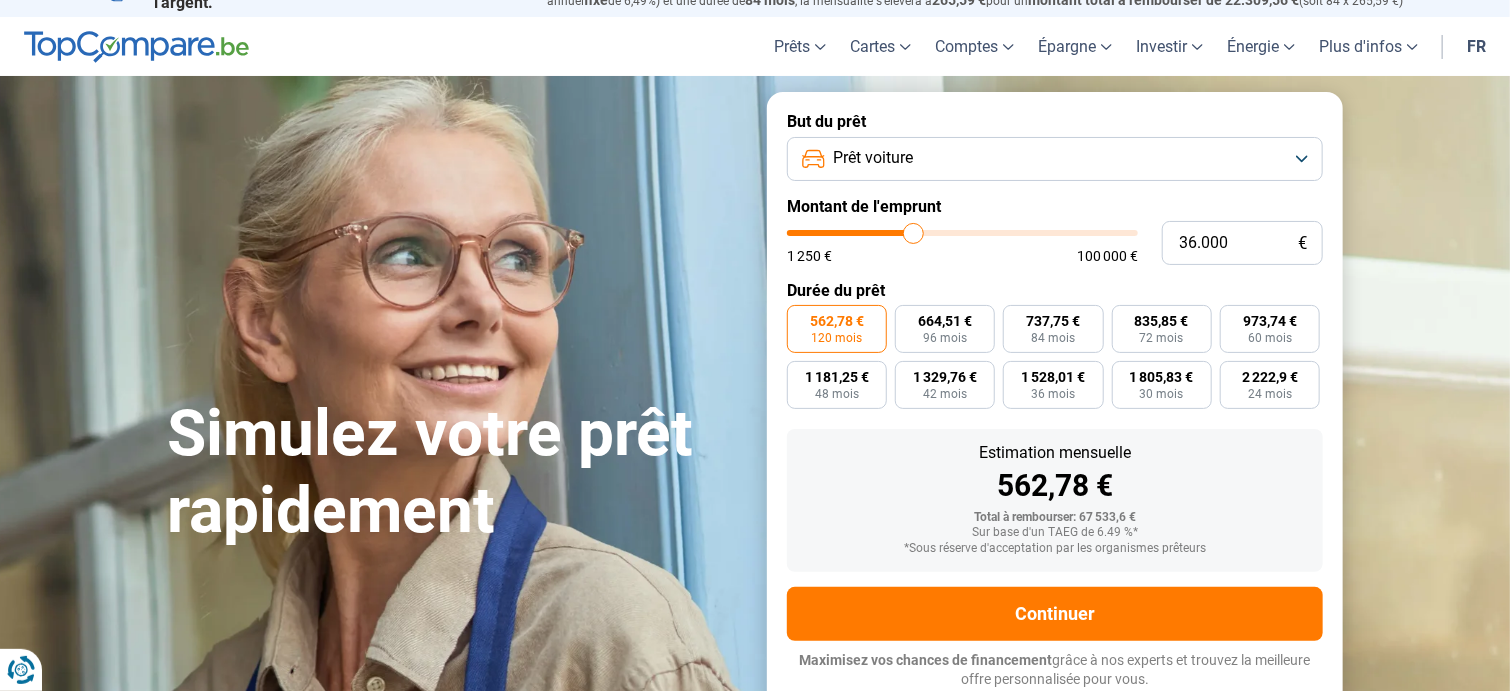 type on "35.500" 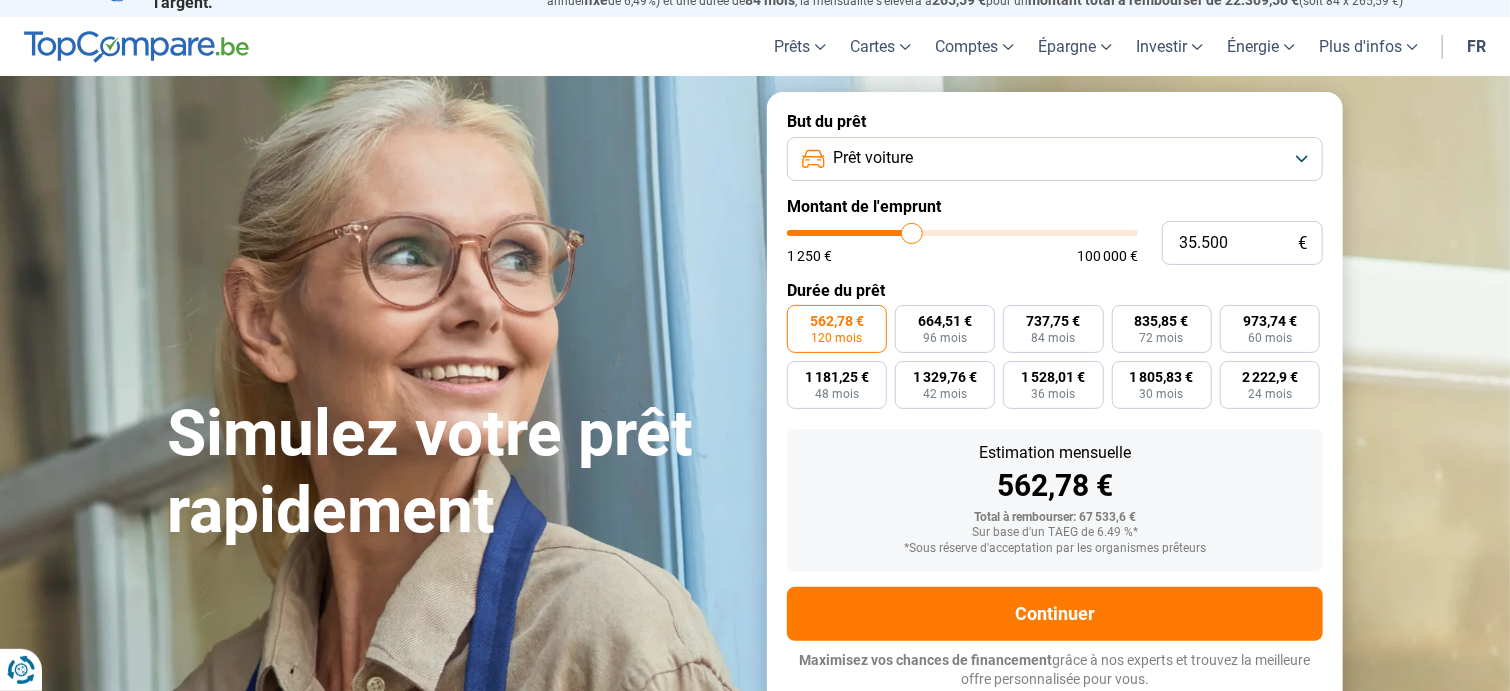 type on "35.000" 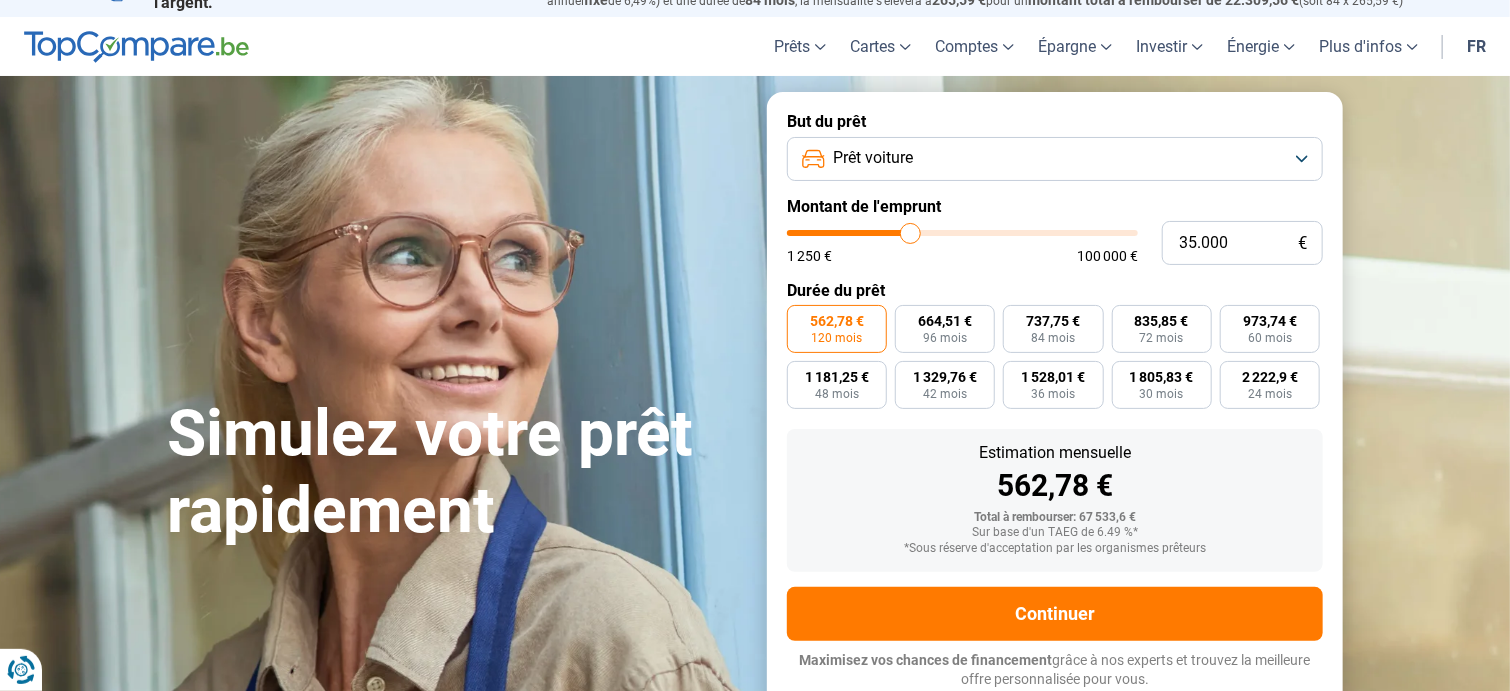 type on "34.750" 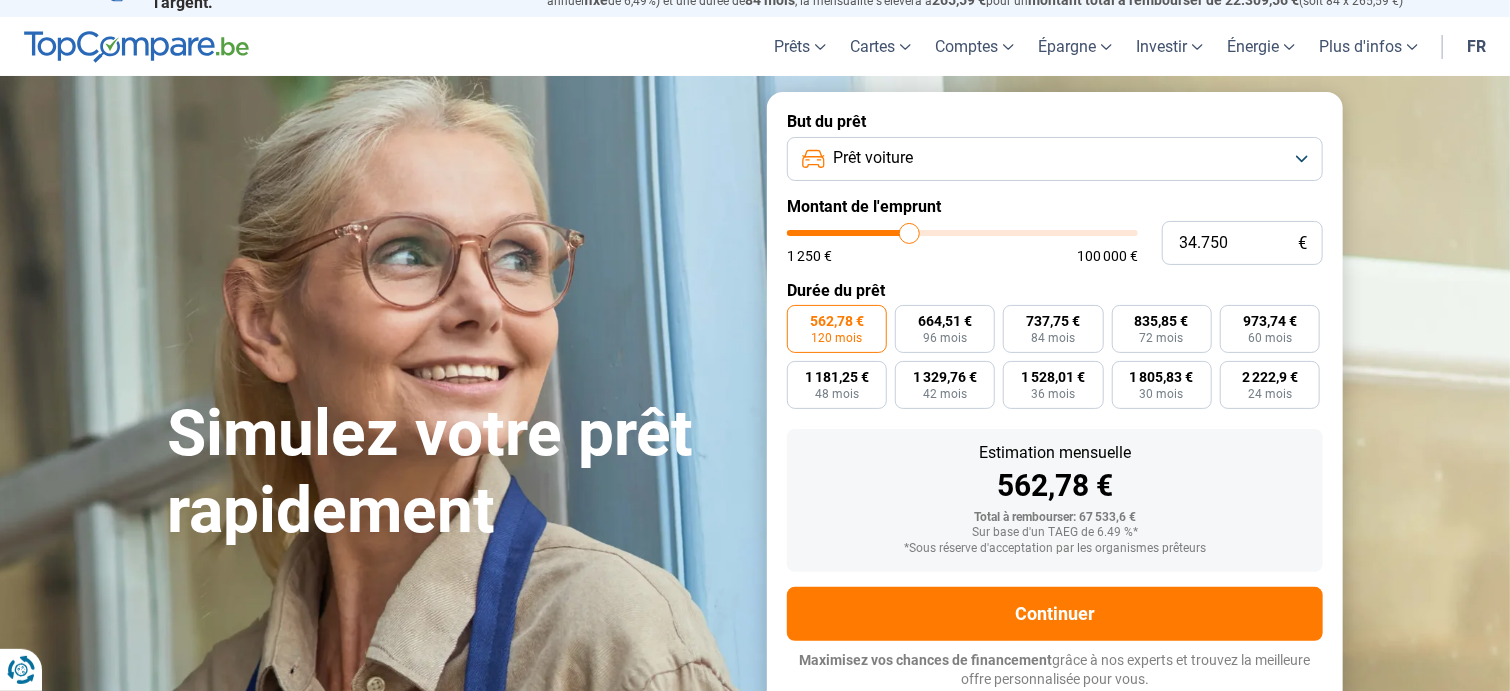 type on "34.250" 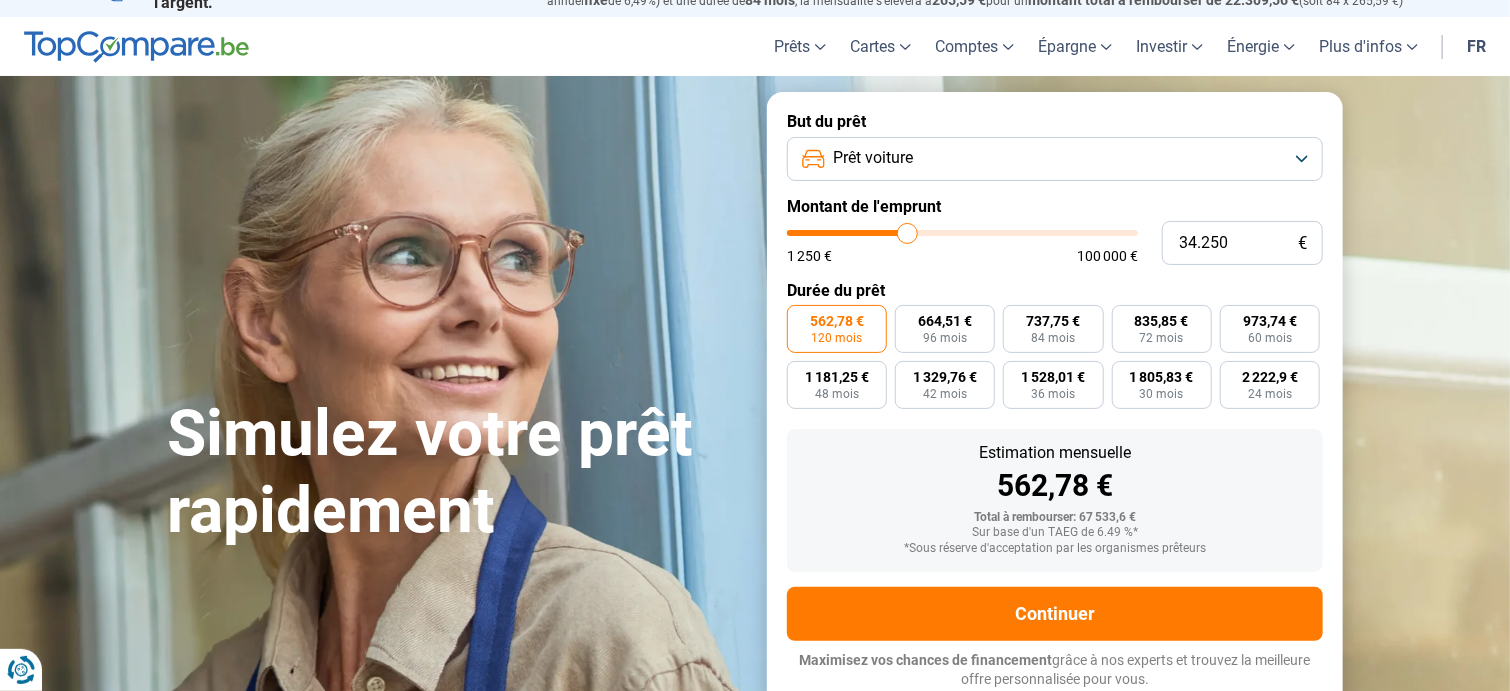 type on "33.750" 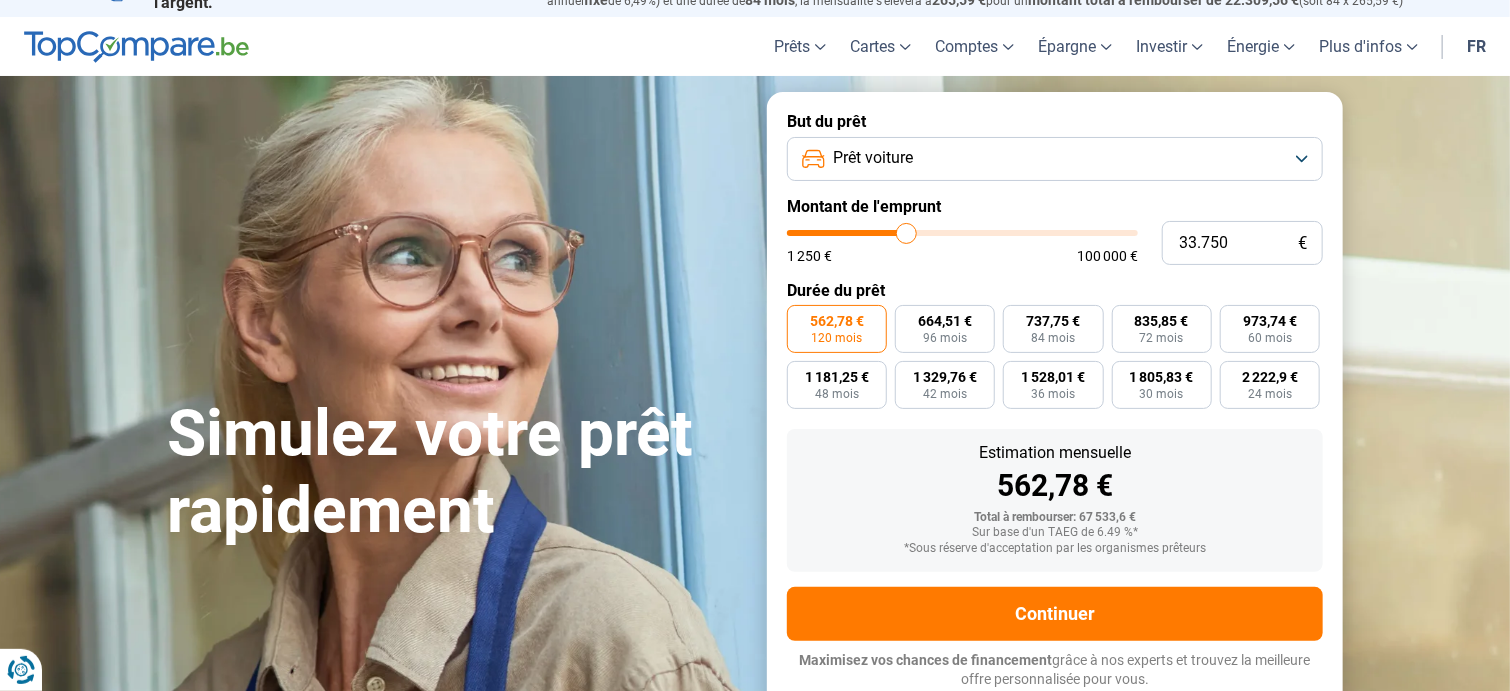 type on "33.000" 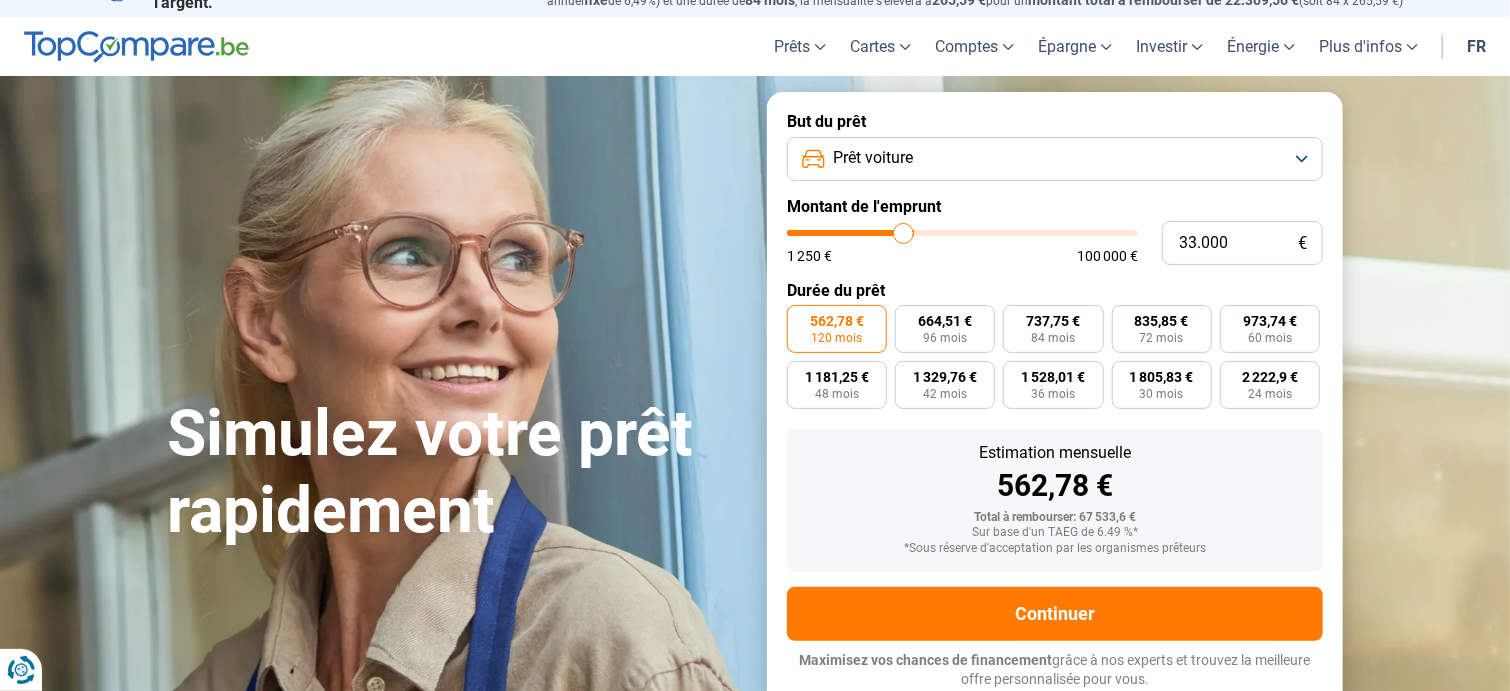 type on "32.500" 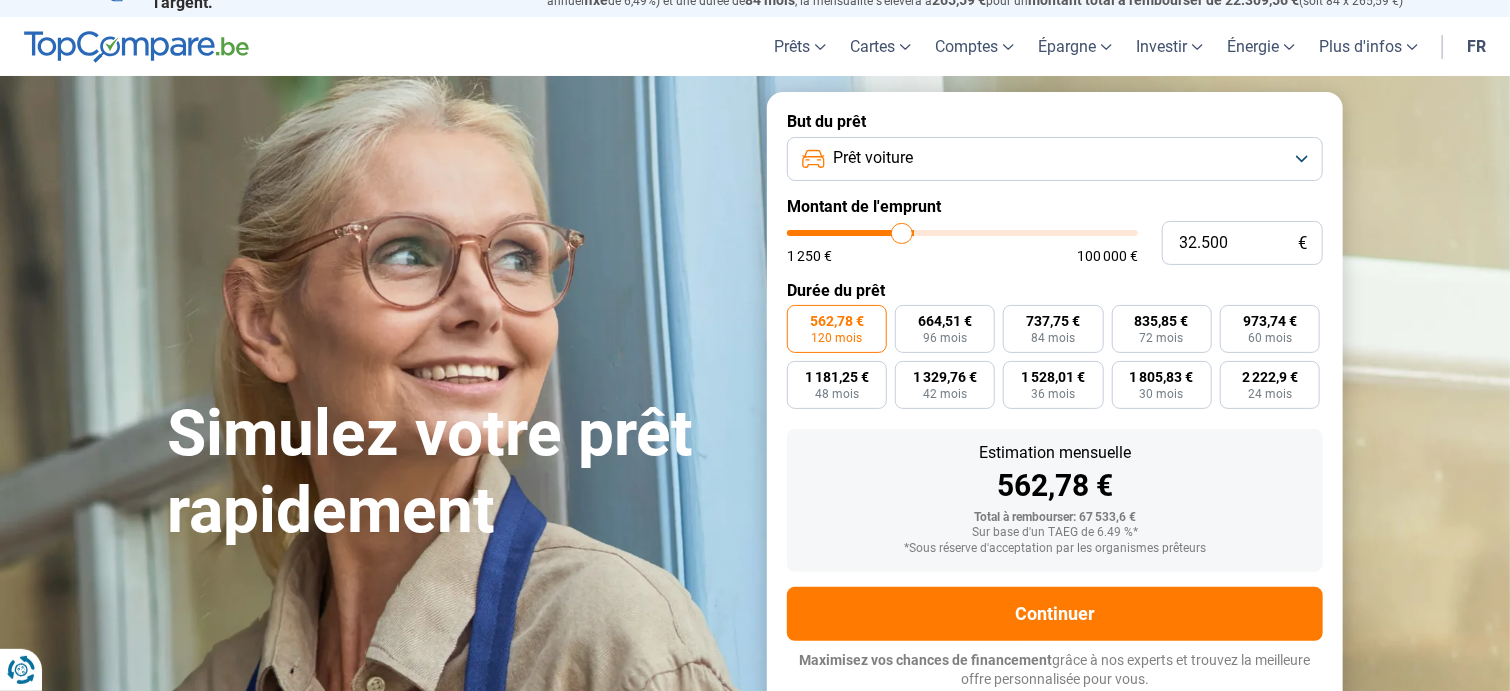 type on "32.000" 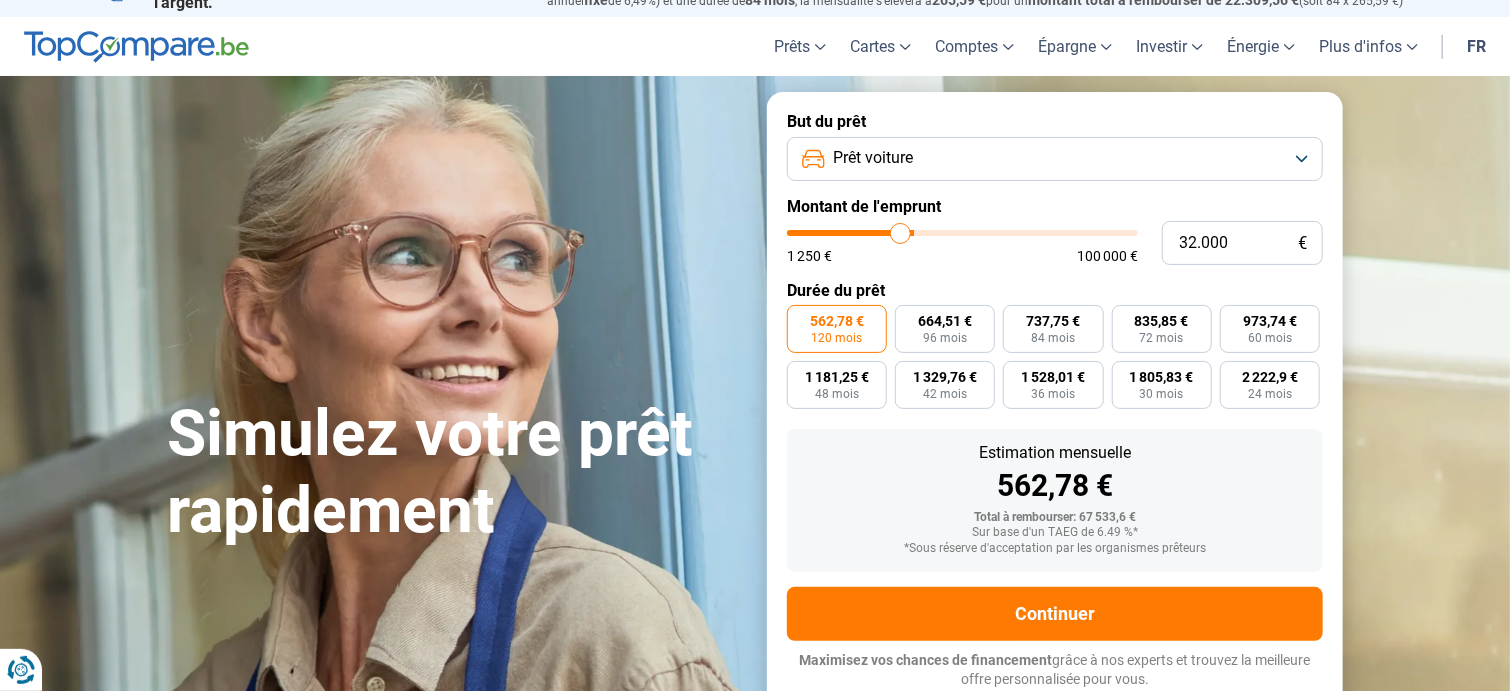 type on "31.500" 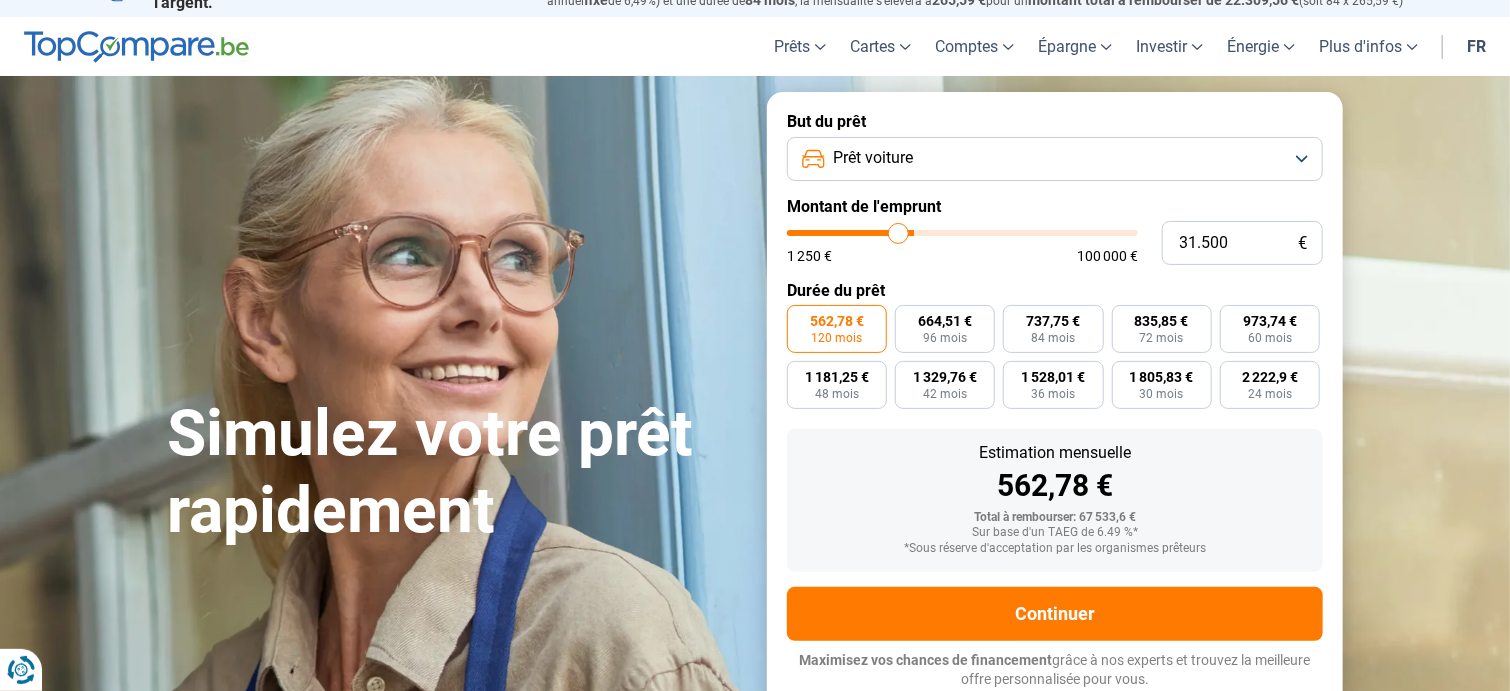 type on "31.250" 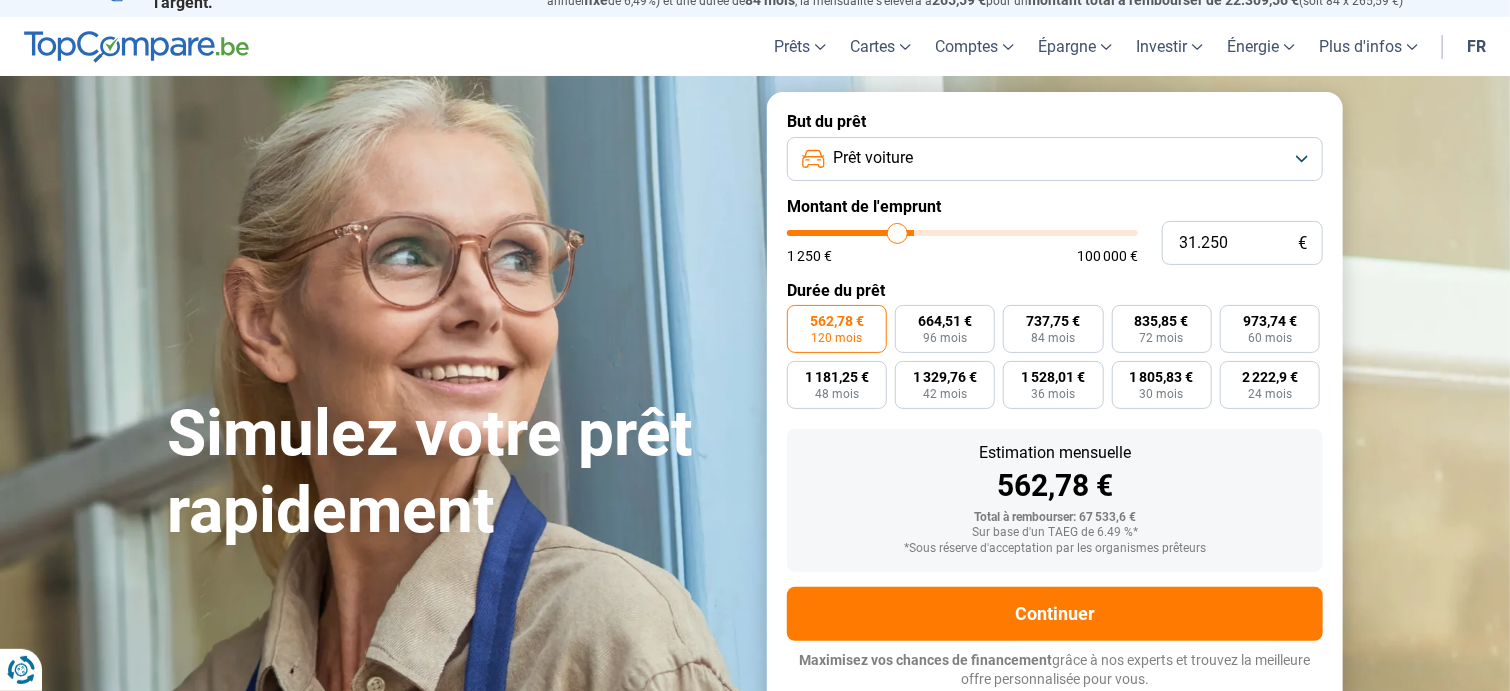 type on "31.000" 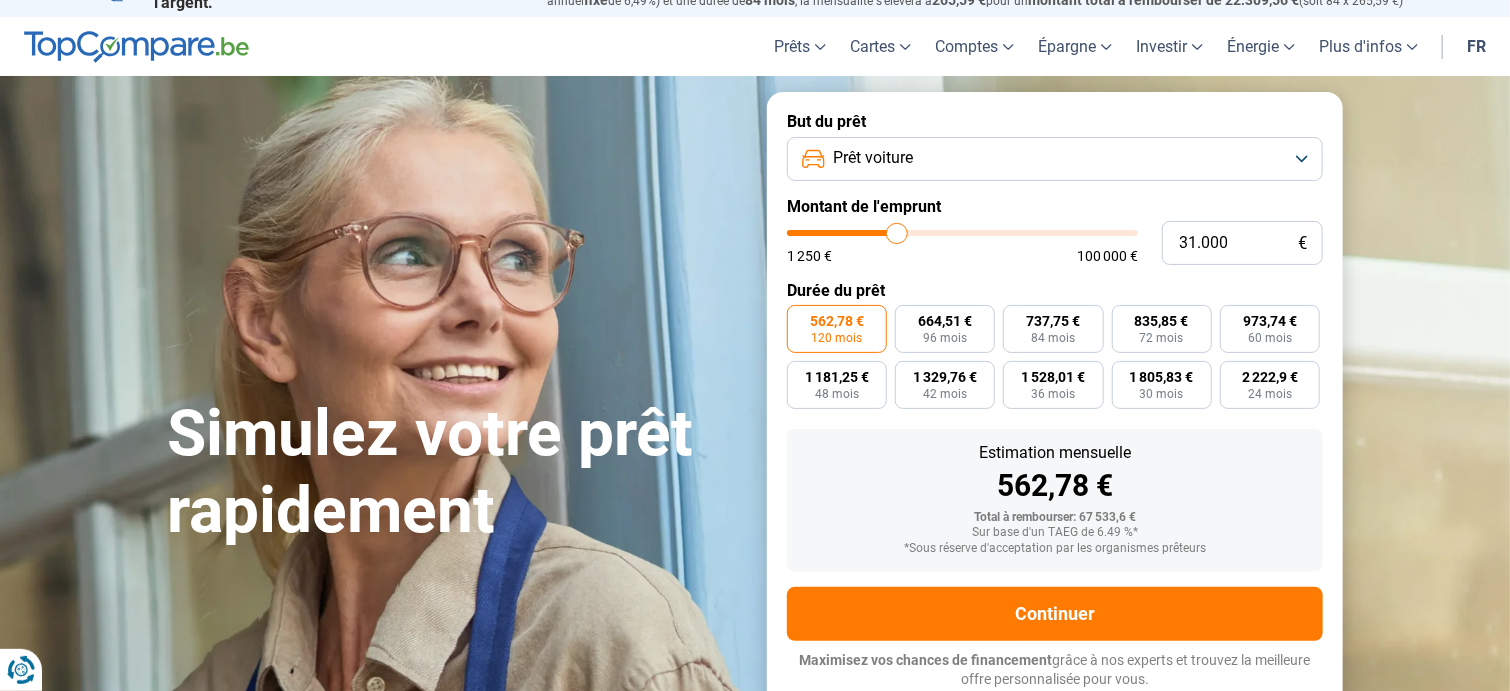 type on "30.750" 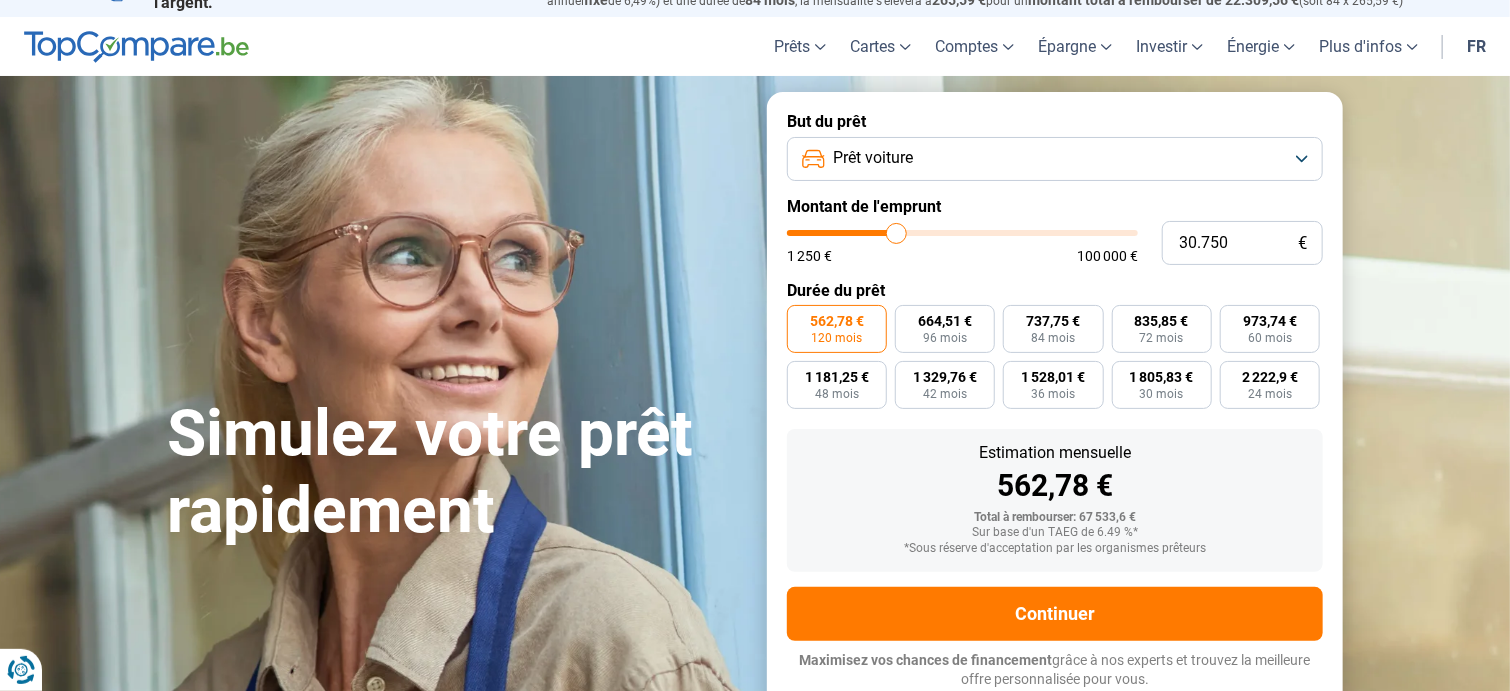 type on "30.250" 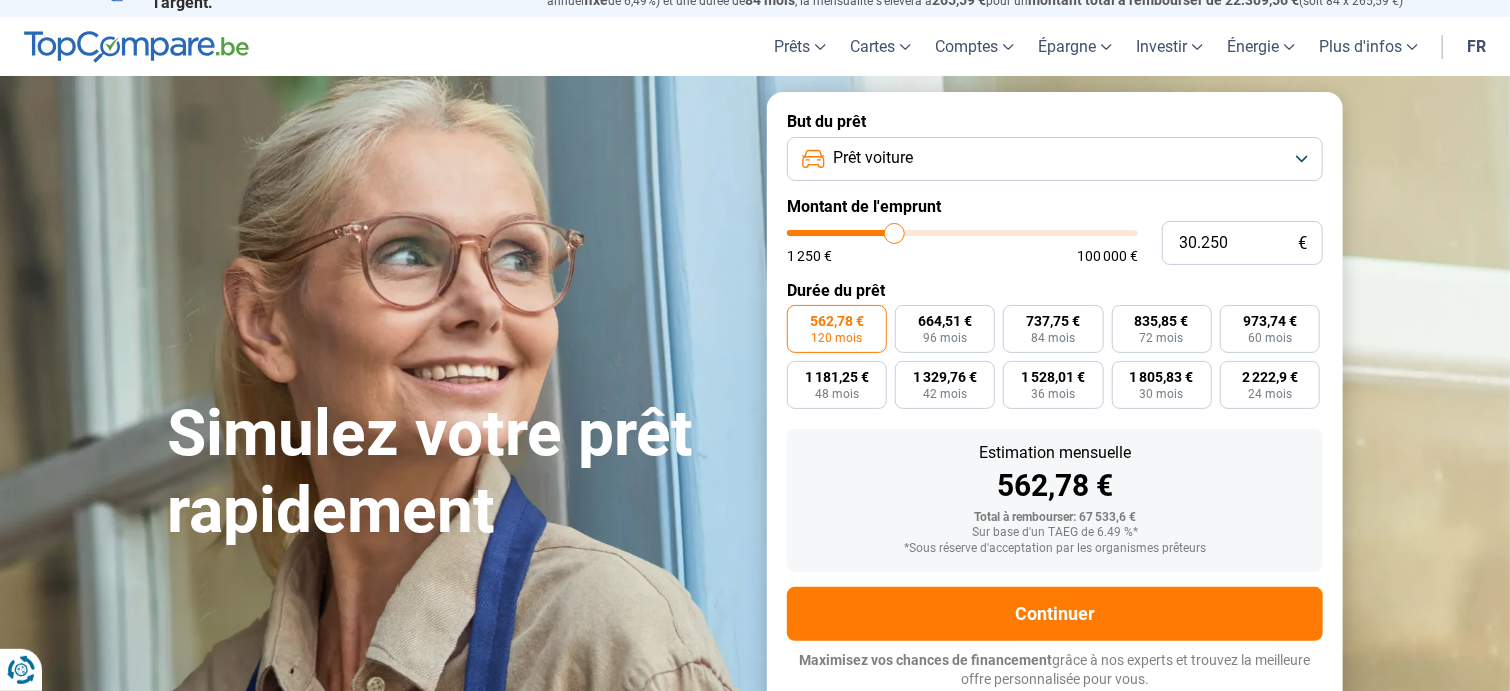 type on "30.000" 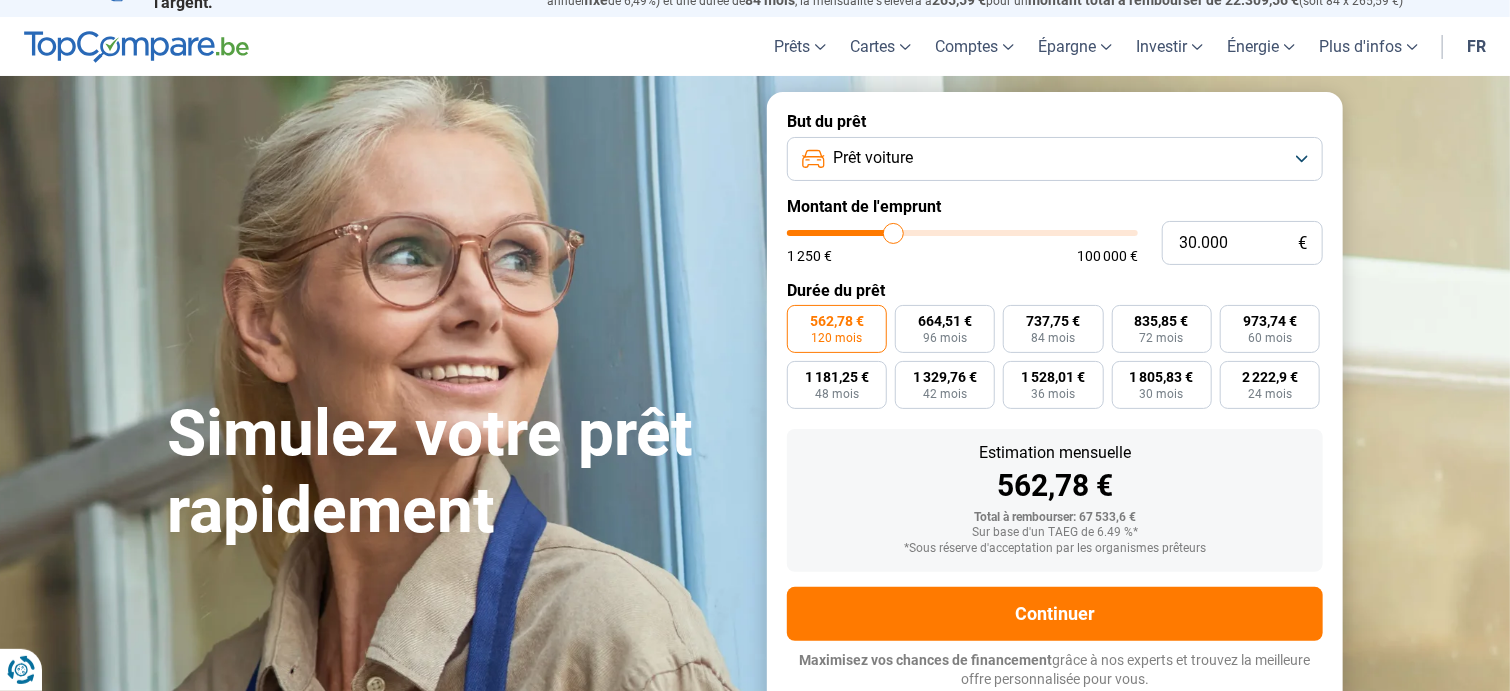 type on "29.500" 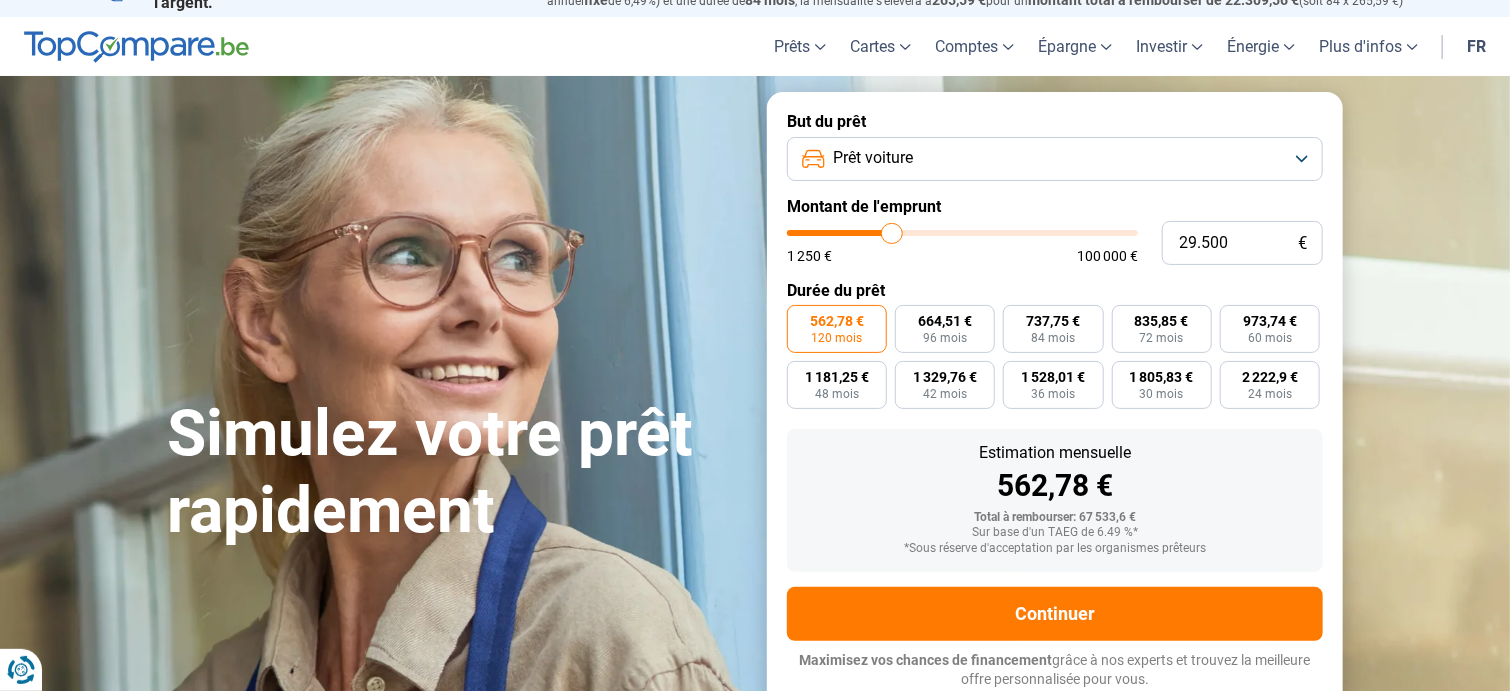 type on "29.250" 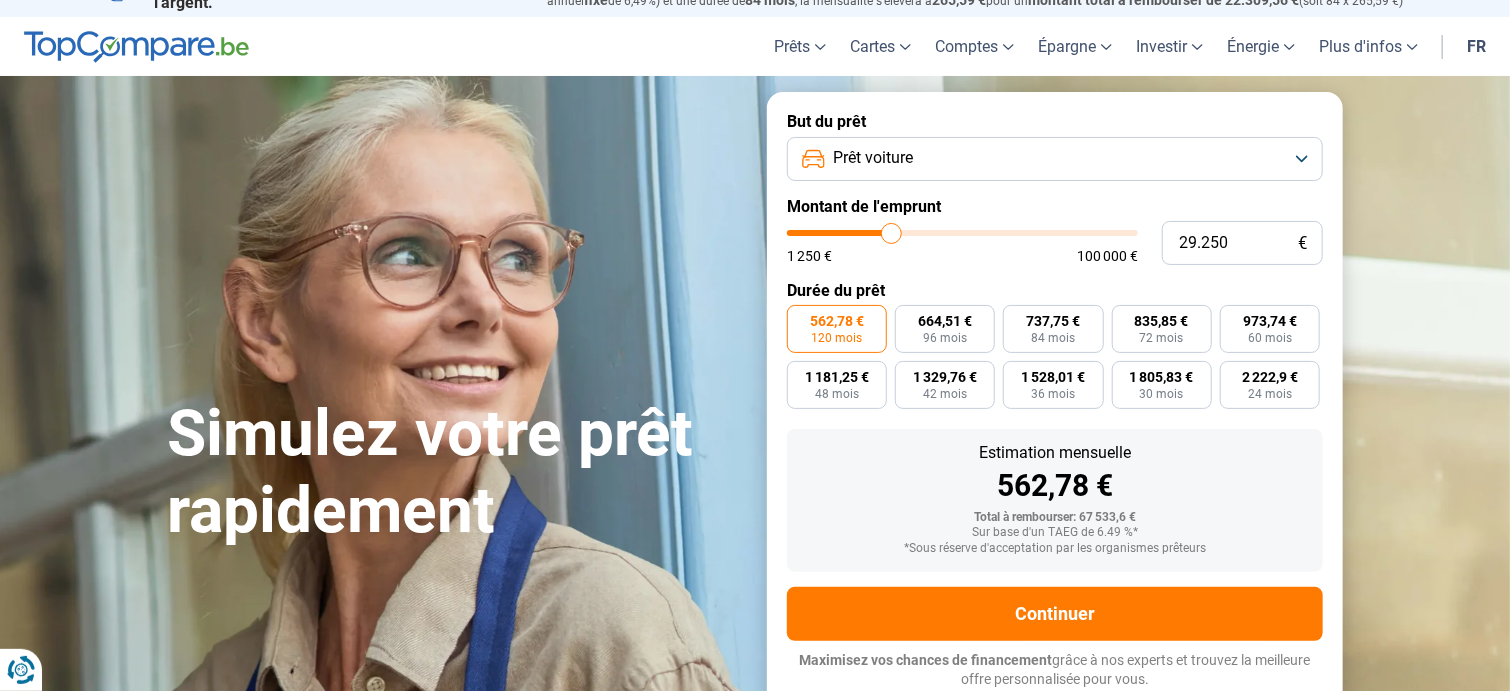 type on "29.000" 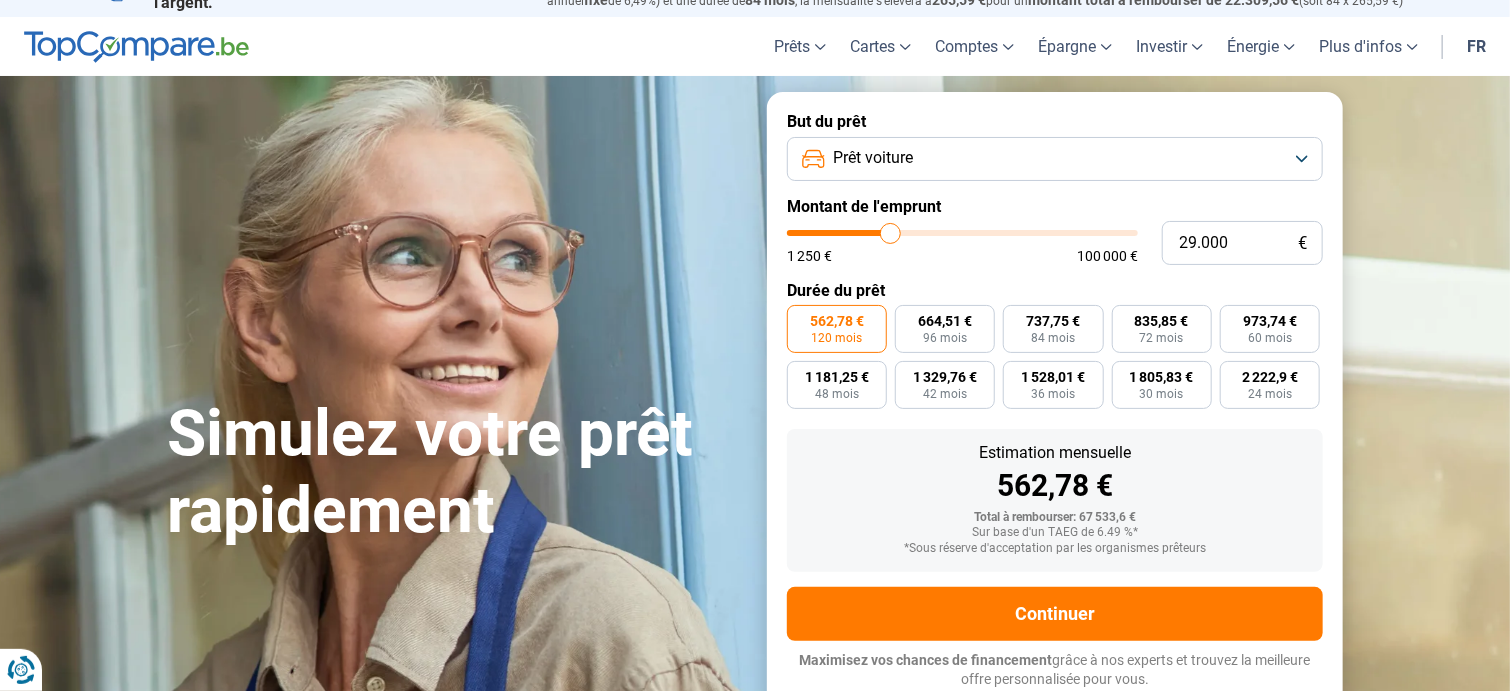 type on "28.750" 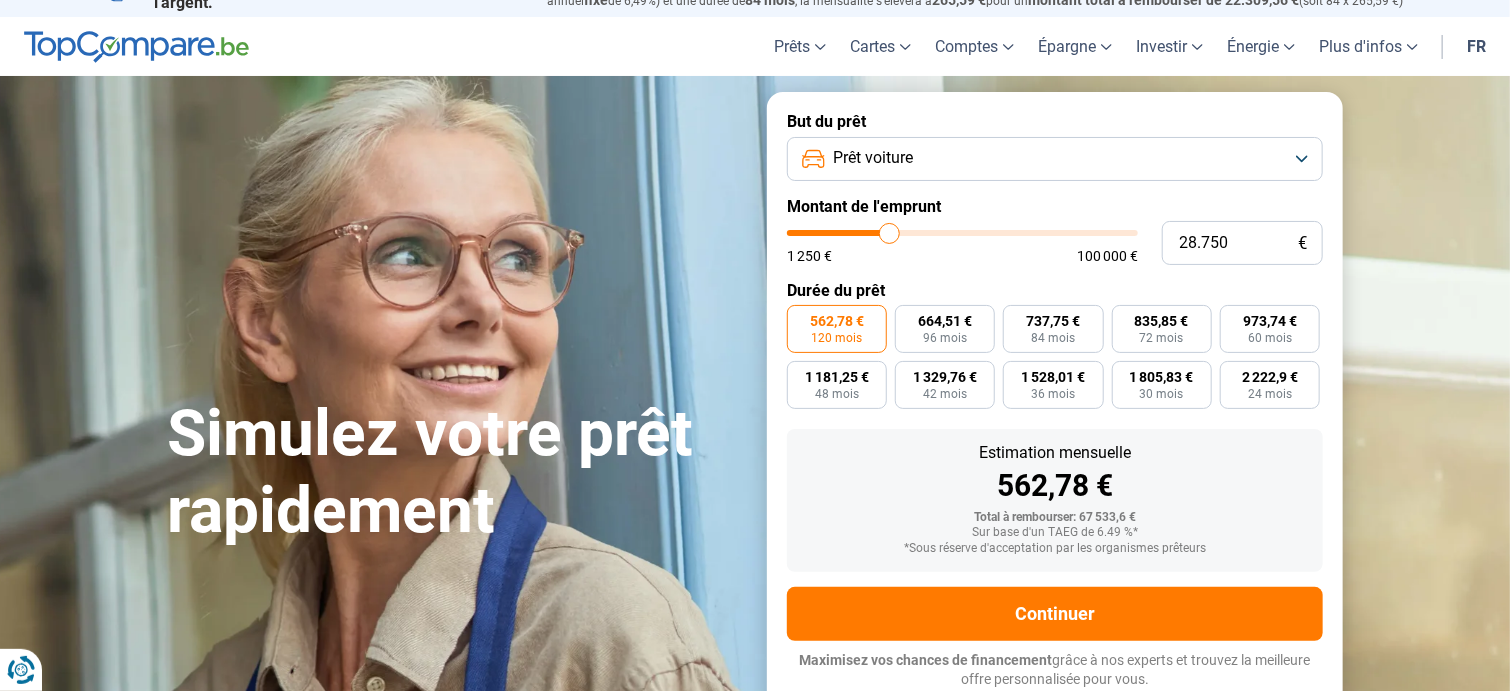 type on "28.250" 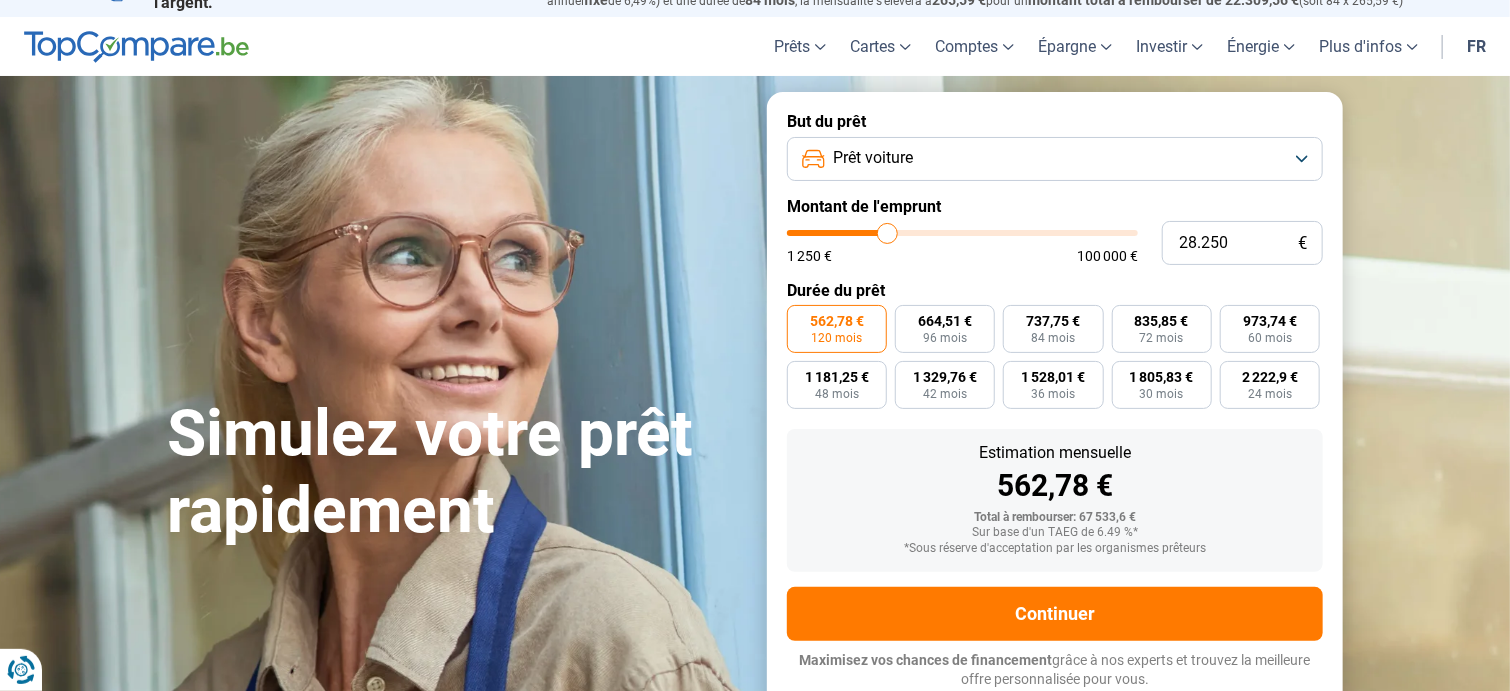 type on "27.750" 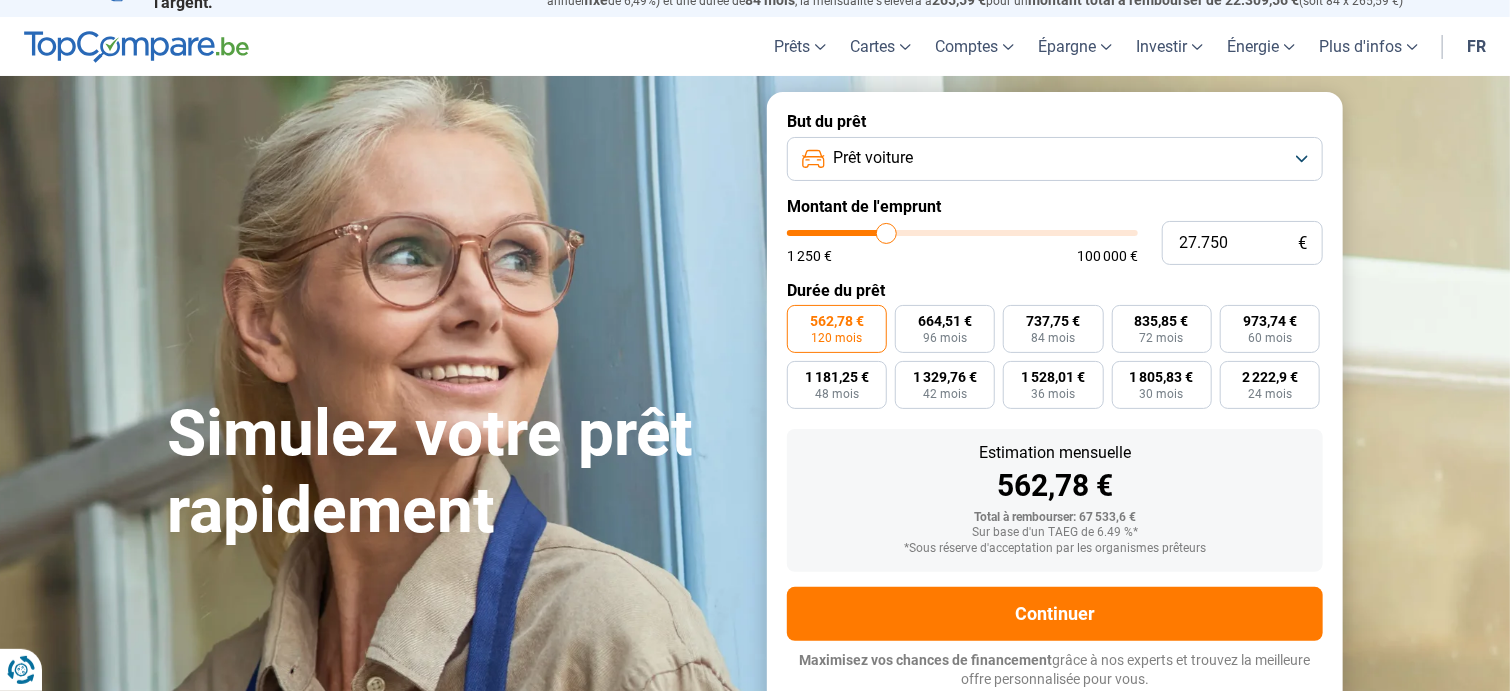type on "27.500" 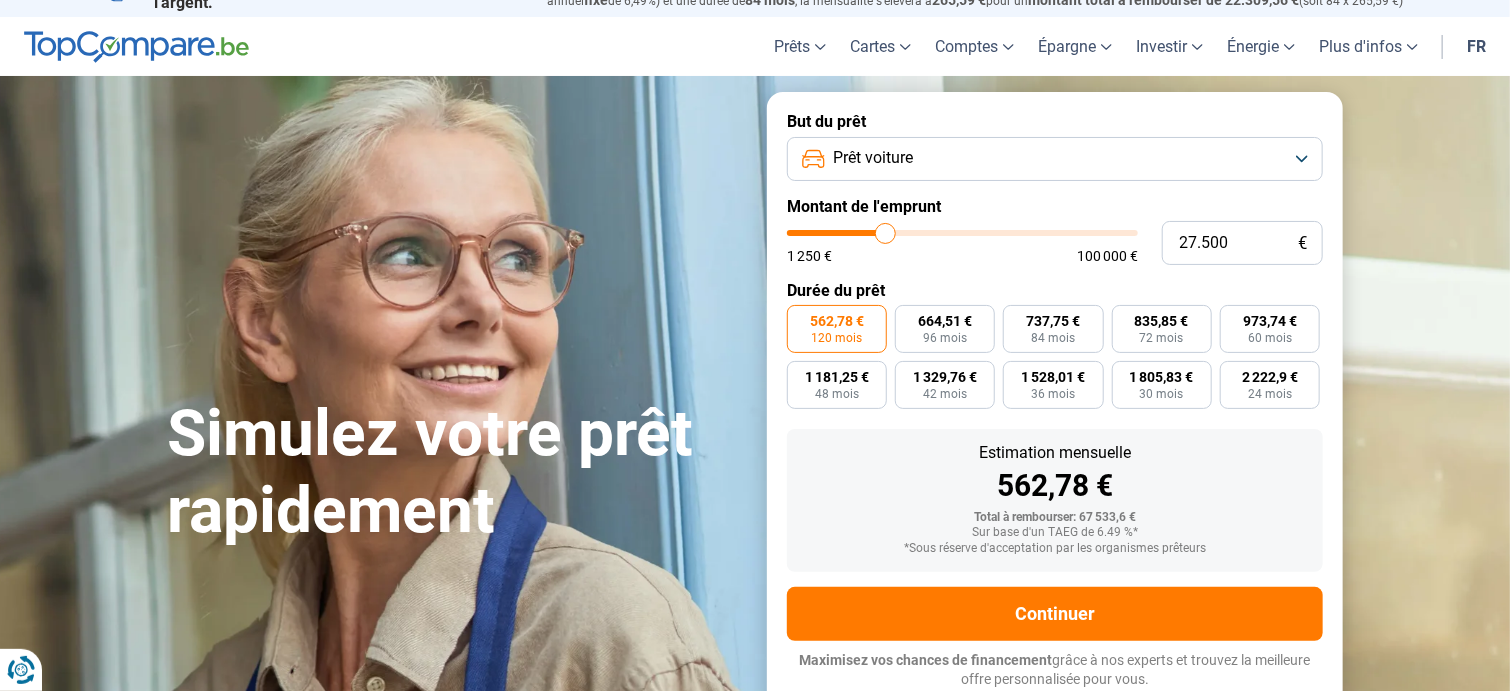 type on "27.000" 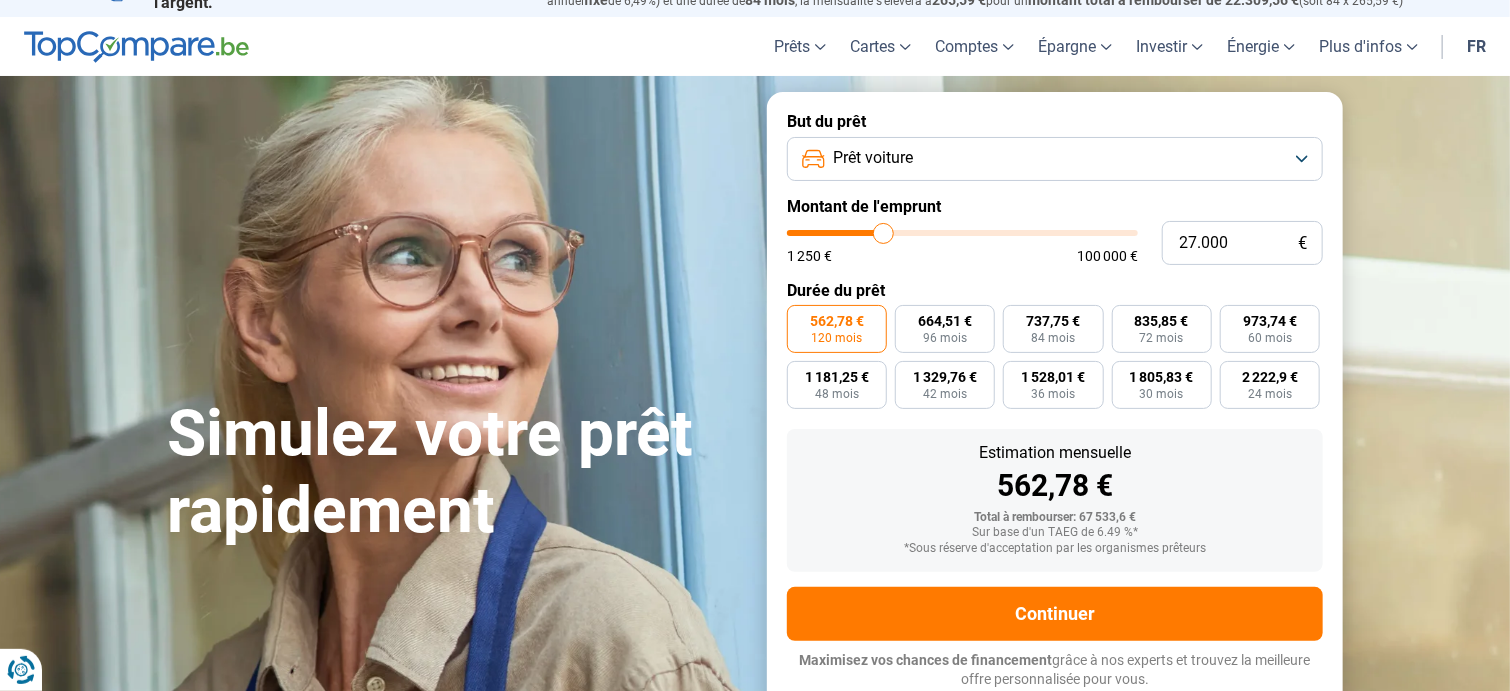 type on "26.750" 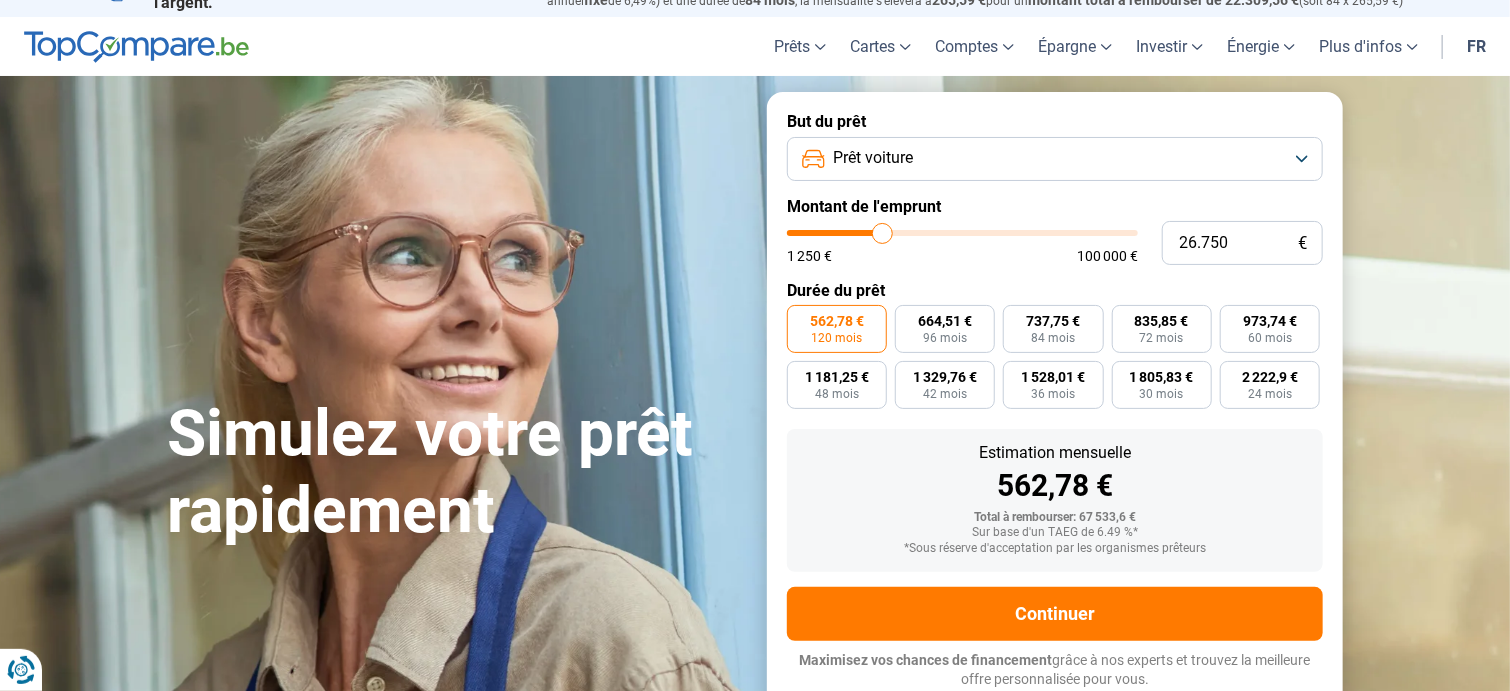 type on "26.500" 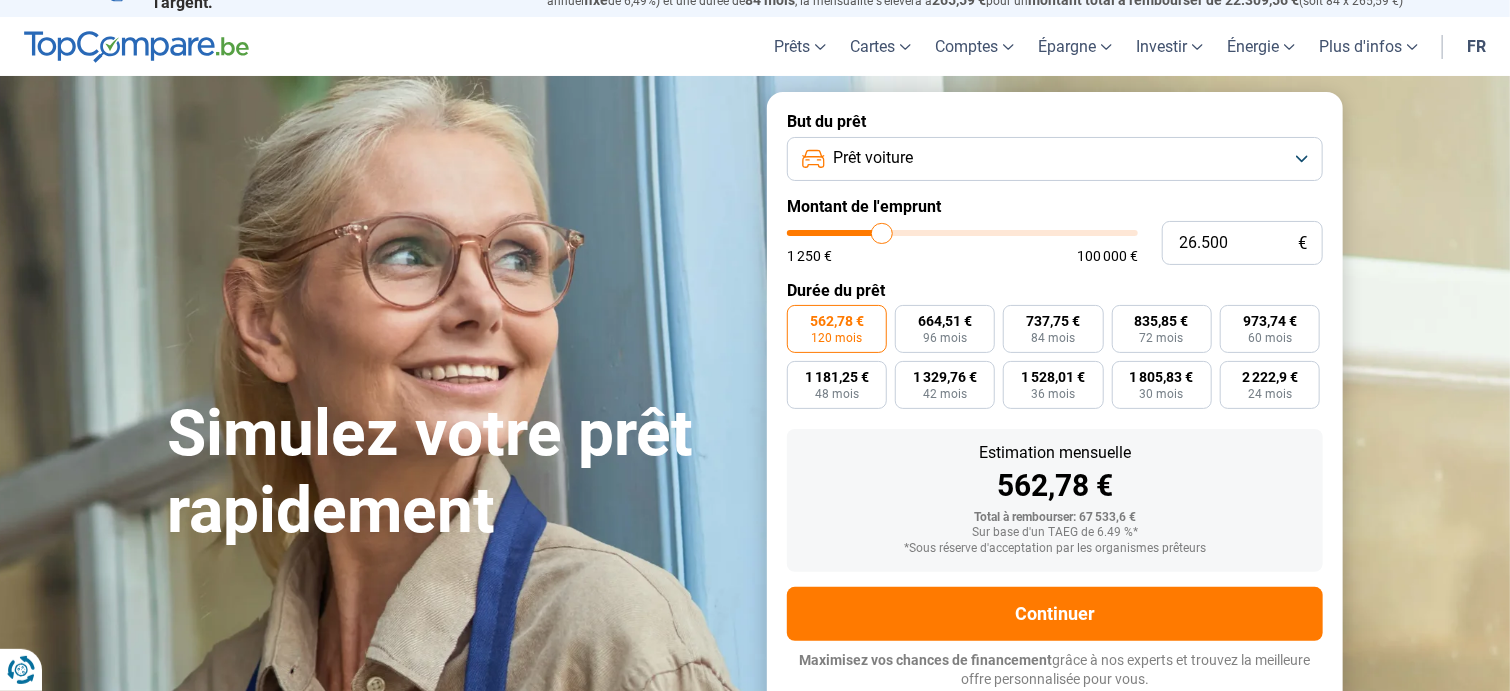 type on "25.750" 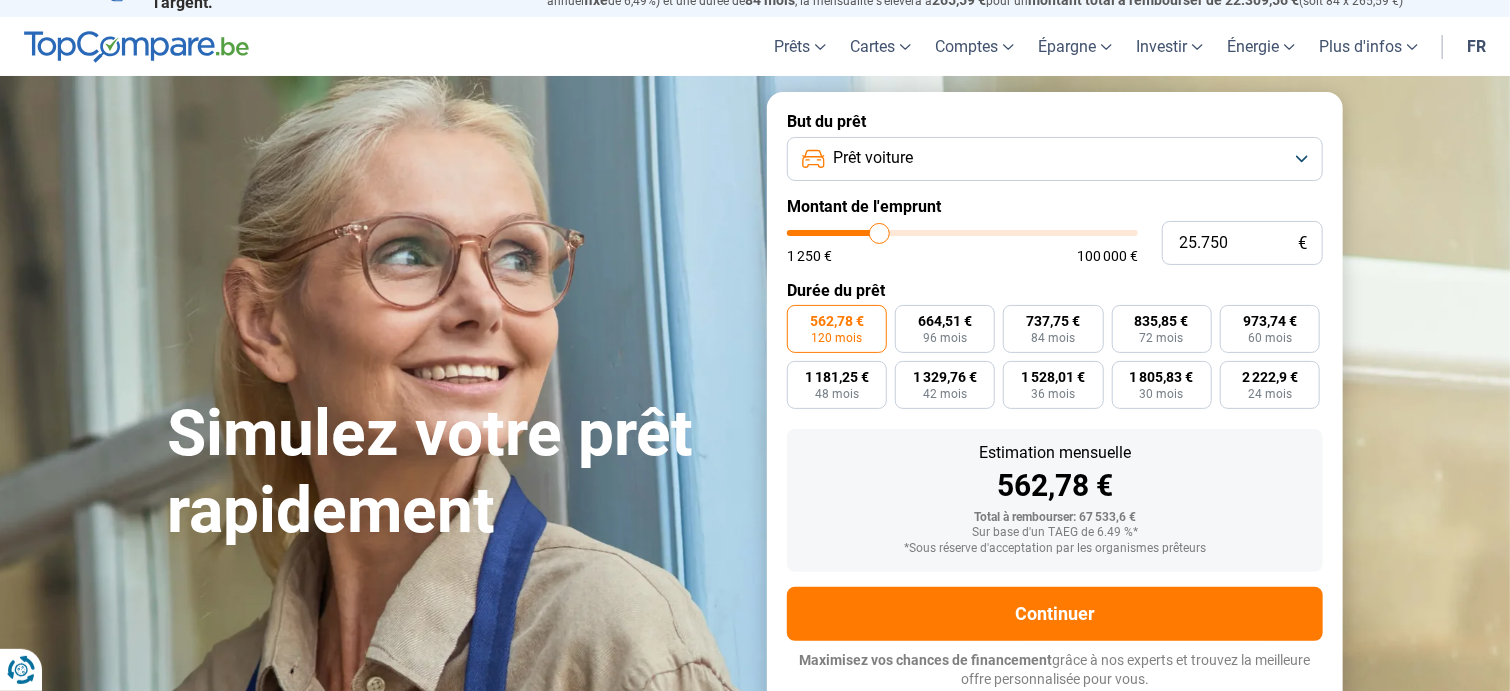 type on "25.000" 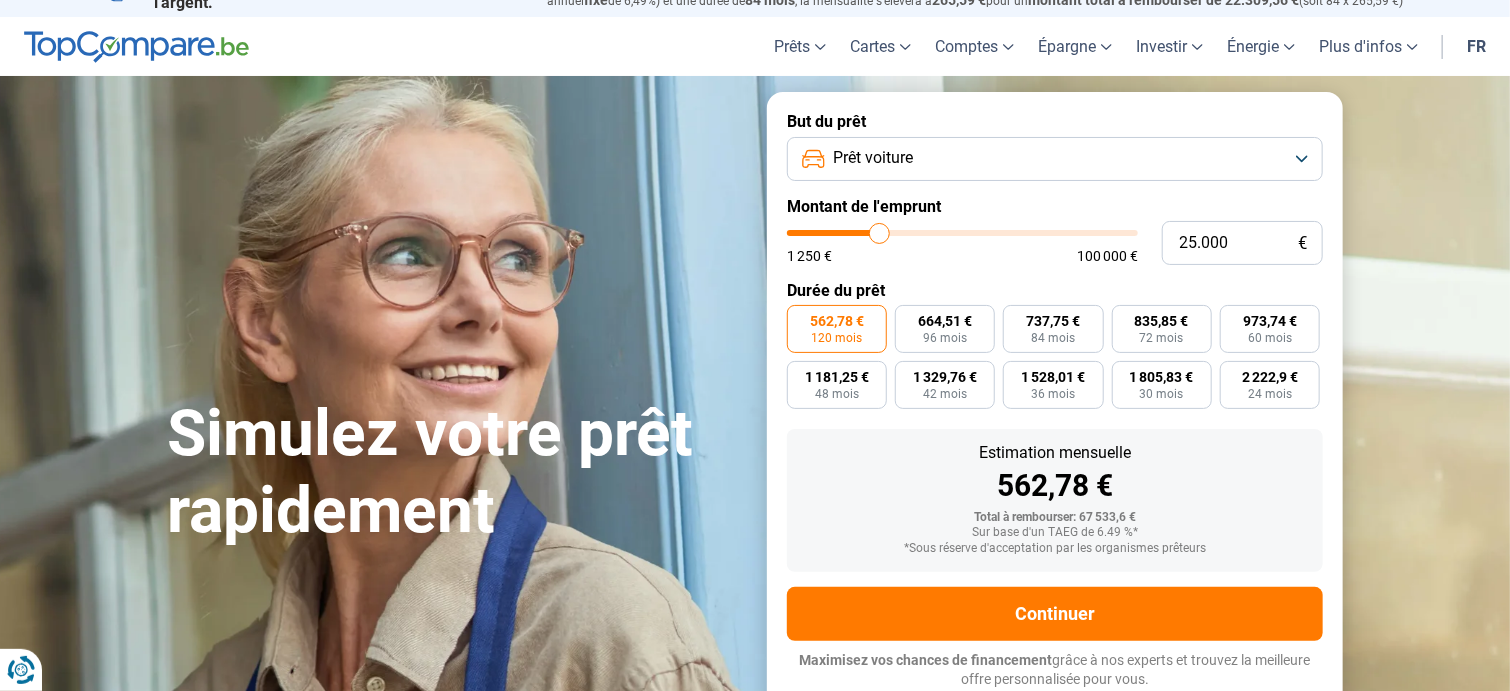 type on "25000" 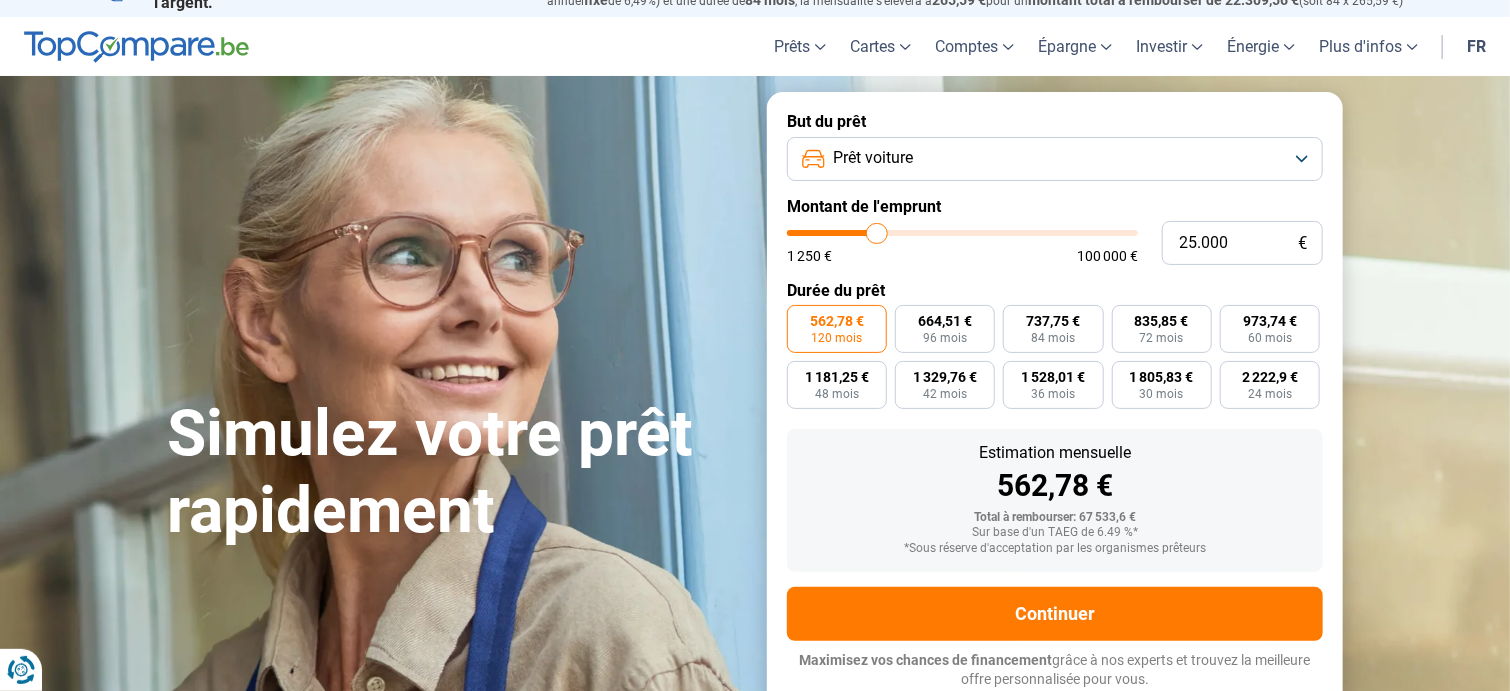 type on "24.250" 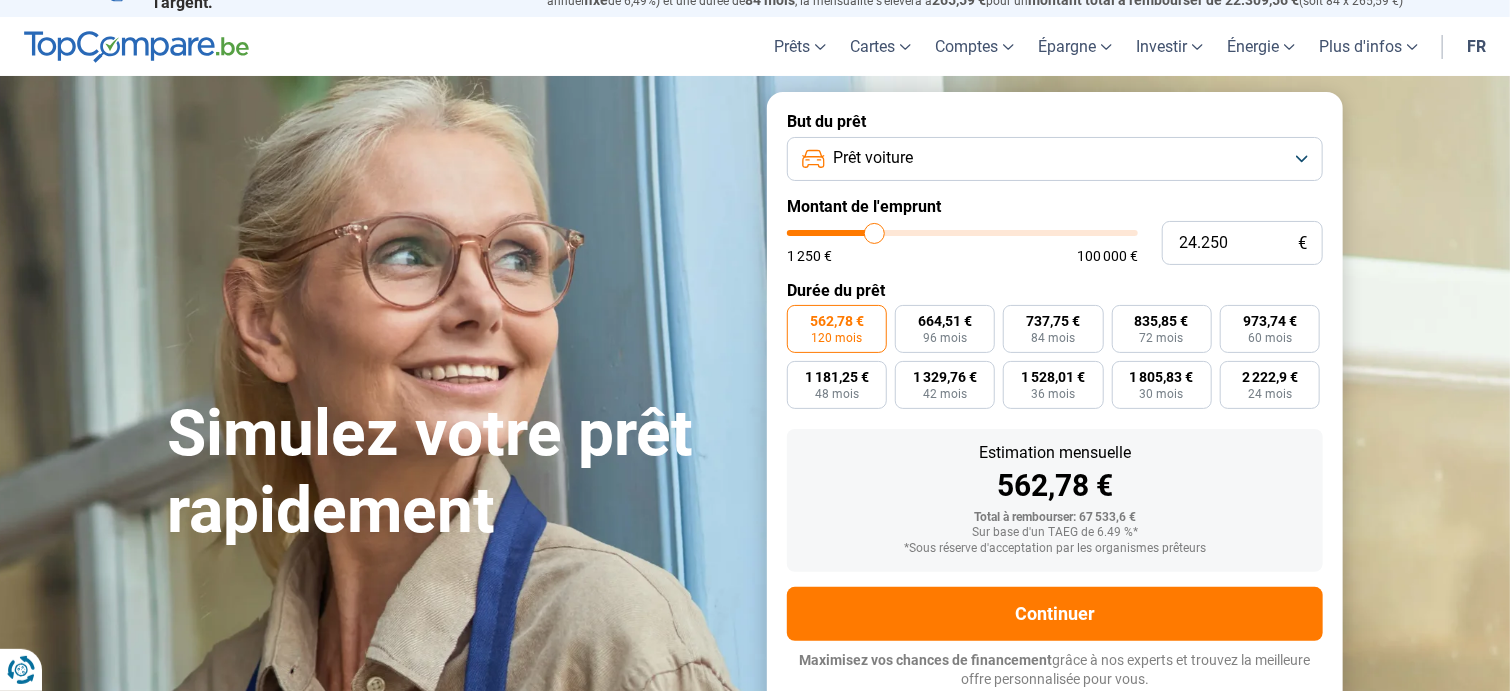 type on "23.750" 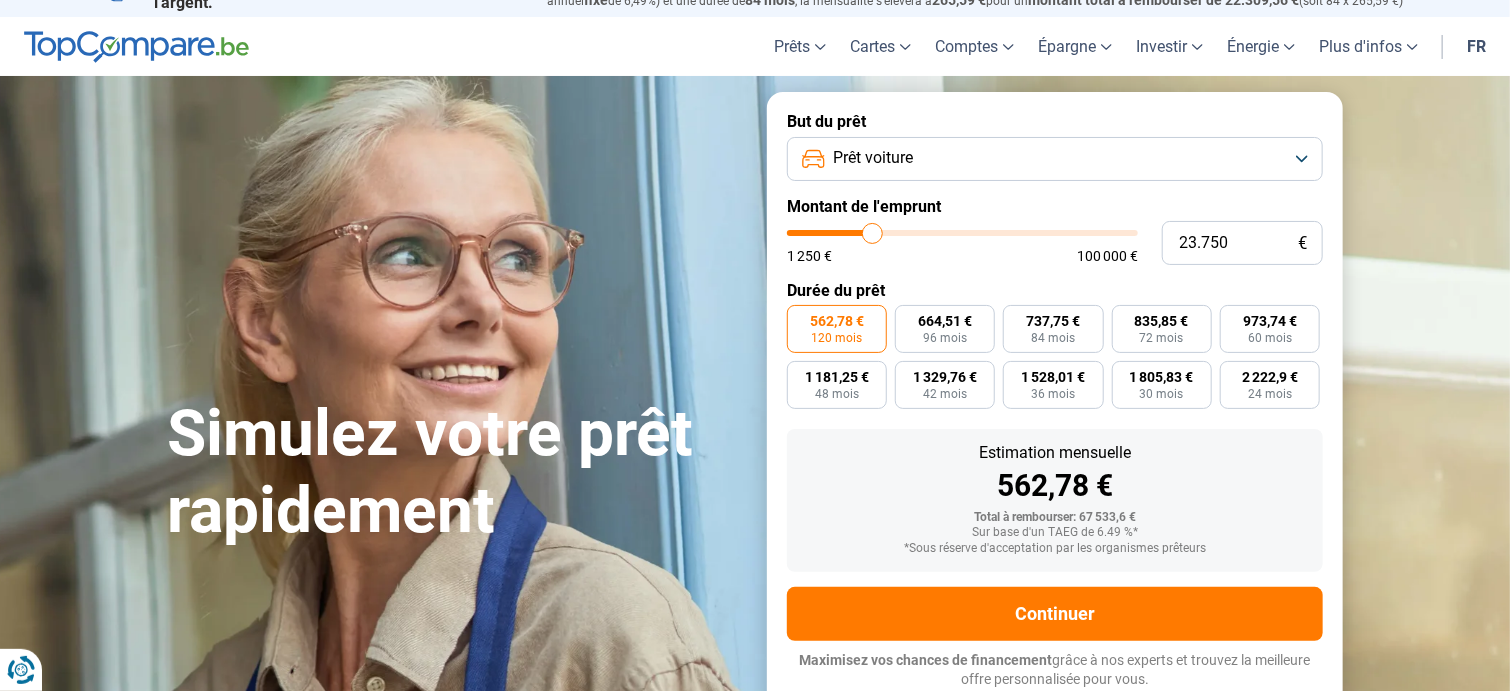 type on "23.250" 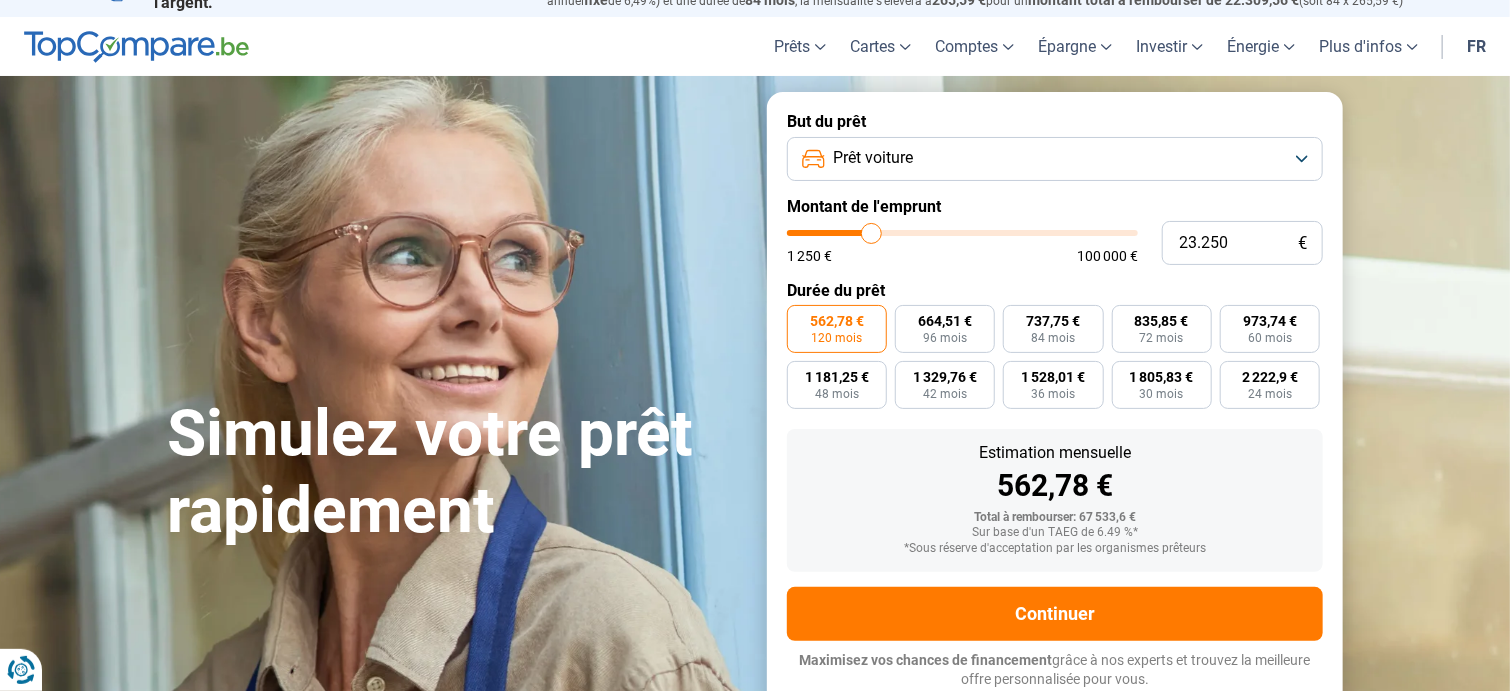 type on "22.750" 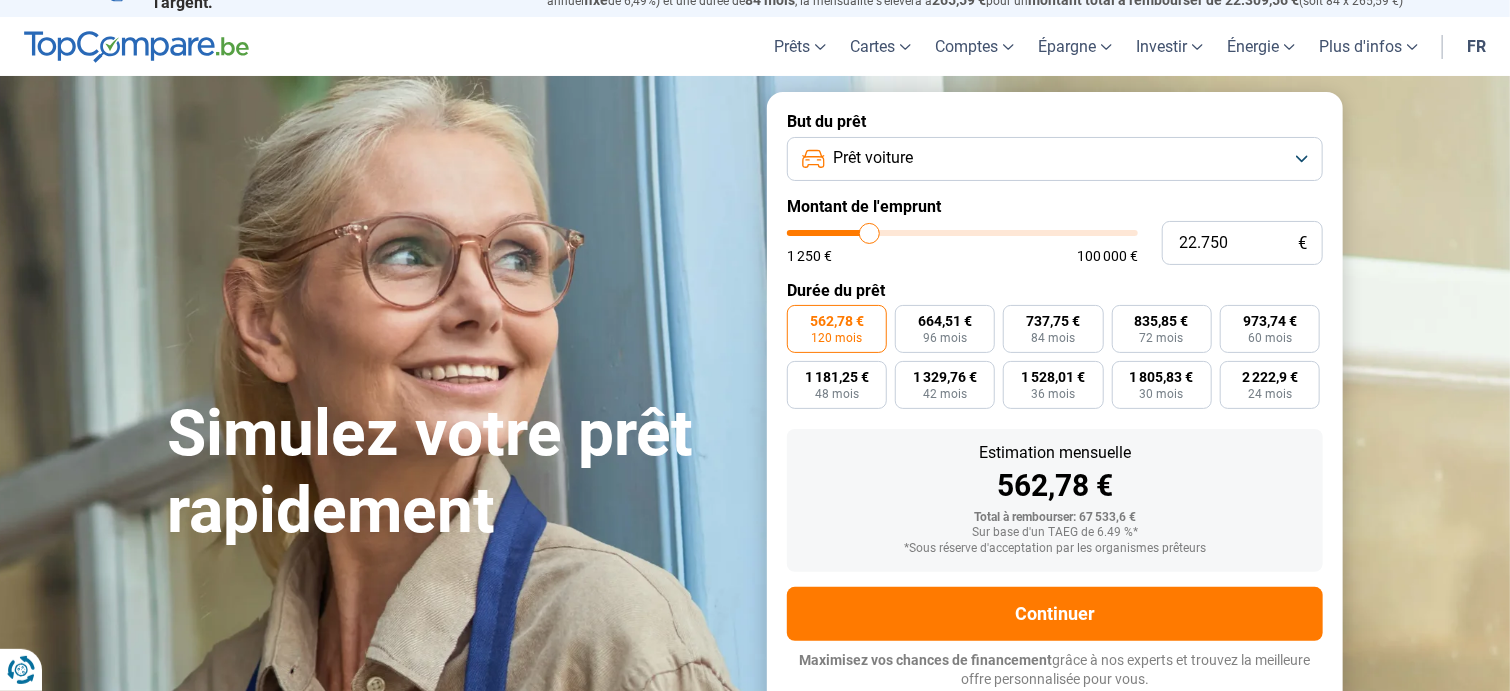 type on "21.750" 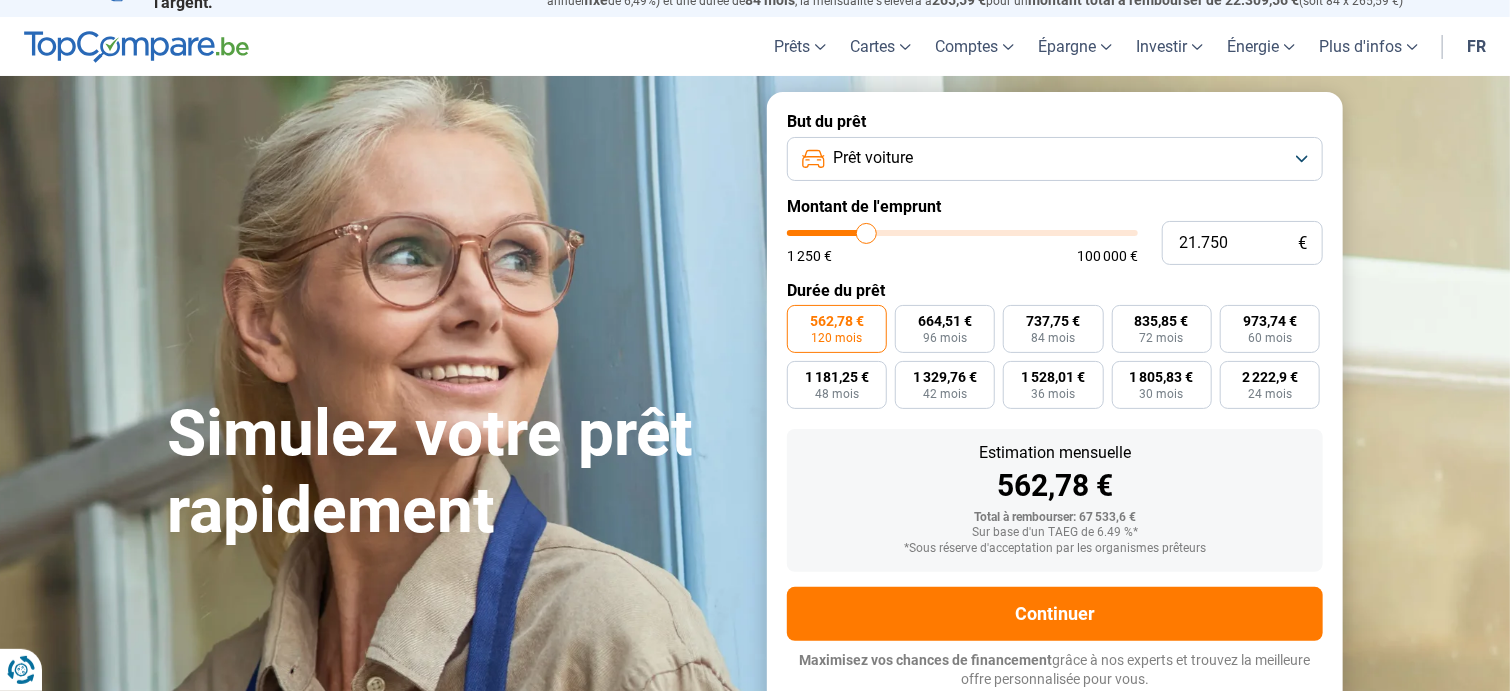 type on "21.500" 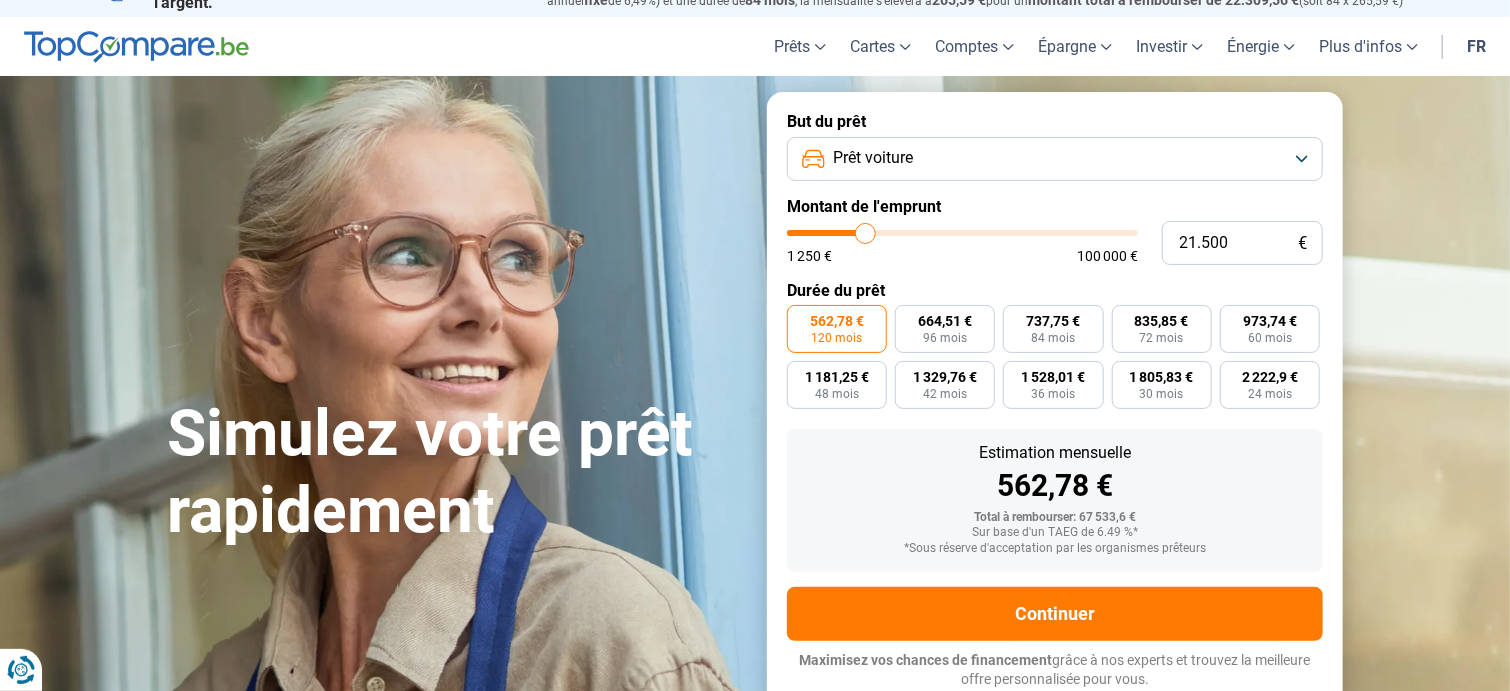type on "21.250" 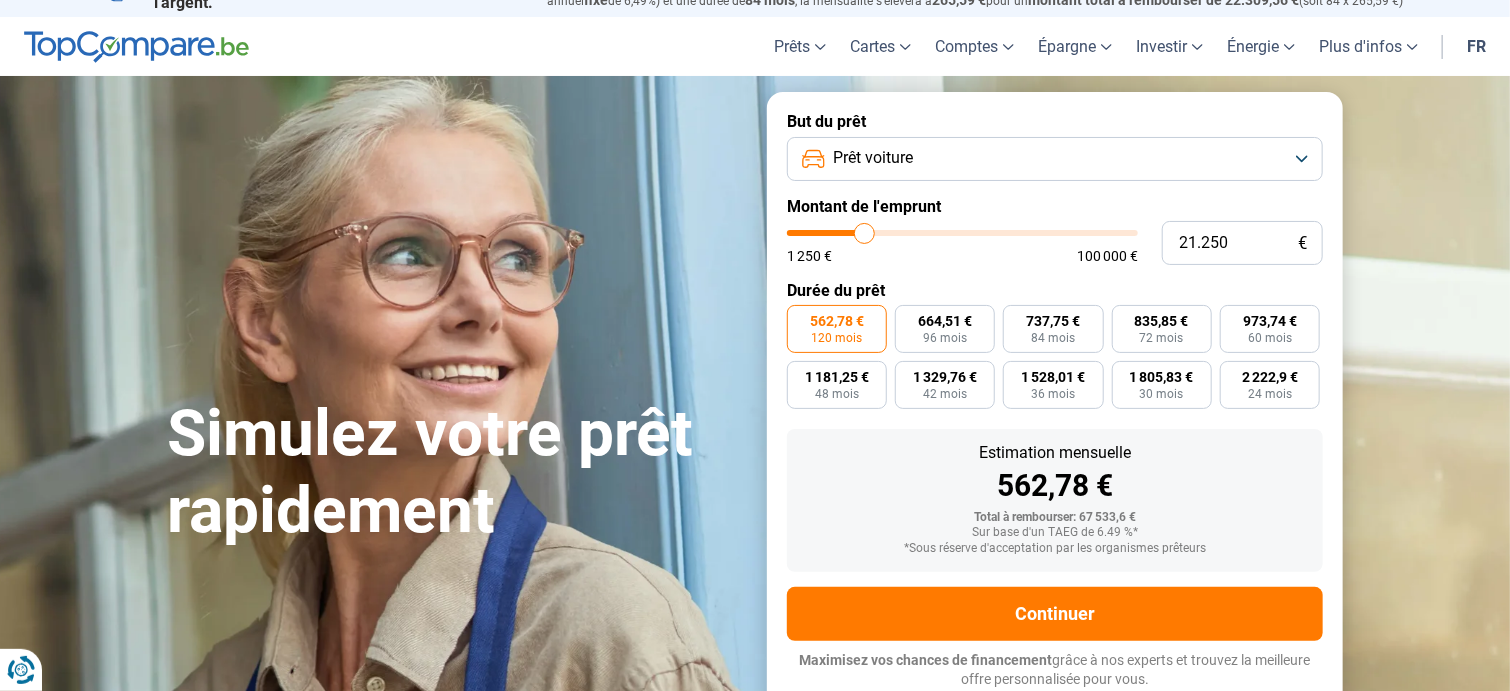 type on "20.750" 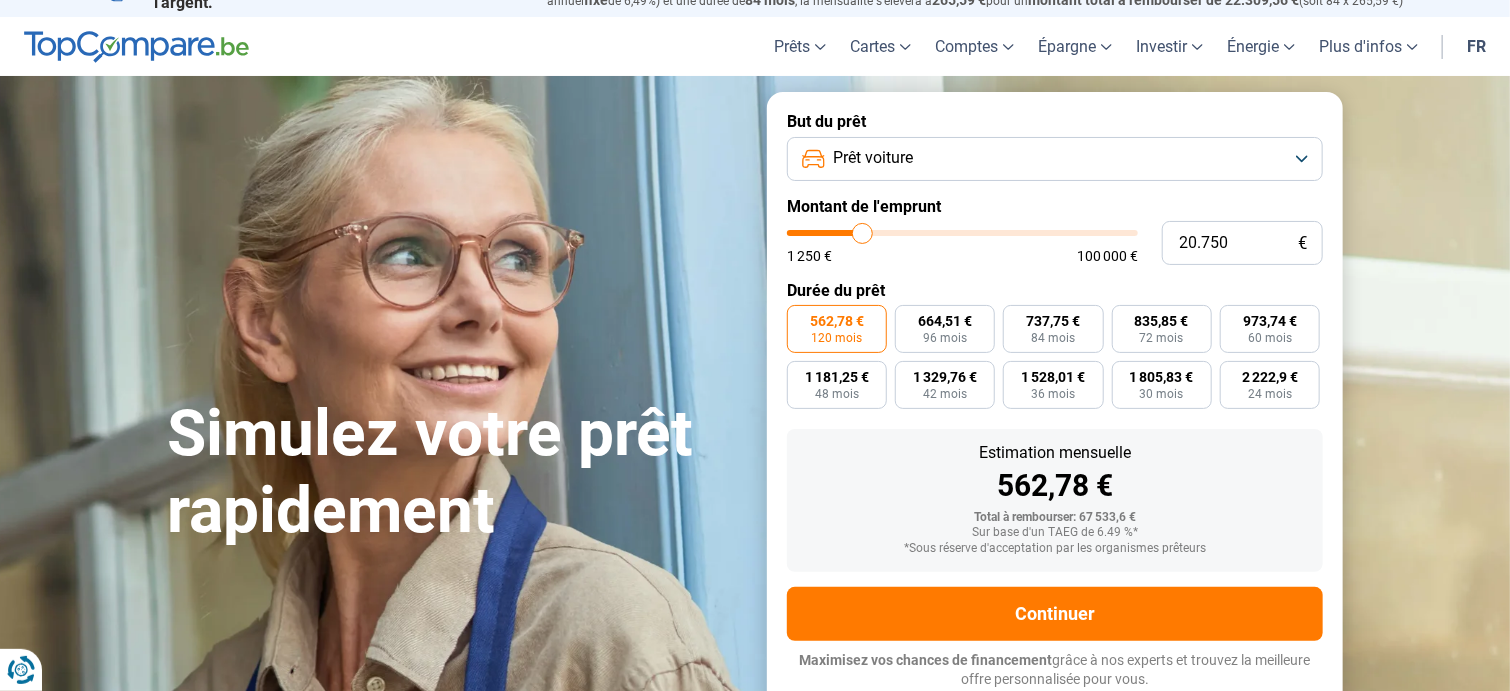 type on "20.250" 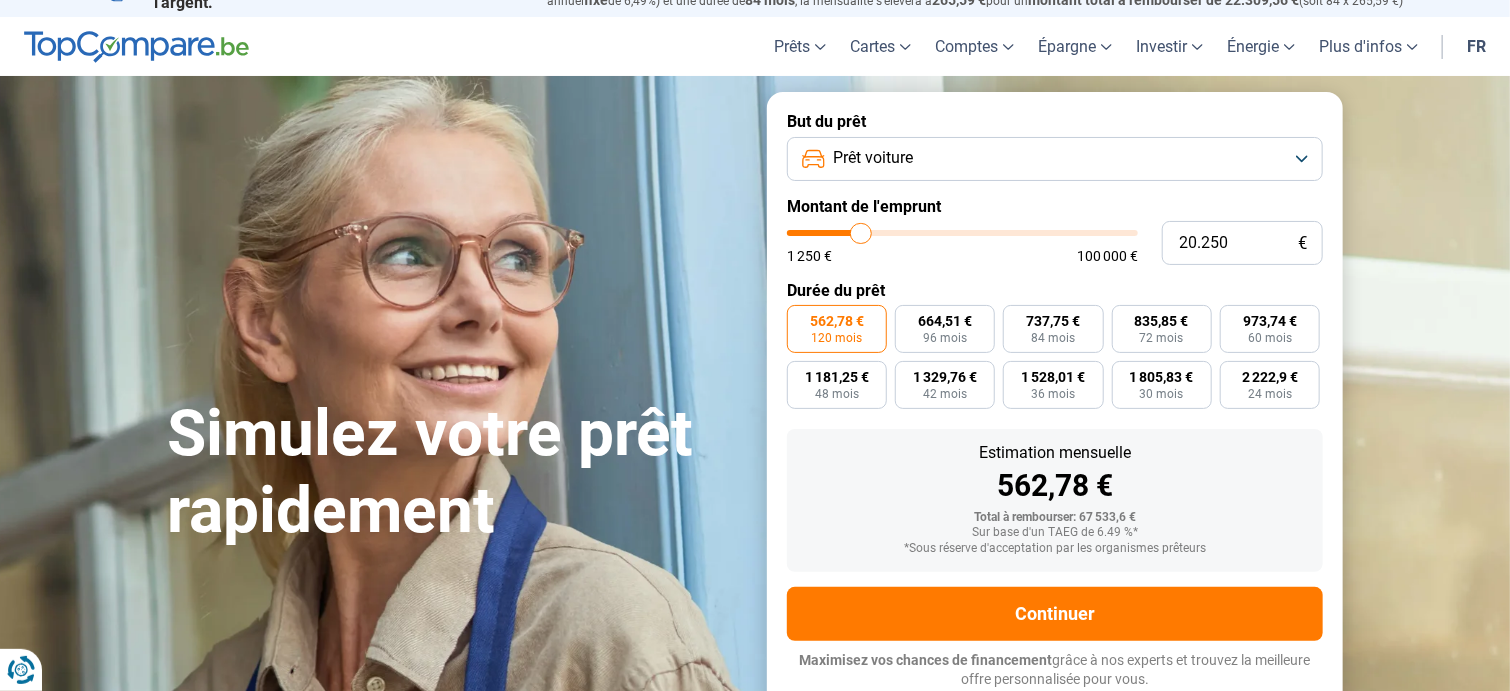 type on "20.000" 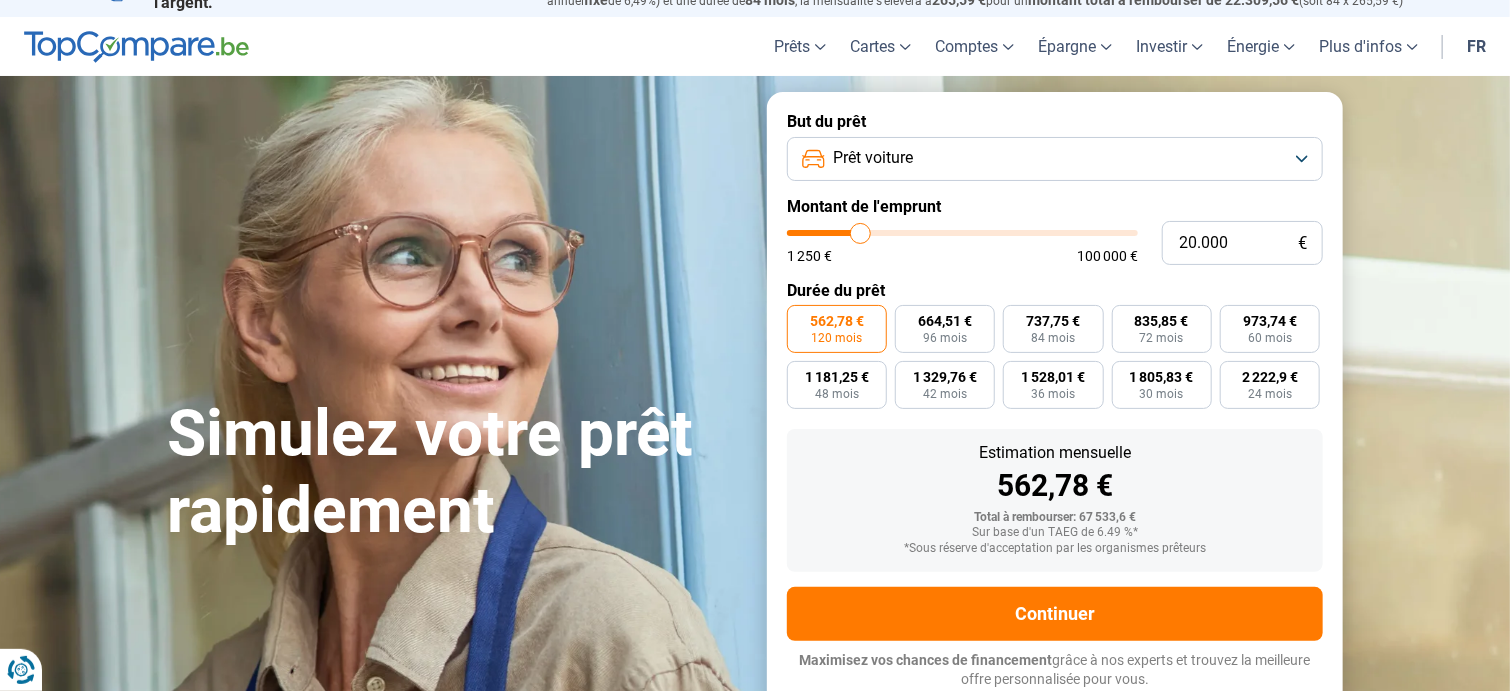 type on "19.750" 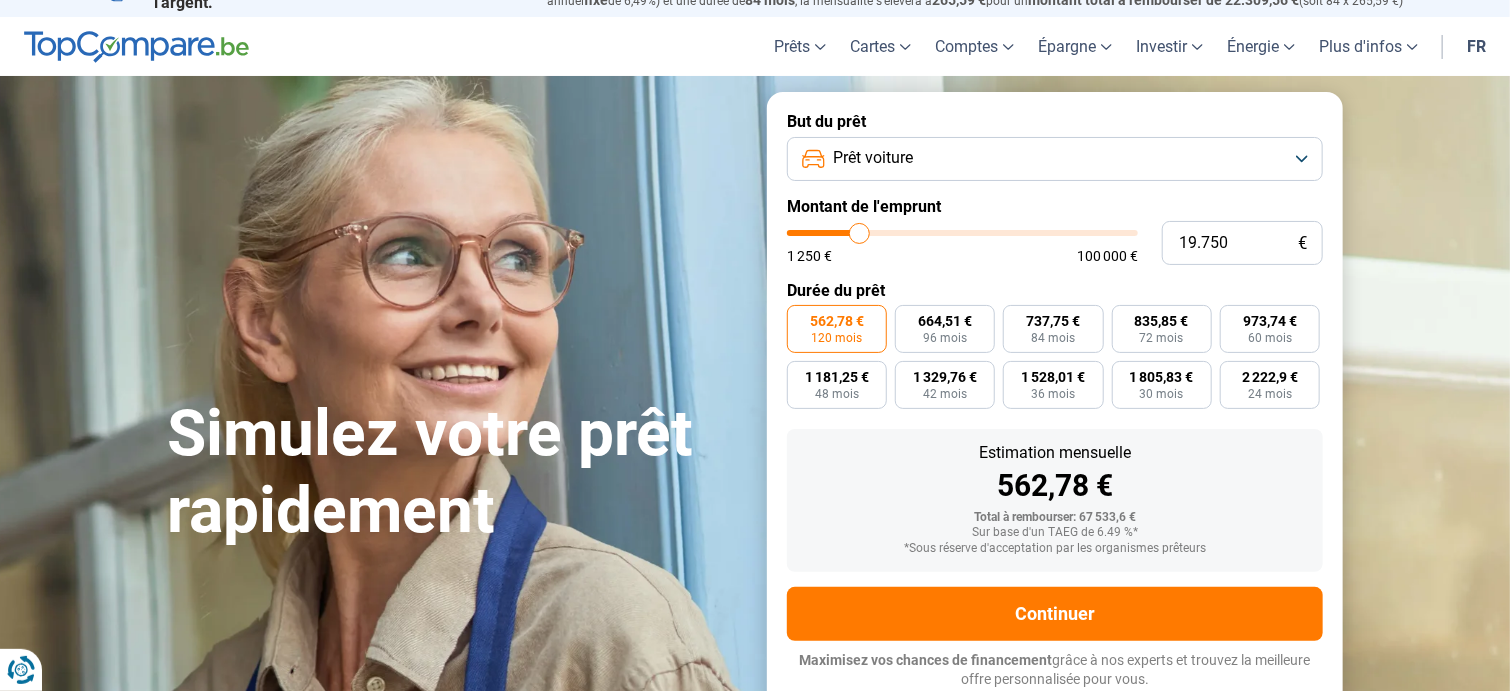 type on "19.500" 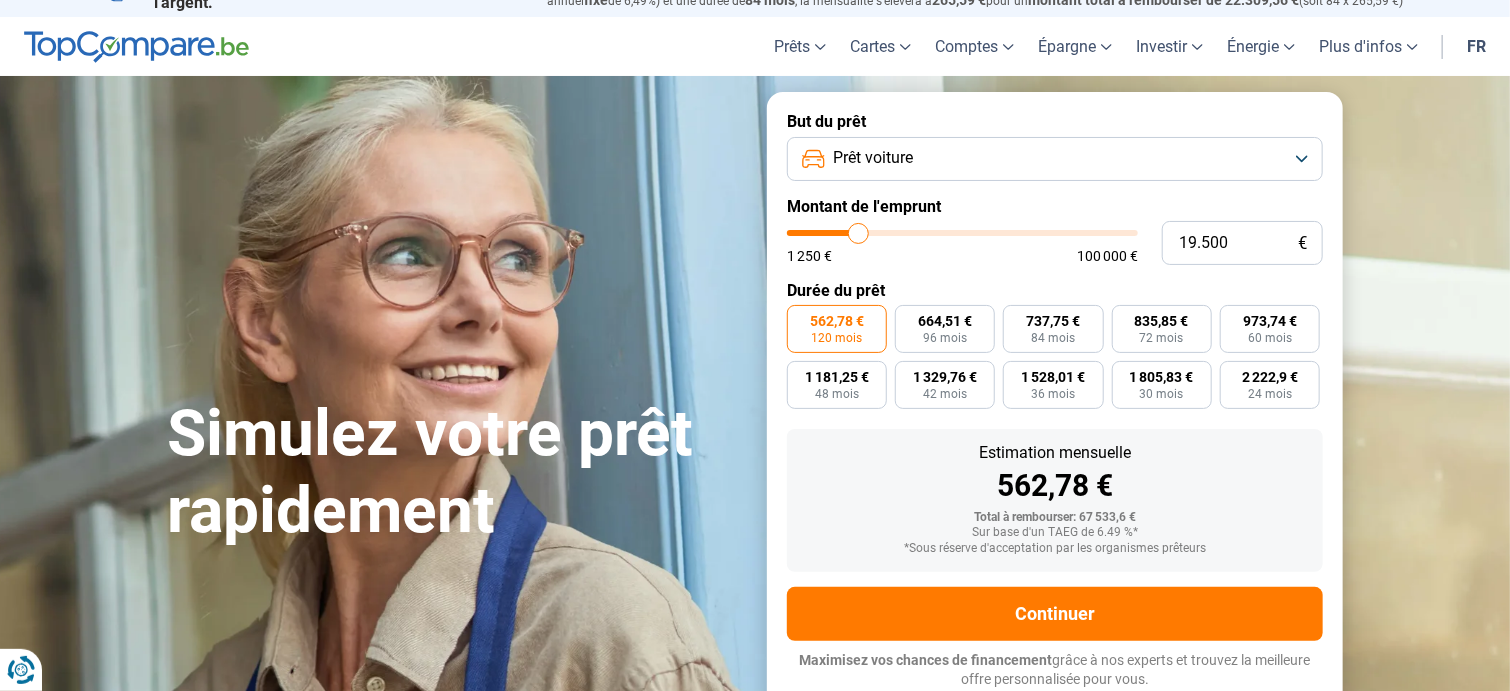 type on "19.000" 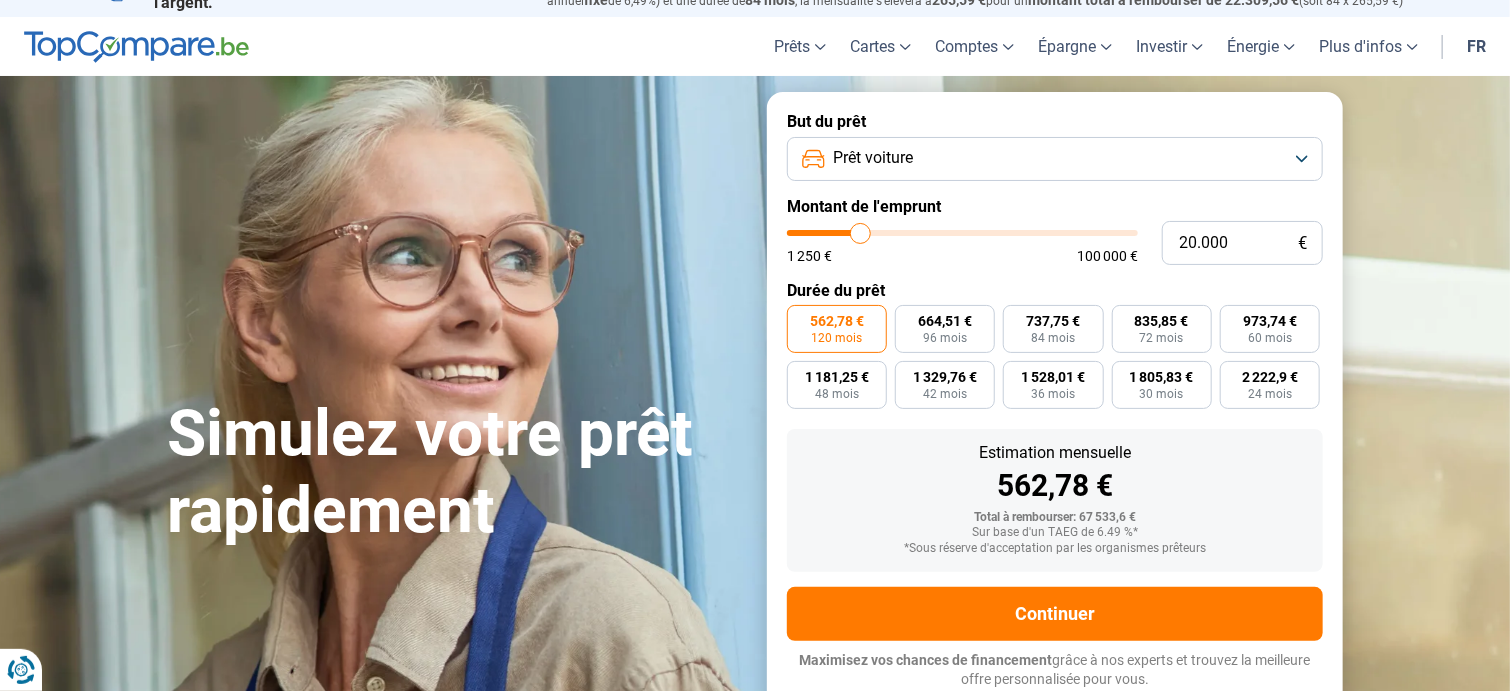 drag, startPoint x: 960, startPoint y: 241, endPoint x: 860, endPoint y: 244, distance: 100.04499 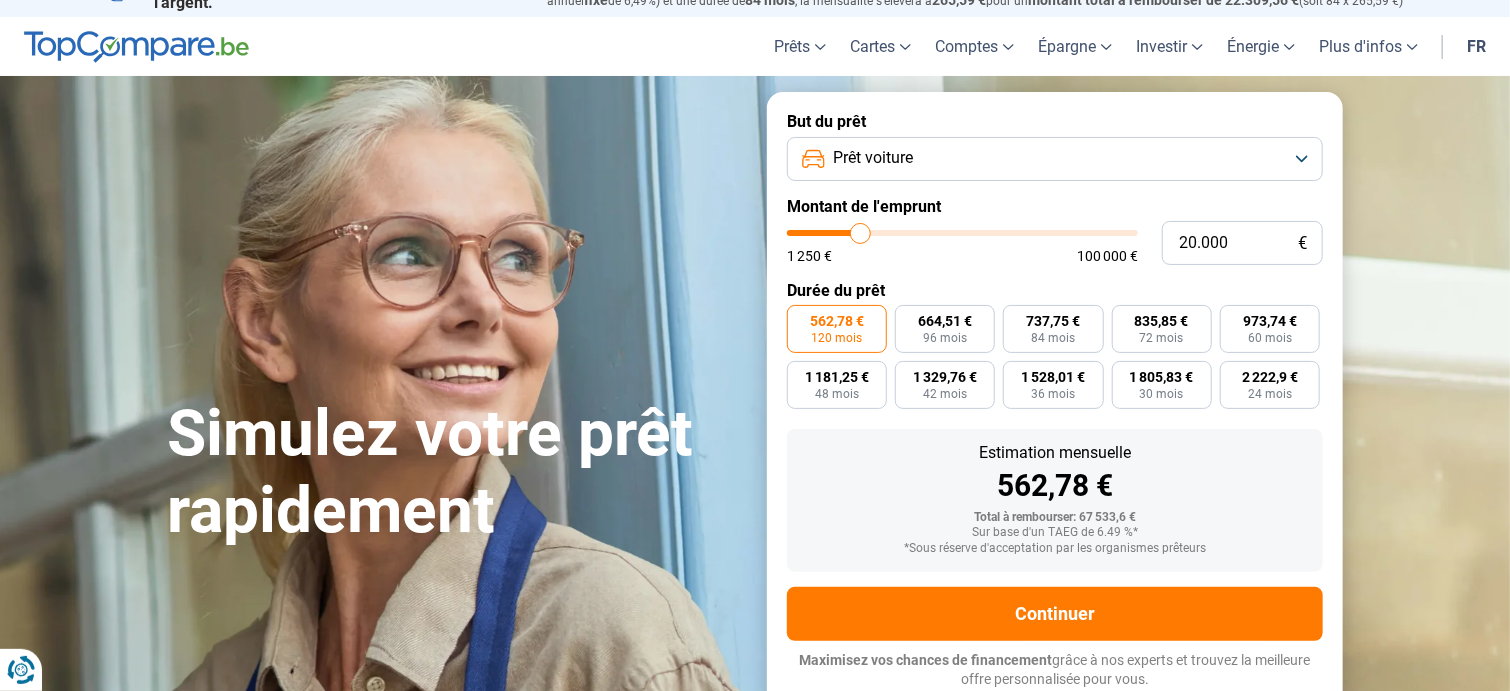 click at bounding box center [962, 233] 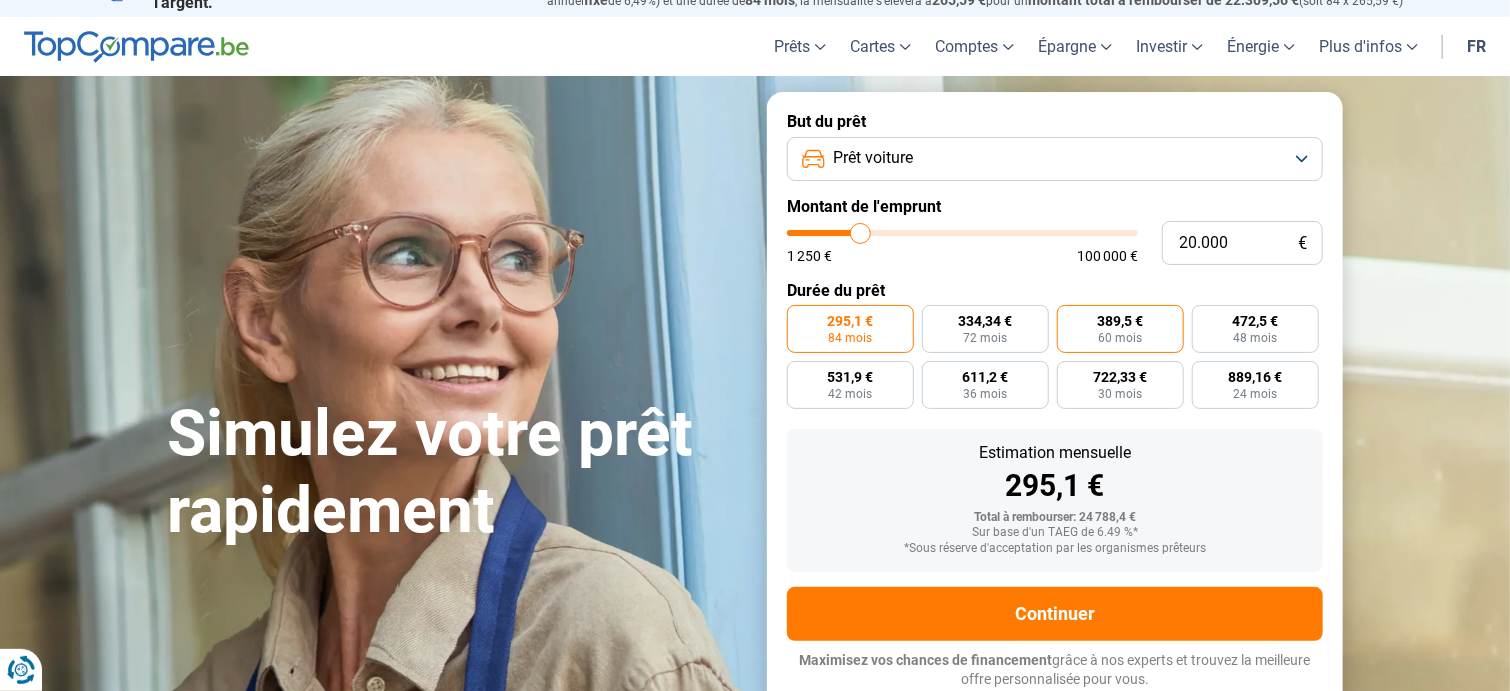 click on "60 mois" at bounding box center [1120, 338] 